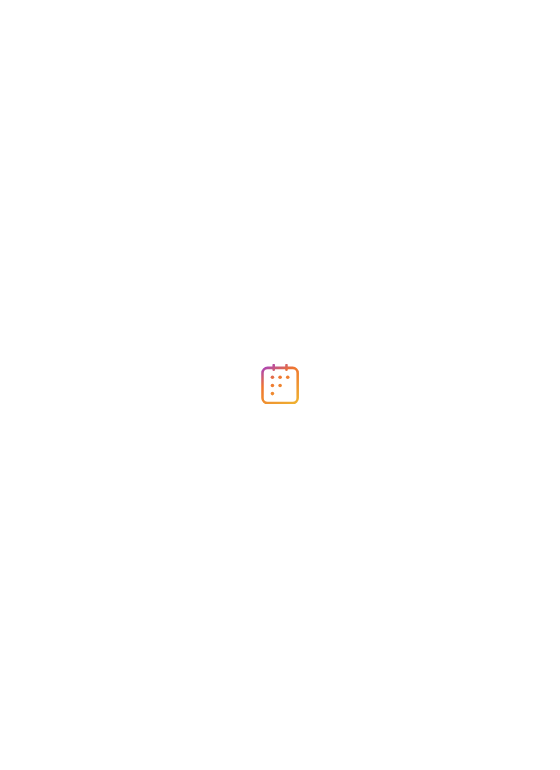 scroll, scrollTop: 0, scrollLeft: 0, axis: both 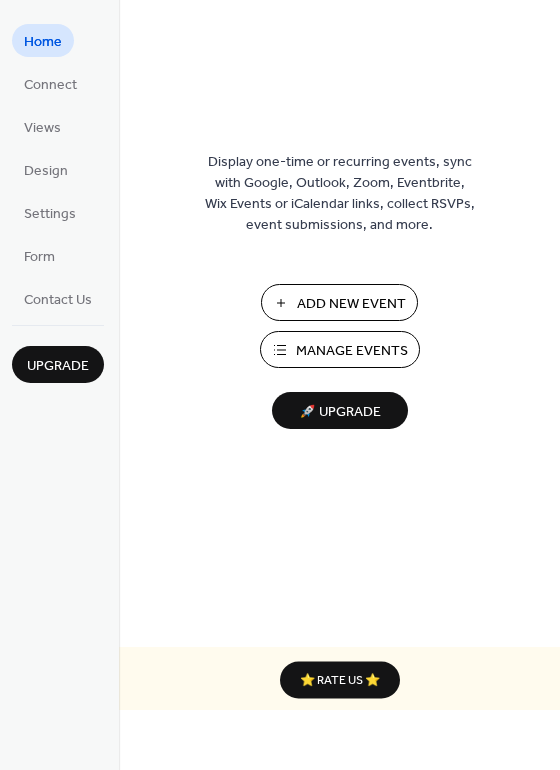 click on "Manage Events" at bounding box center (352, 351) 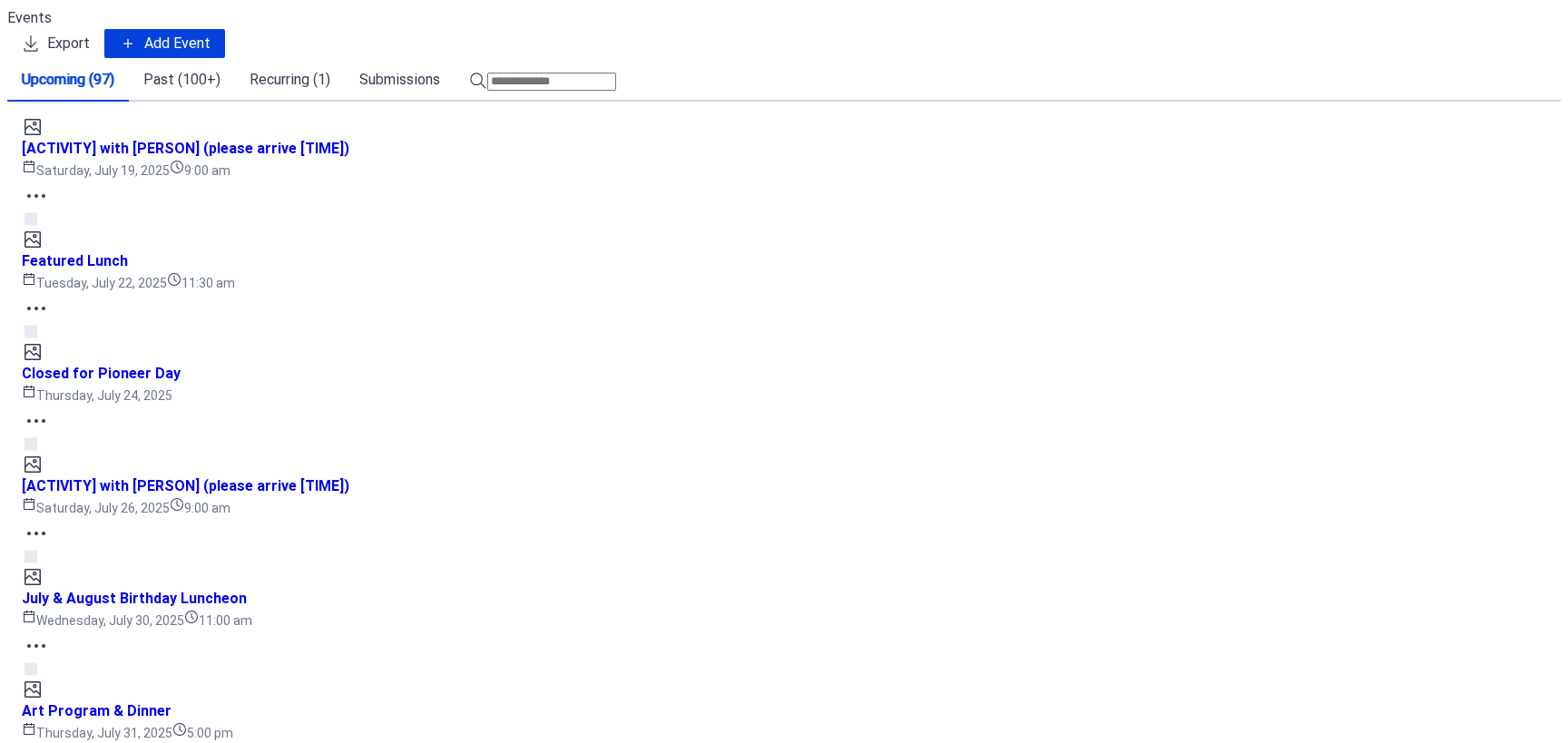 scroll, scrollTop: 0, scrollLeft: 0, axis: both 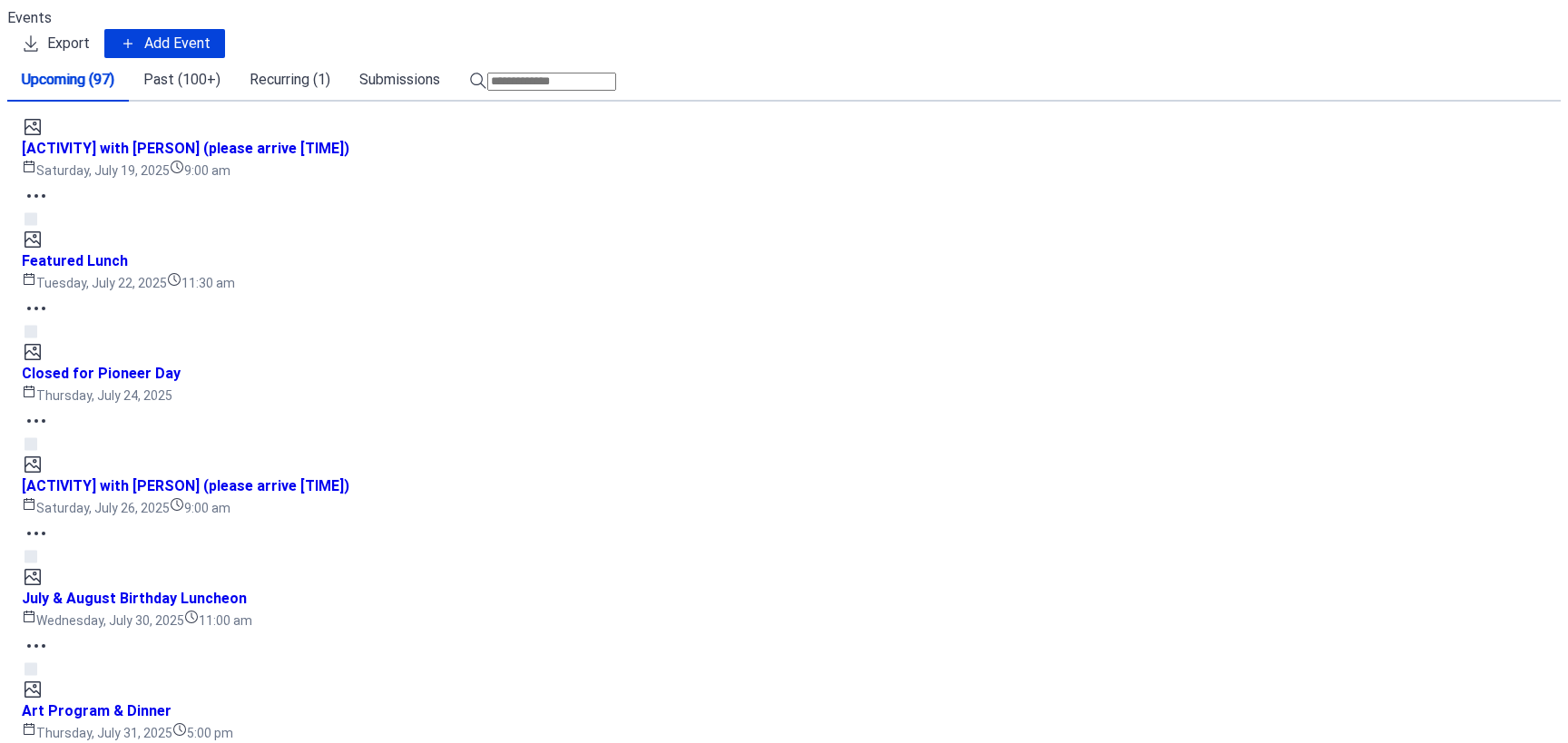 click 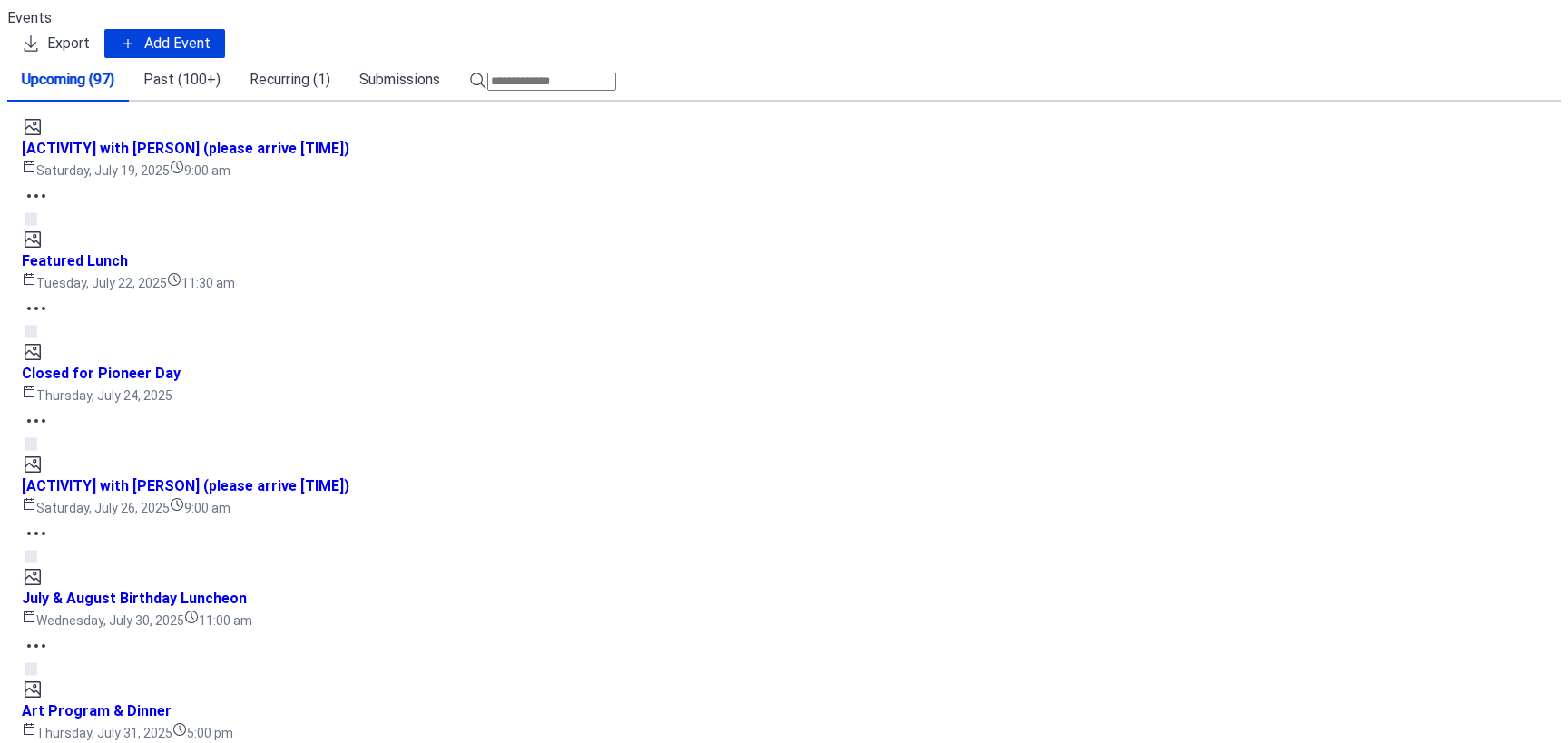 click at bounding box center (552, 82) 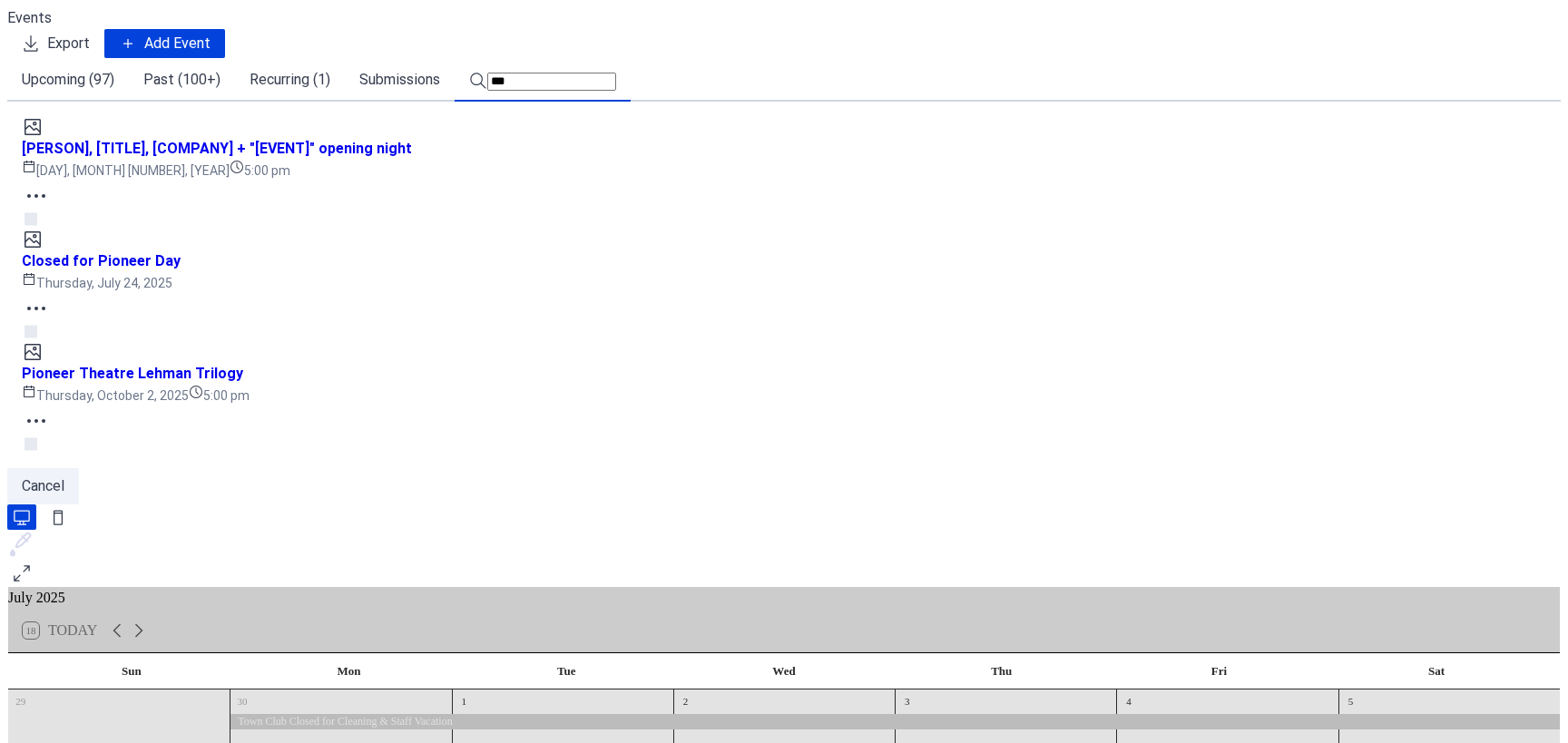 type on "***" 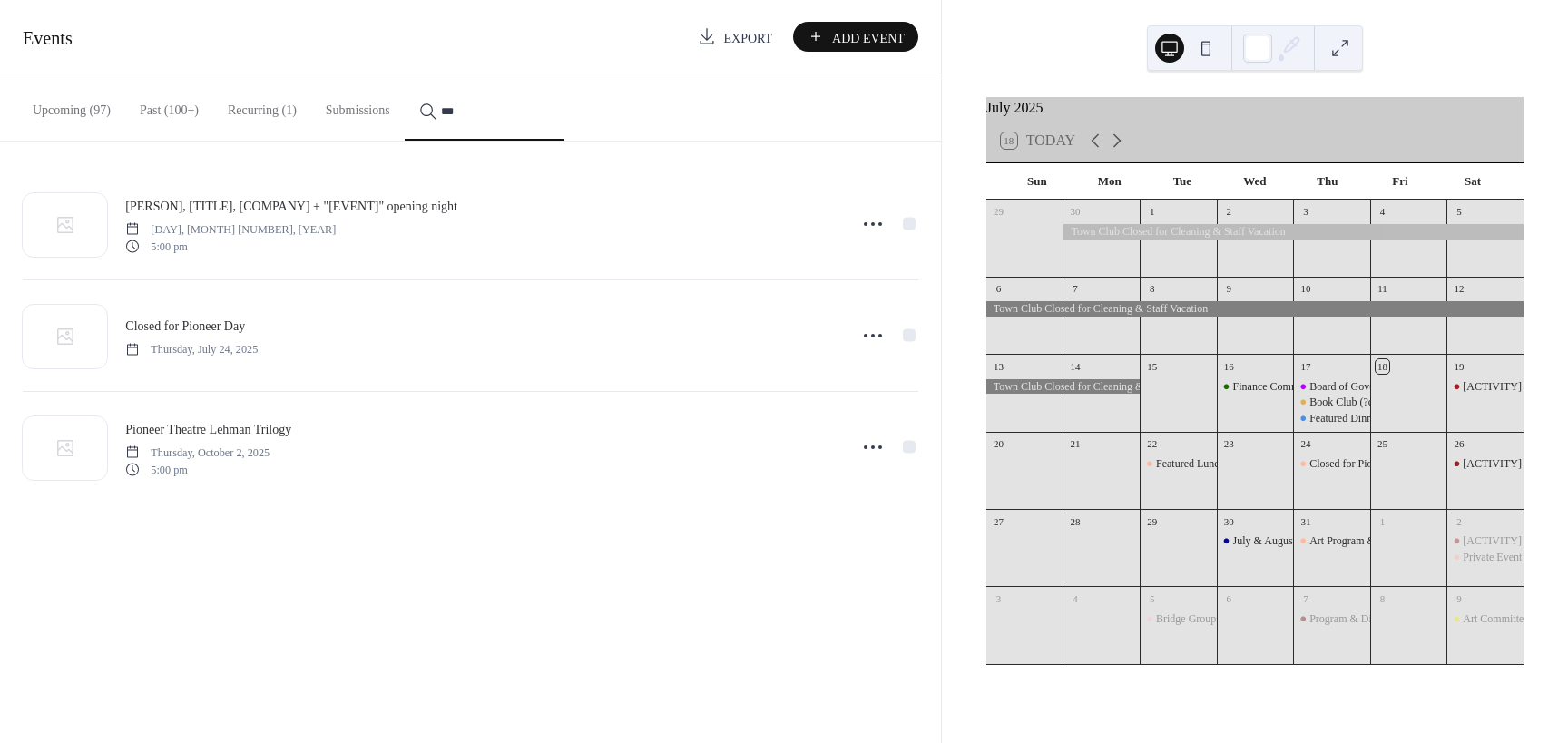 click 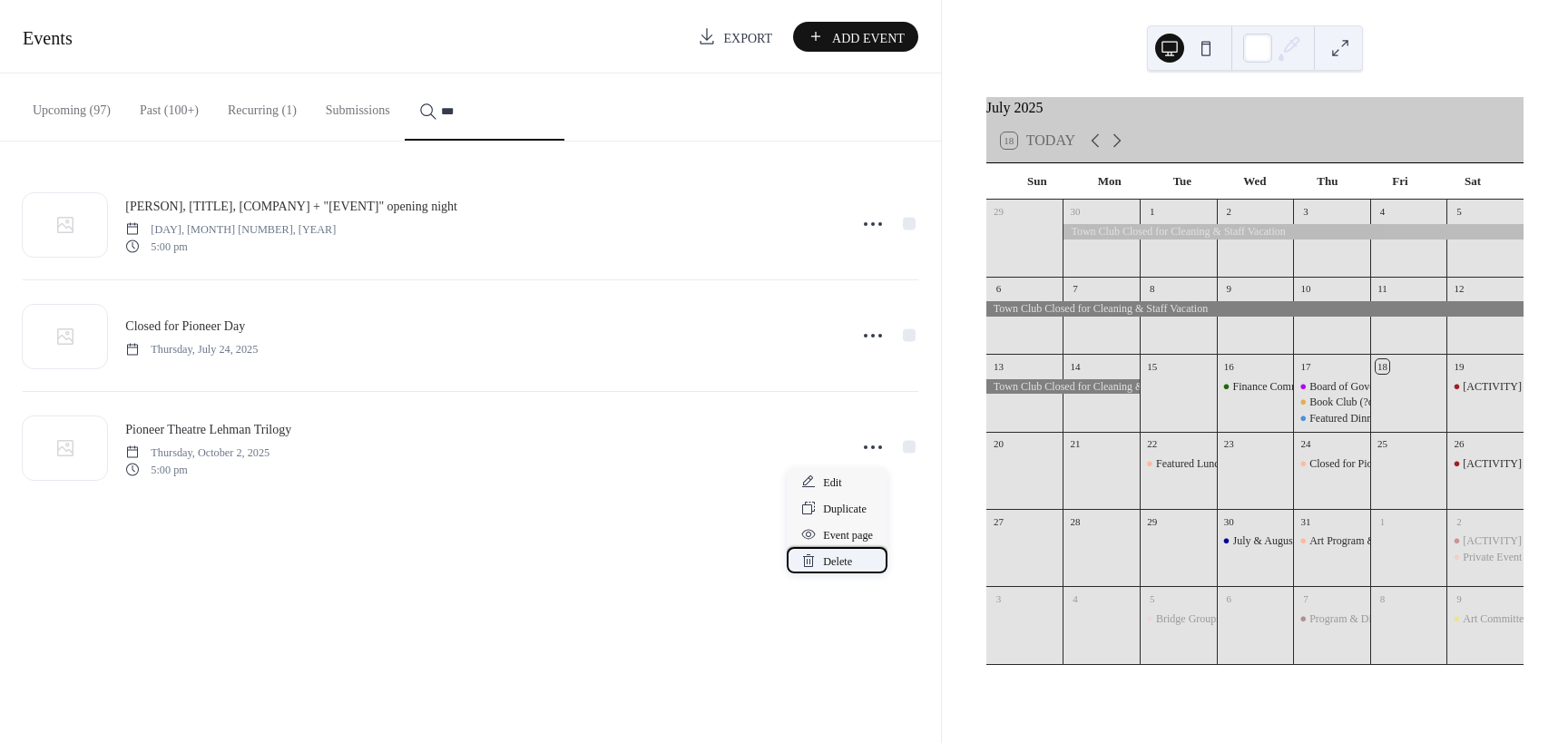 click on "Delete" at bounding box center (837, 560) 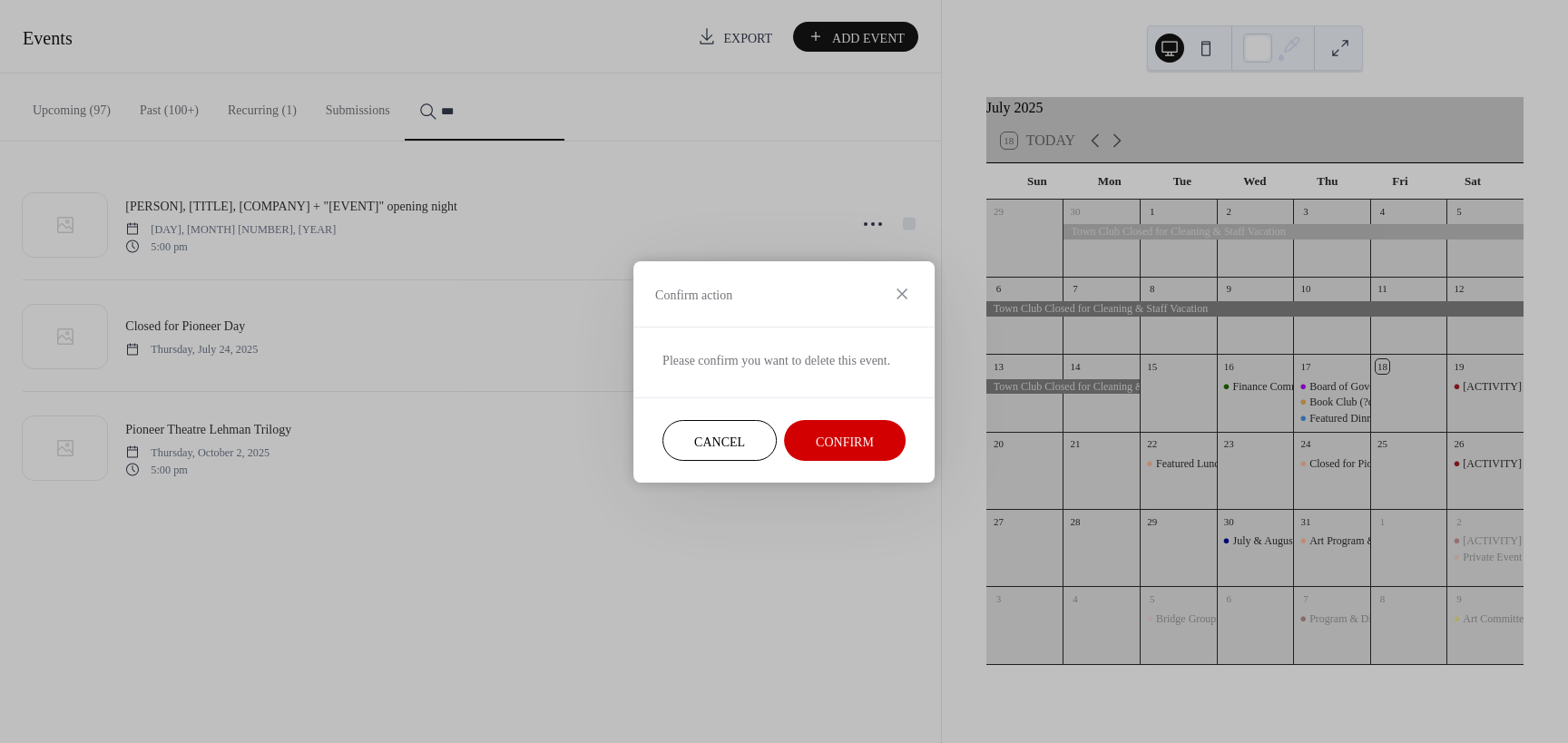 click on "Confirm" at bounding box center [845, 441] 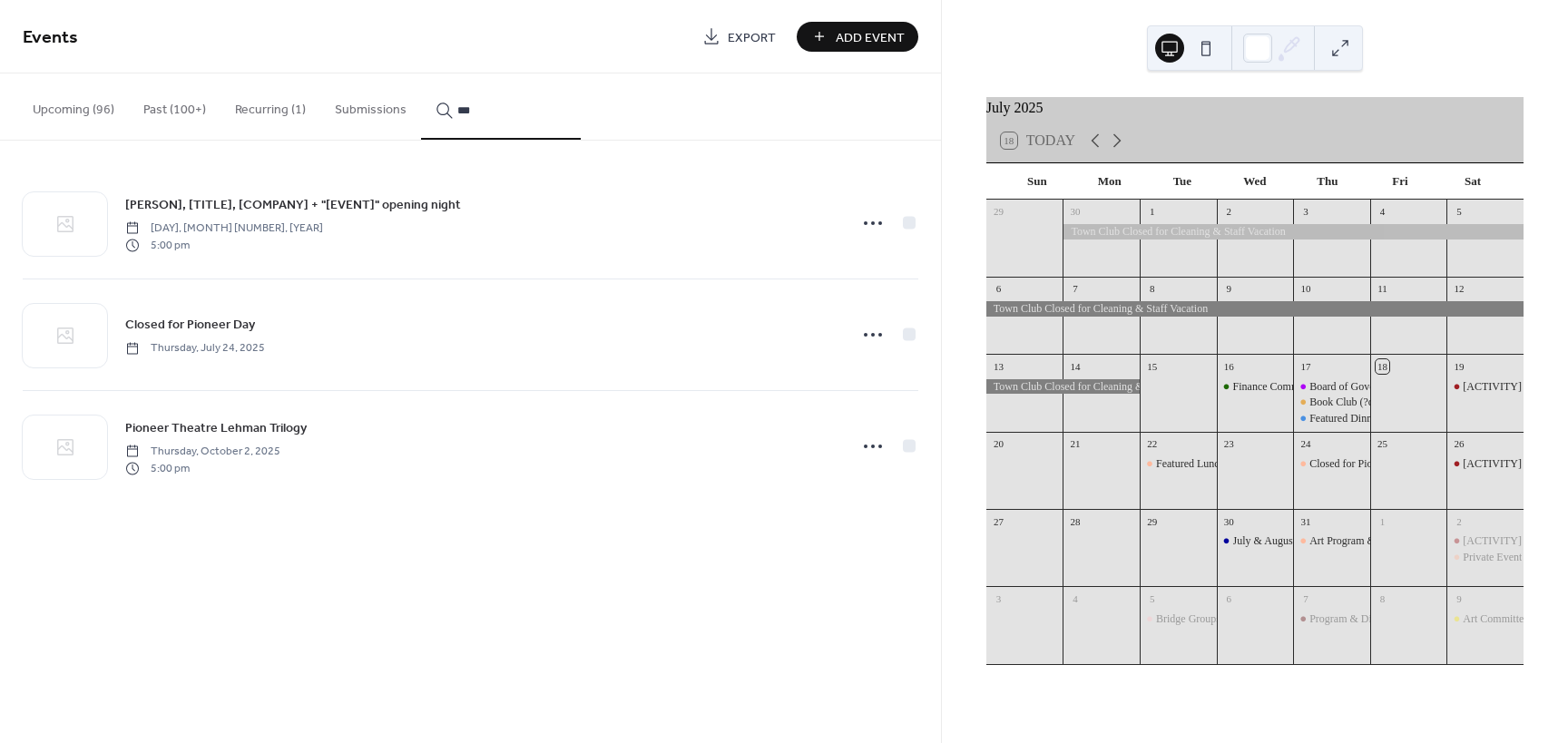 click 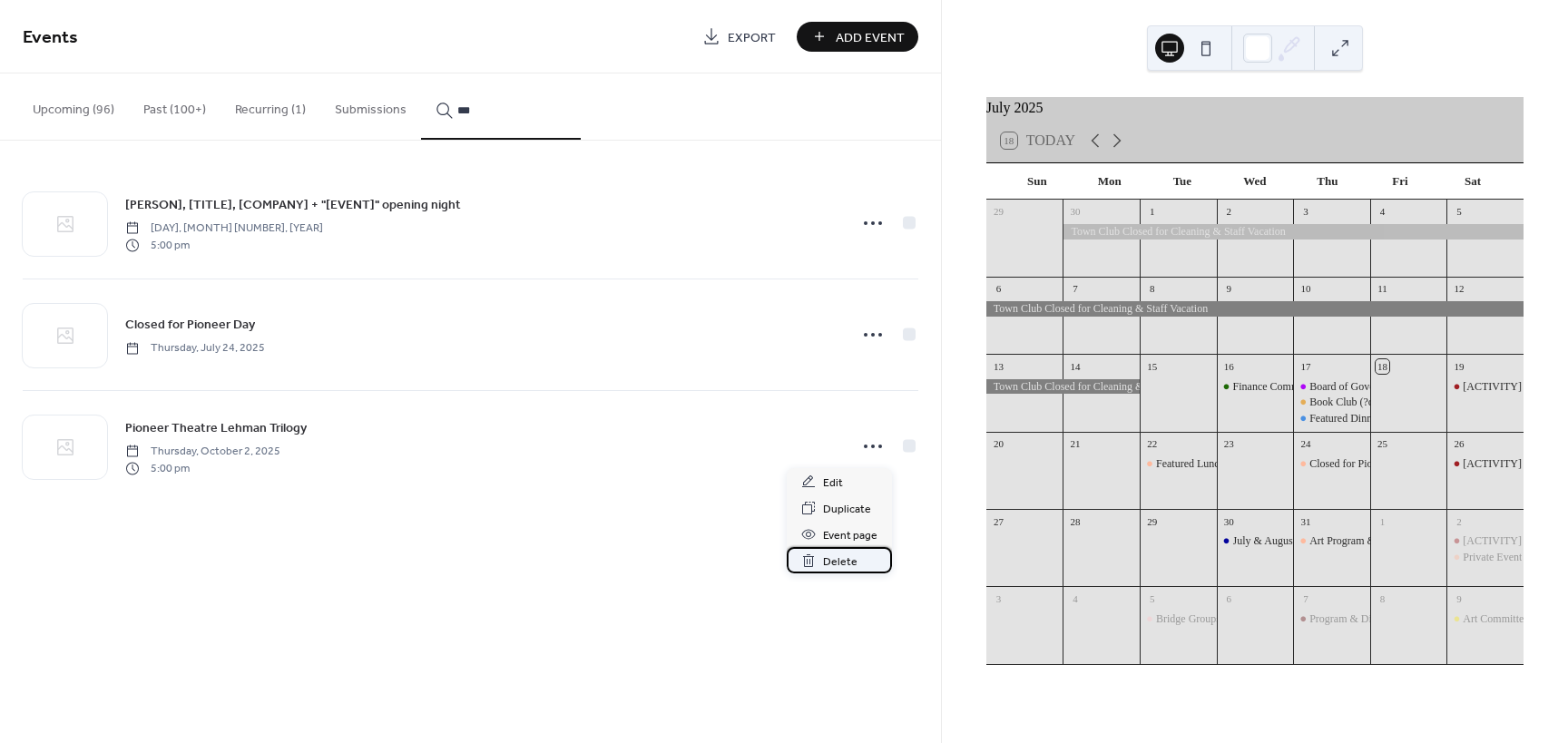 click on "Delete" at bounding box center [840, 562] 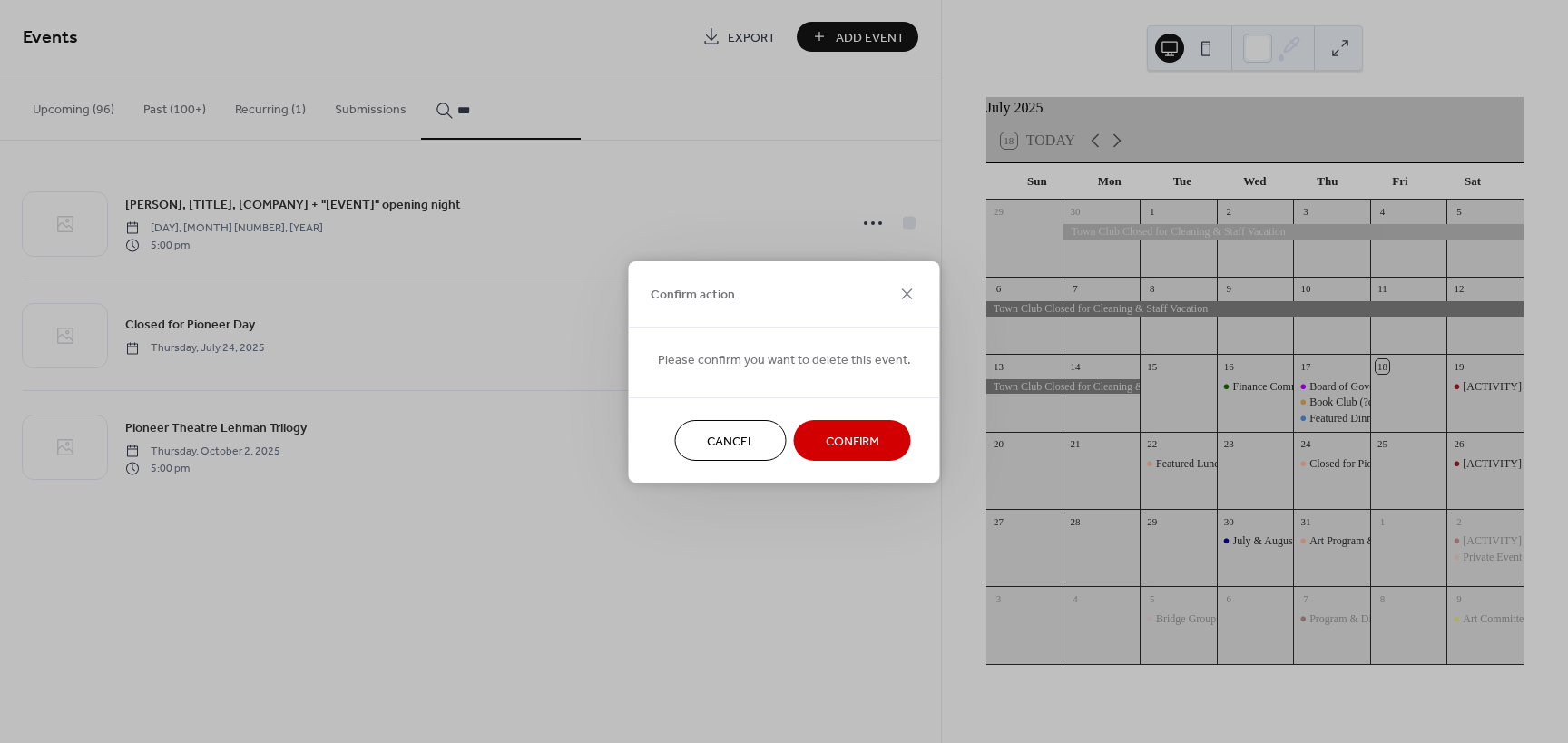 click on "Confirm" at bounding box center [852, 441] 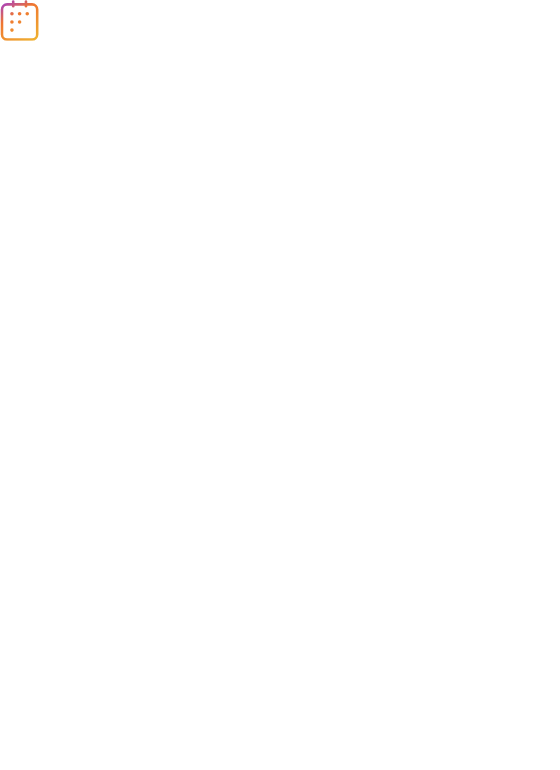 scroll, scrollTop: 0, scrollLeft: 0, axis: both 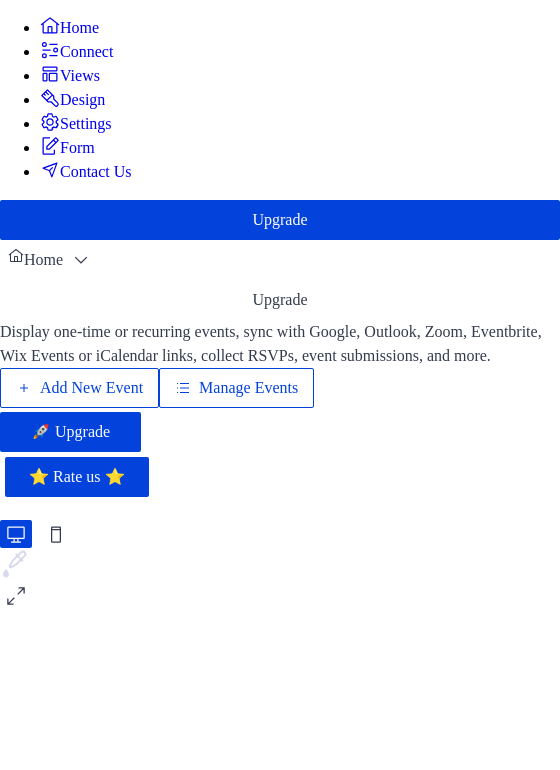 click on "Manage Events" at bounding box center (248, 388) 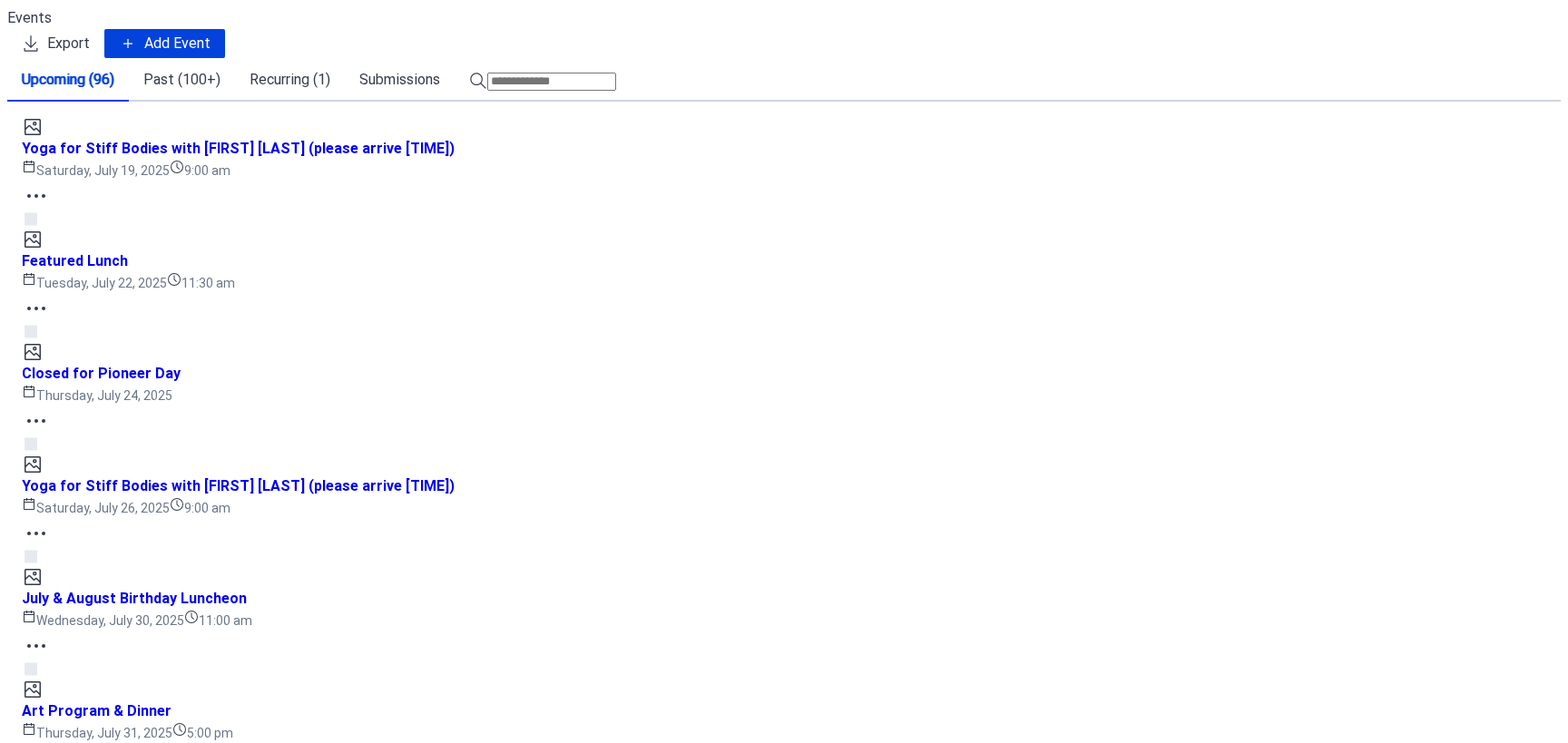 scroll, scrollTop: 0, scrollLeft: 0, axis: both 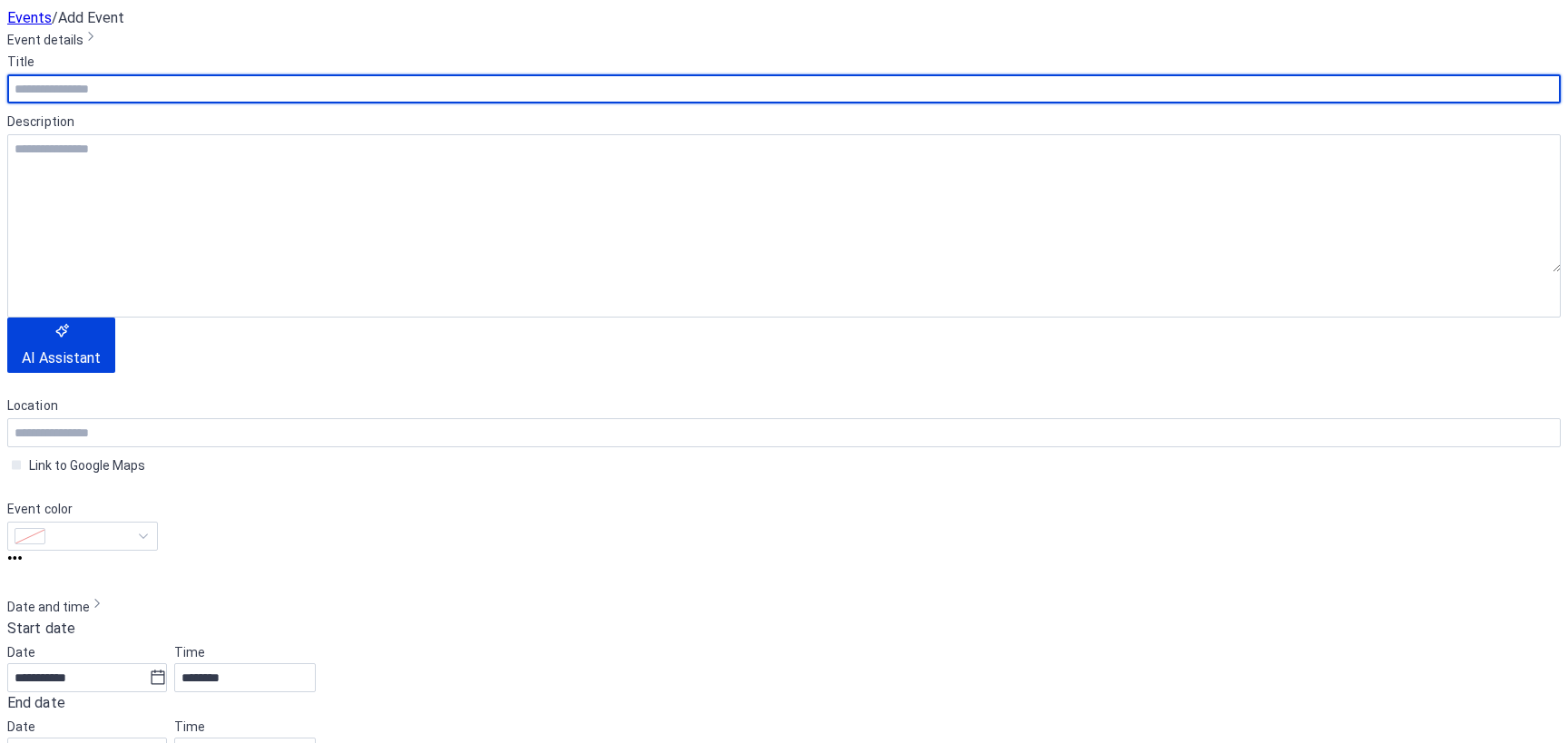 click at bounding box center (295, 159) 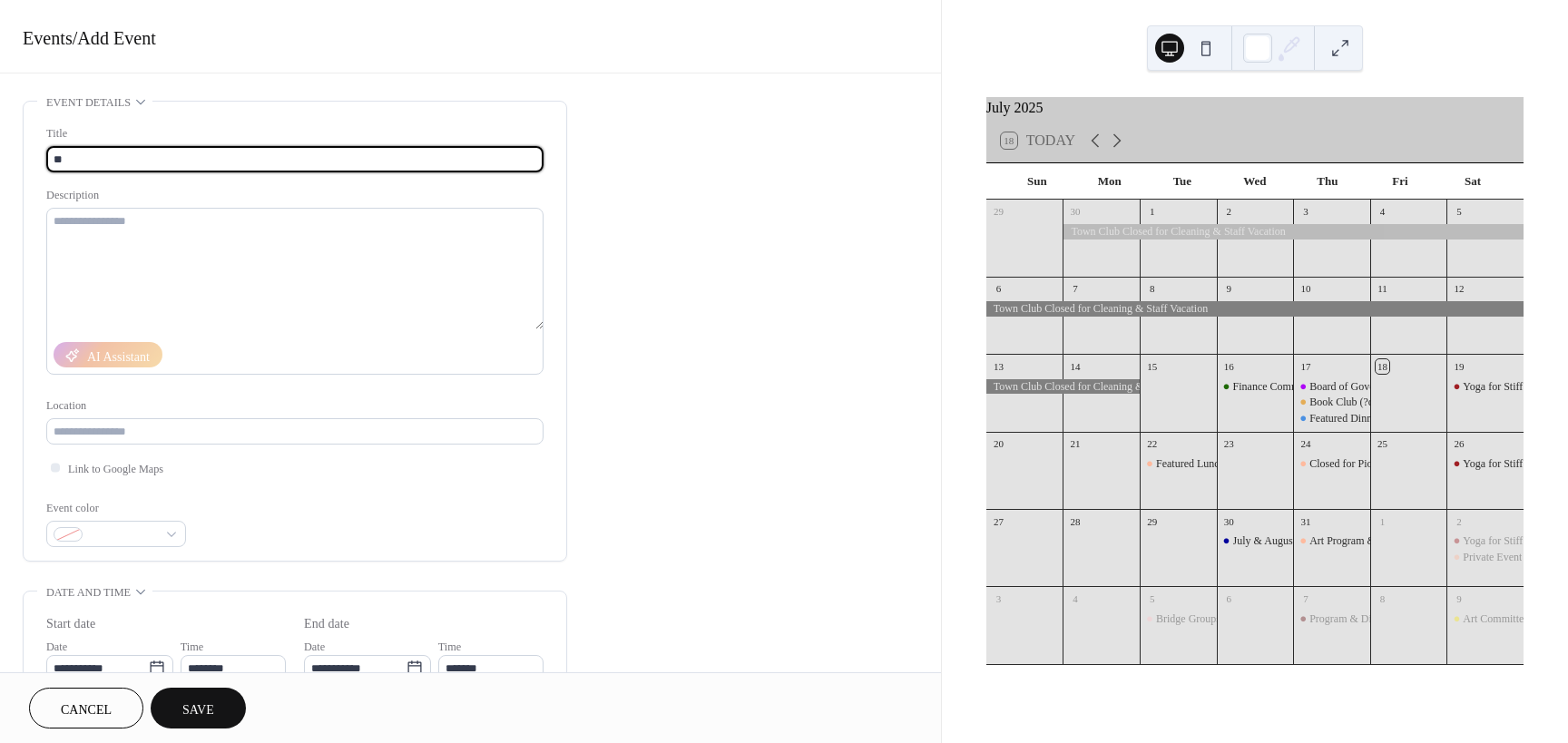 type on "*" 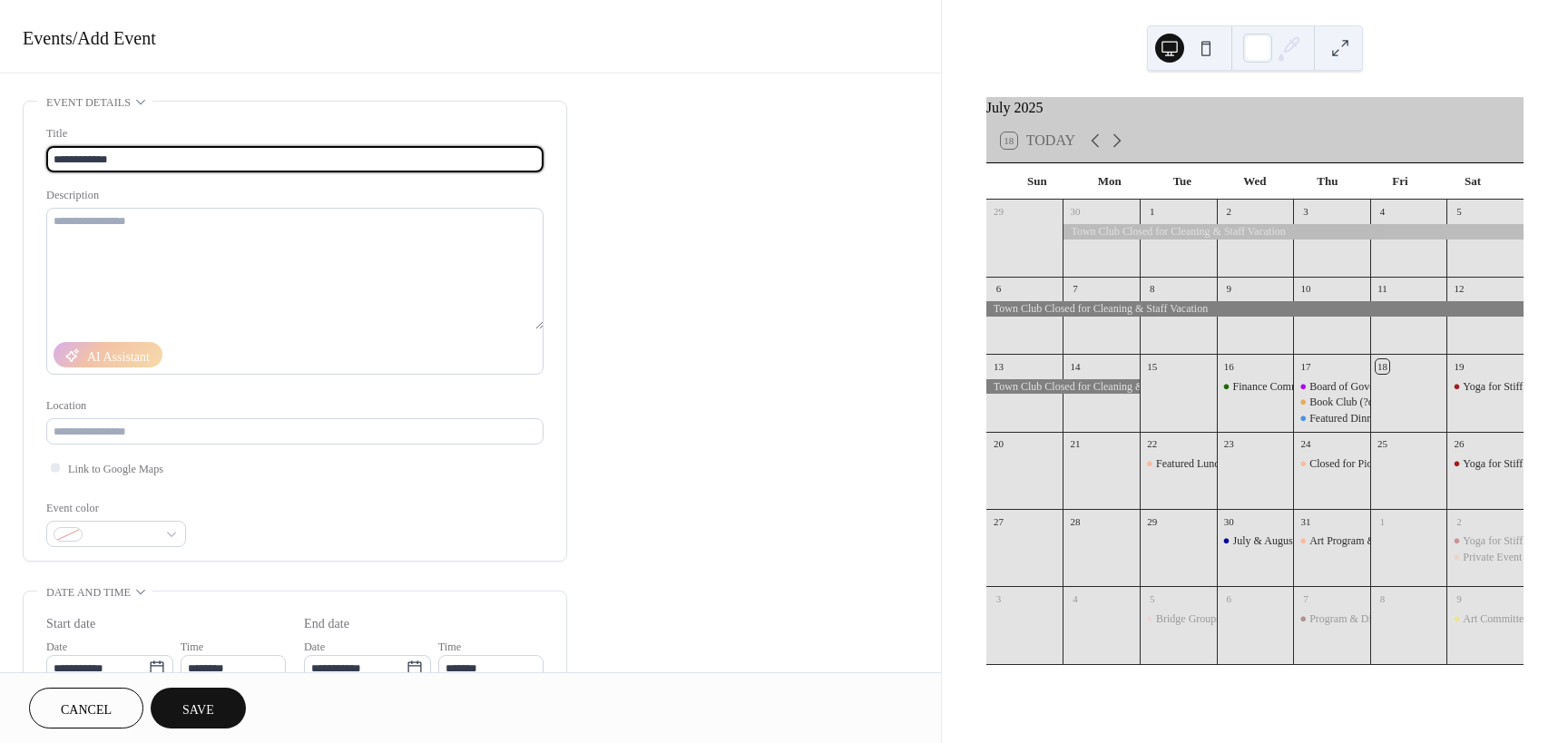 scroll, scrollTop: 1, scrollLeft: 0, axis: vertical 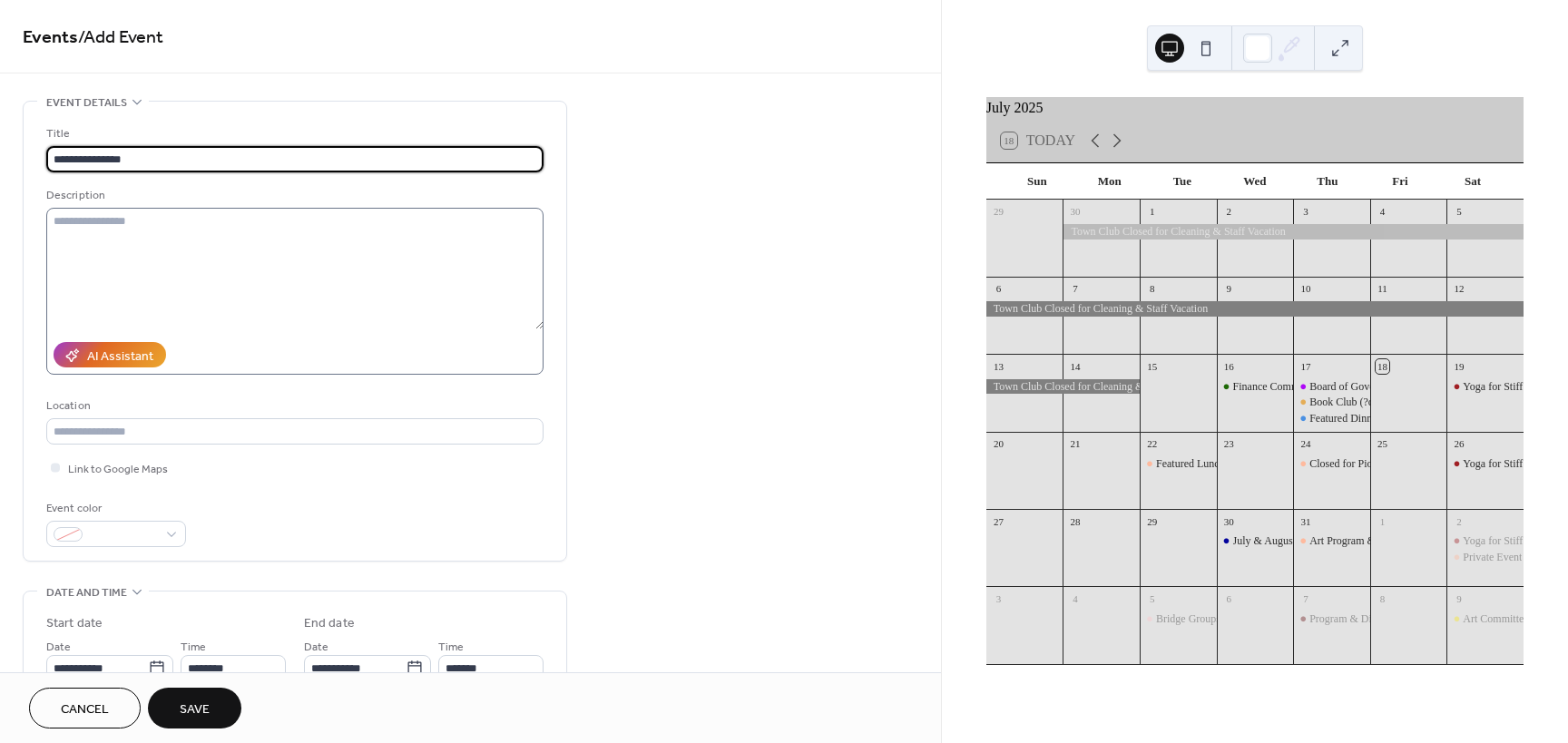 type on "**********" 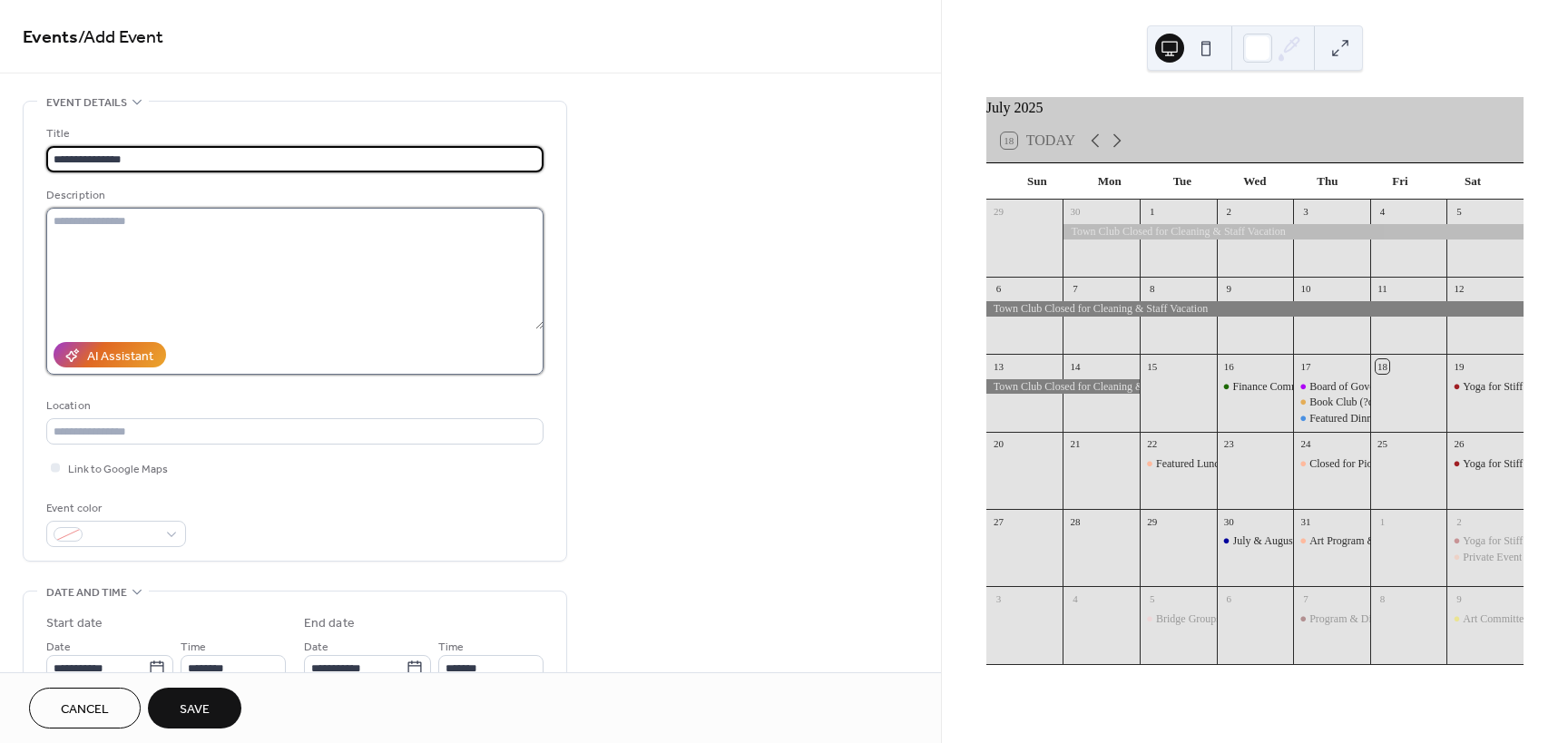 scroll, scrollTop: 0, scrollLeft: 0, axis: both 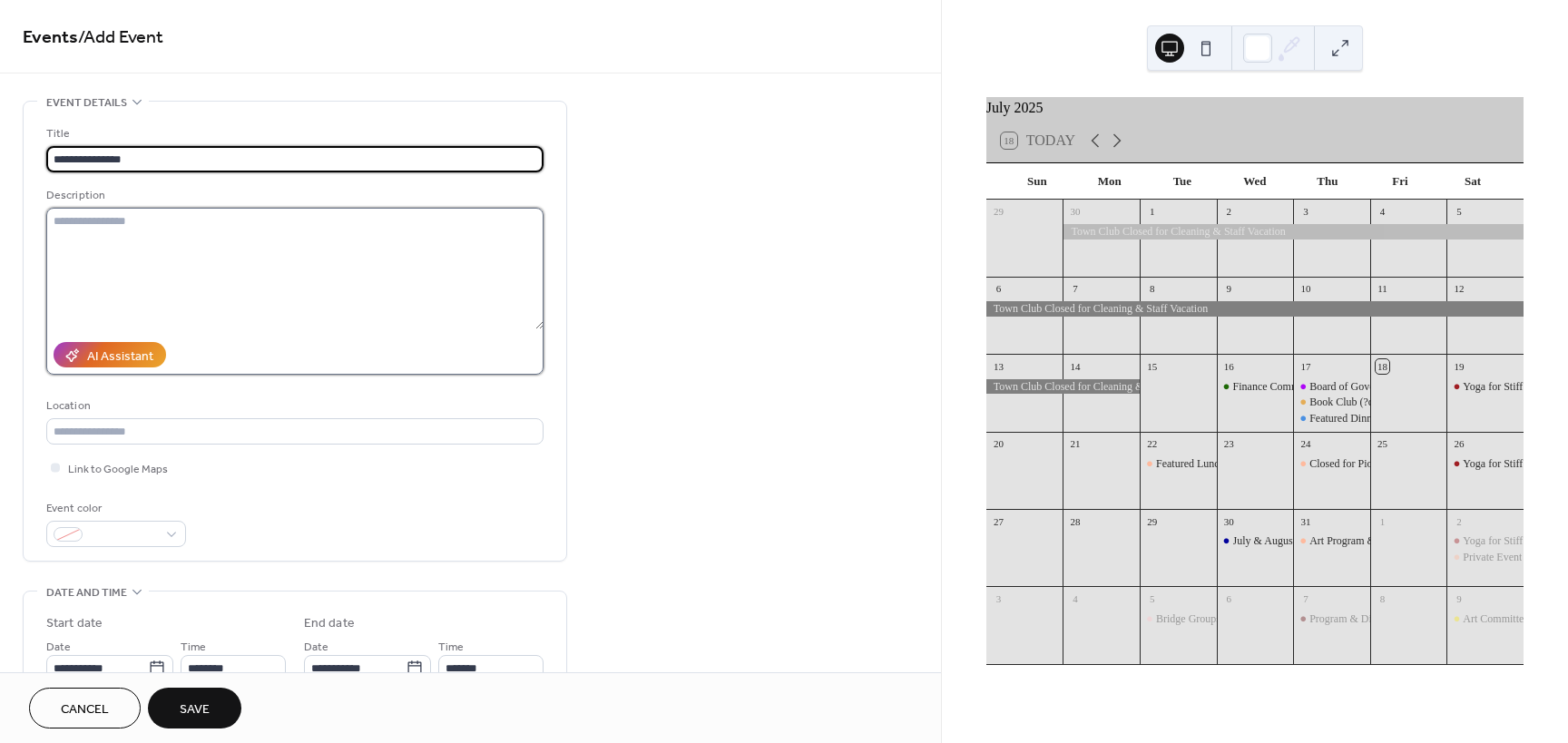 click at bounding box center [295, 269] 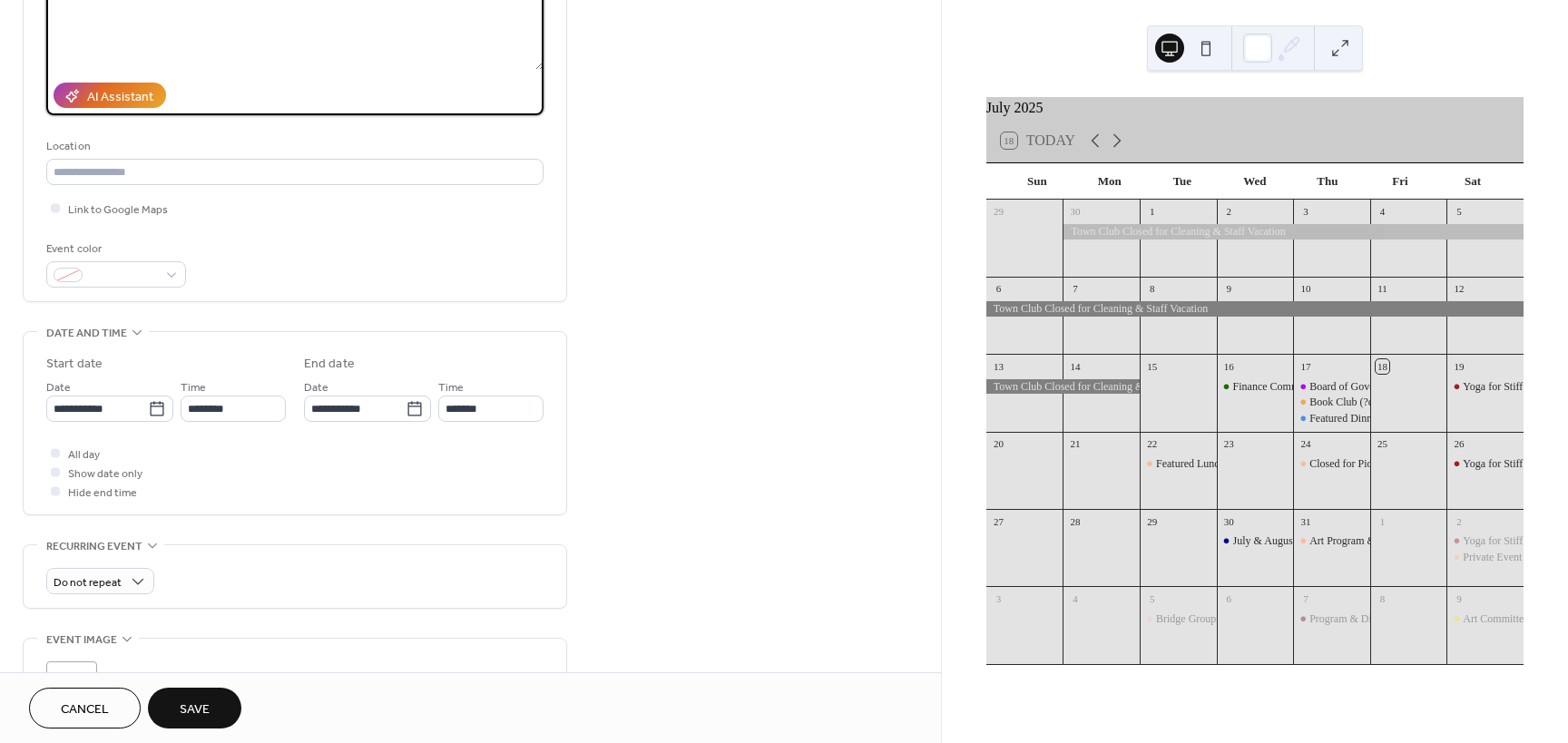scroll, scrollTop: 272, scrollLeft: 0, axis: vertical 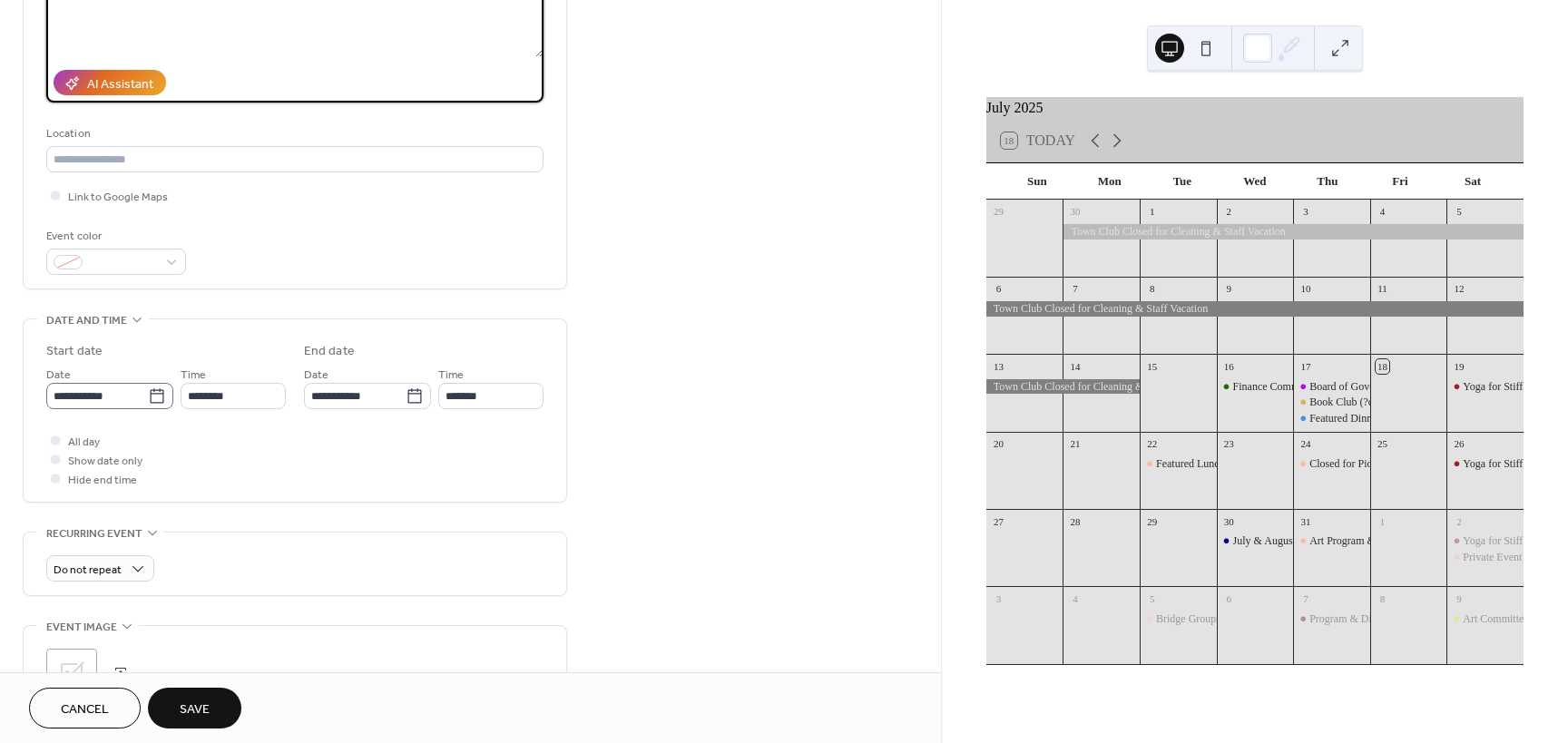type on "**********" 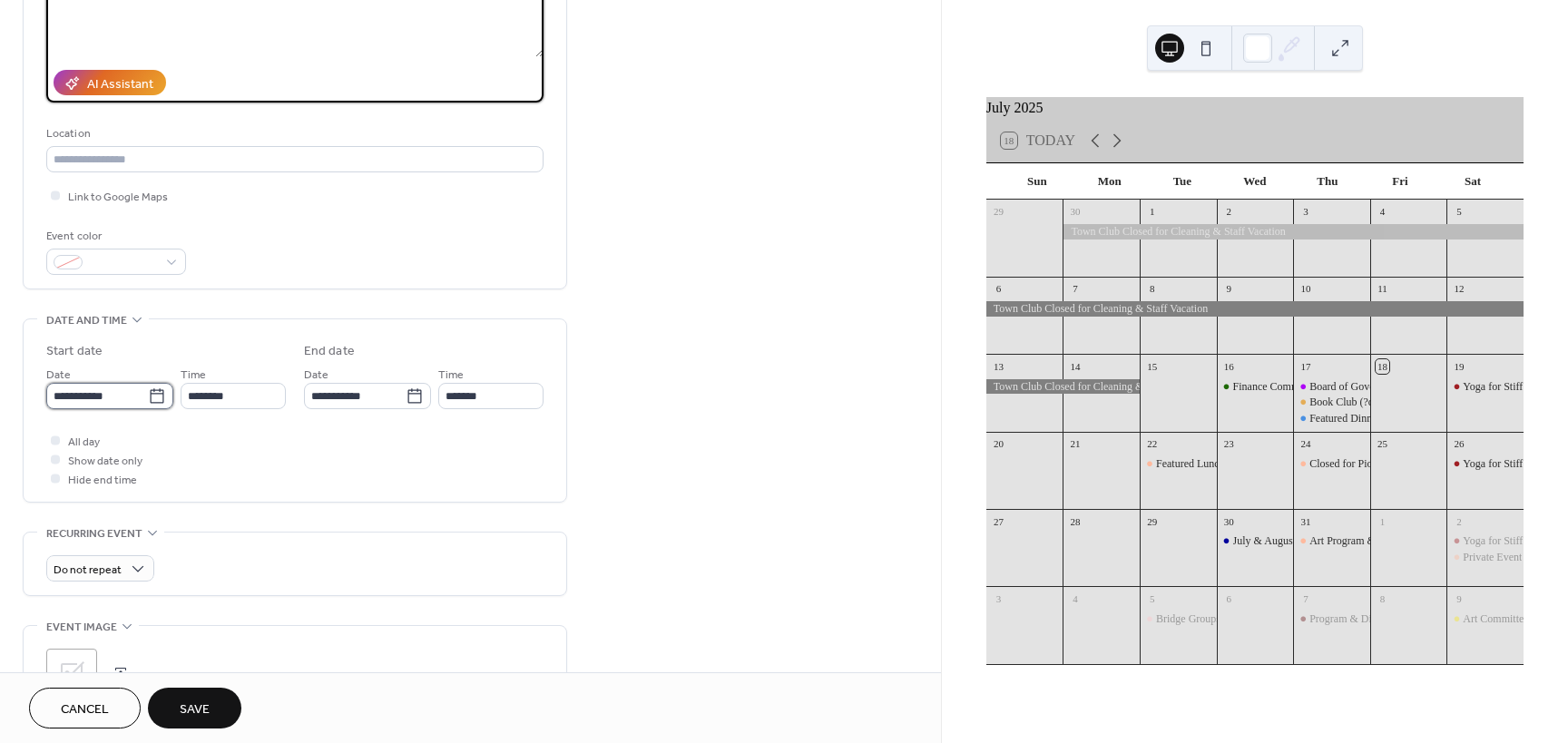 click on "**********" at bounding box center (97, 396) 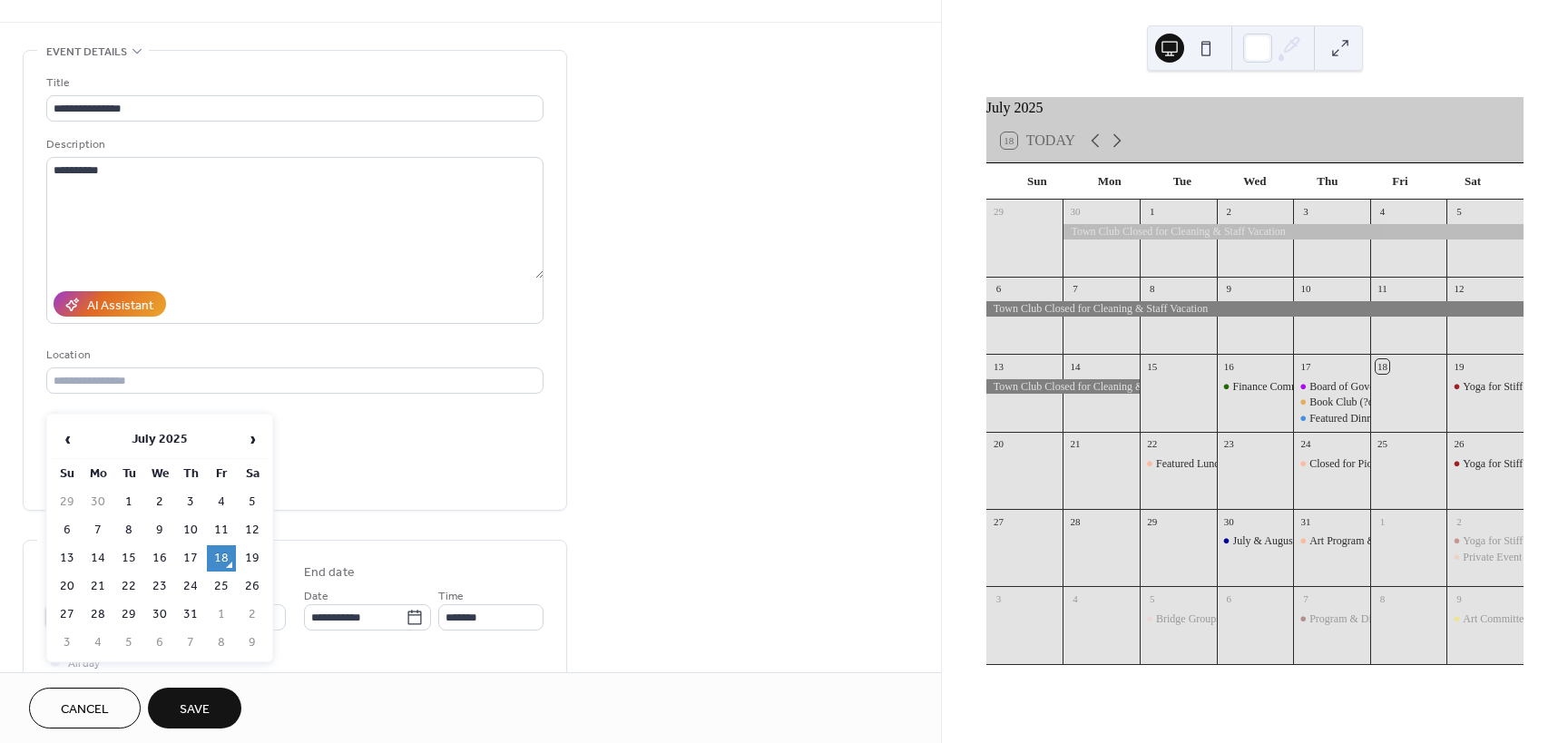 scroll, scrollTop: 0, scrollLeft: 0, axis: both 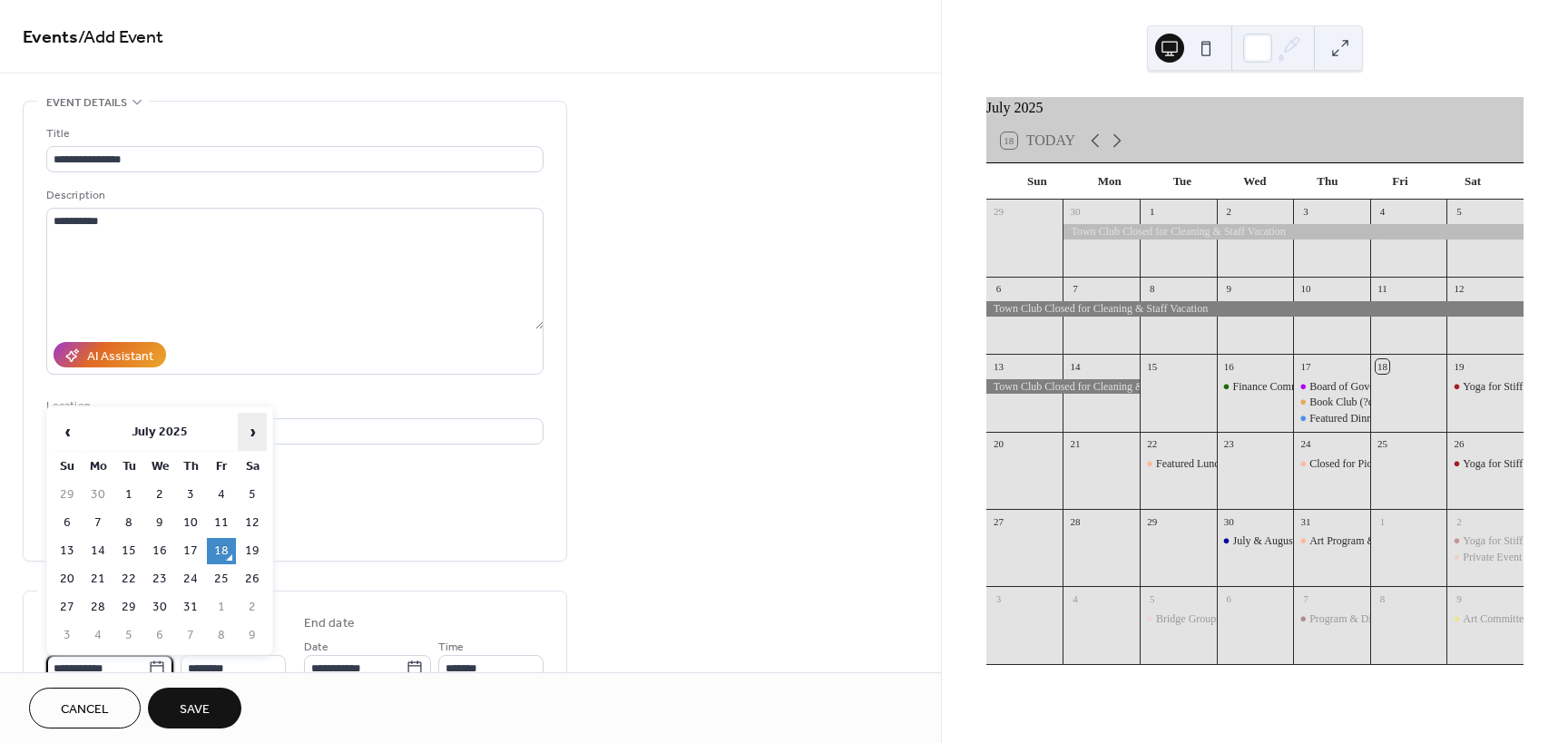 click on "›" at bounding box center [252, 432] 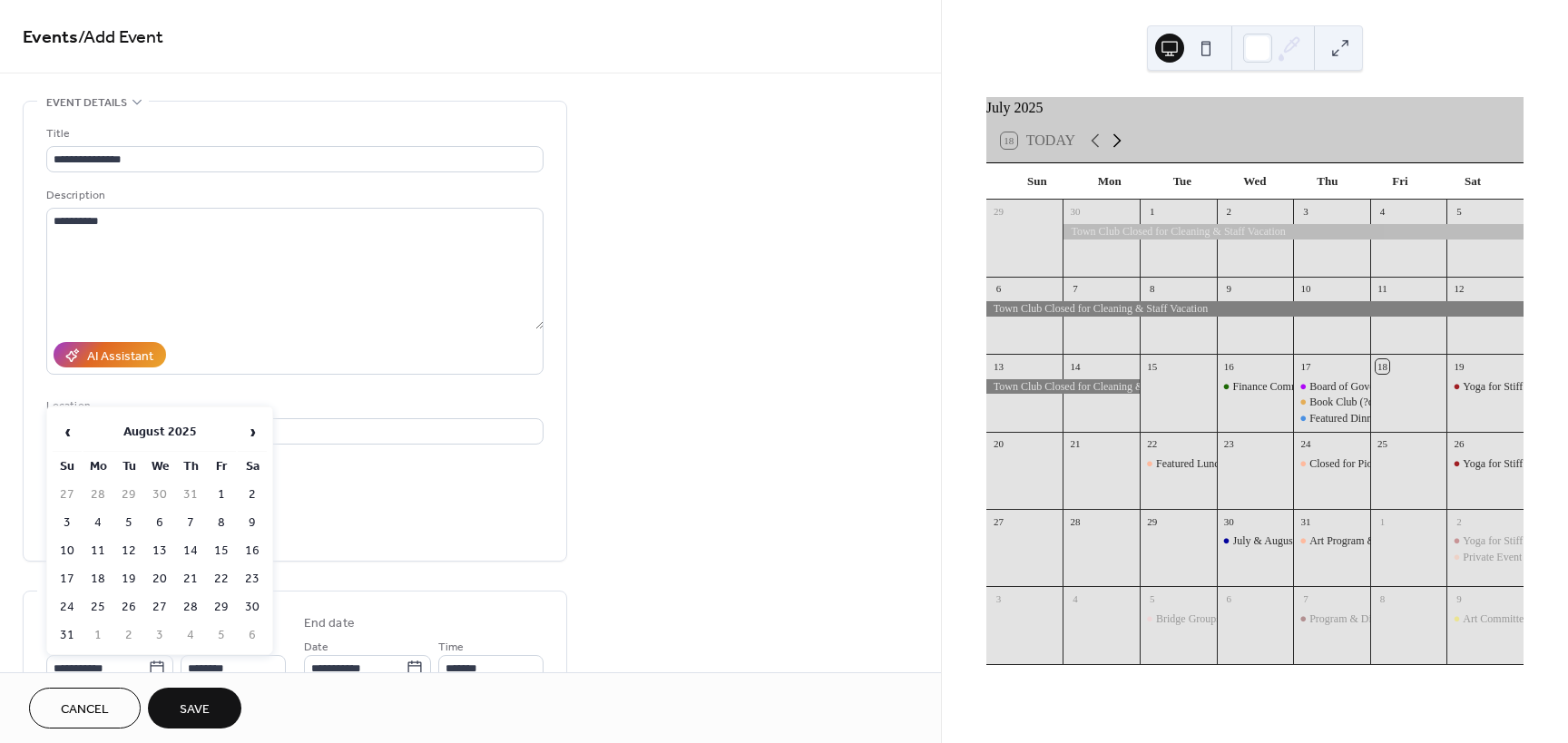 click 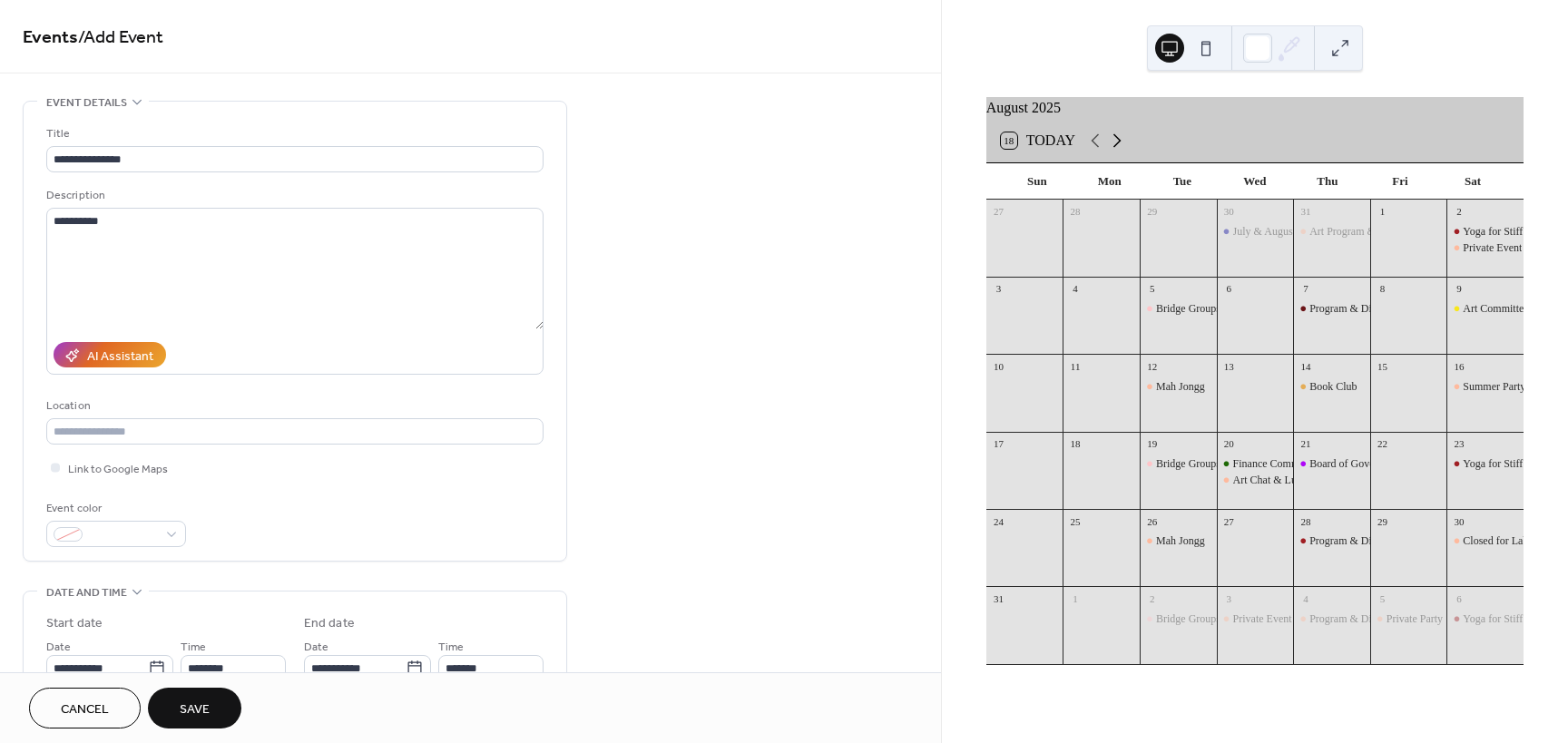 click 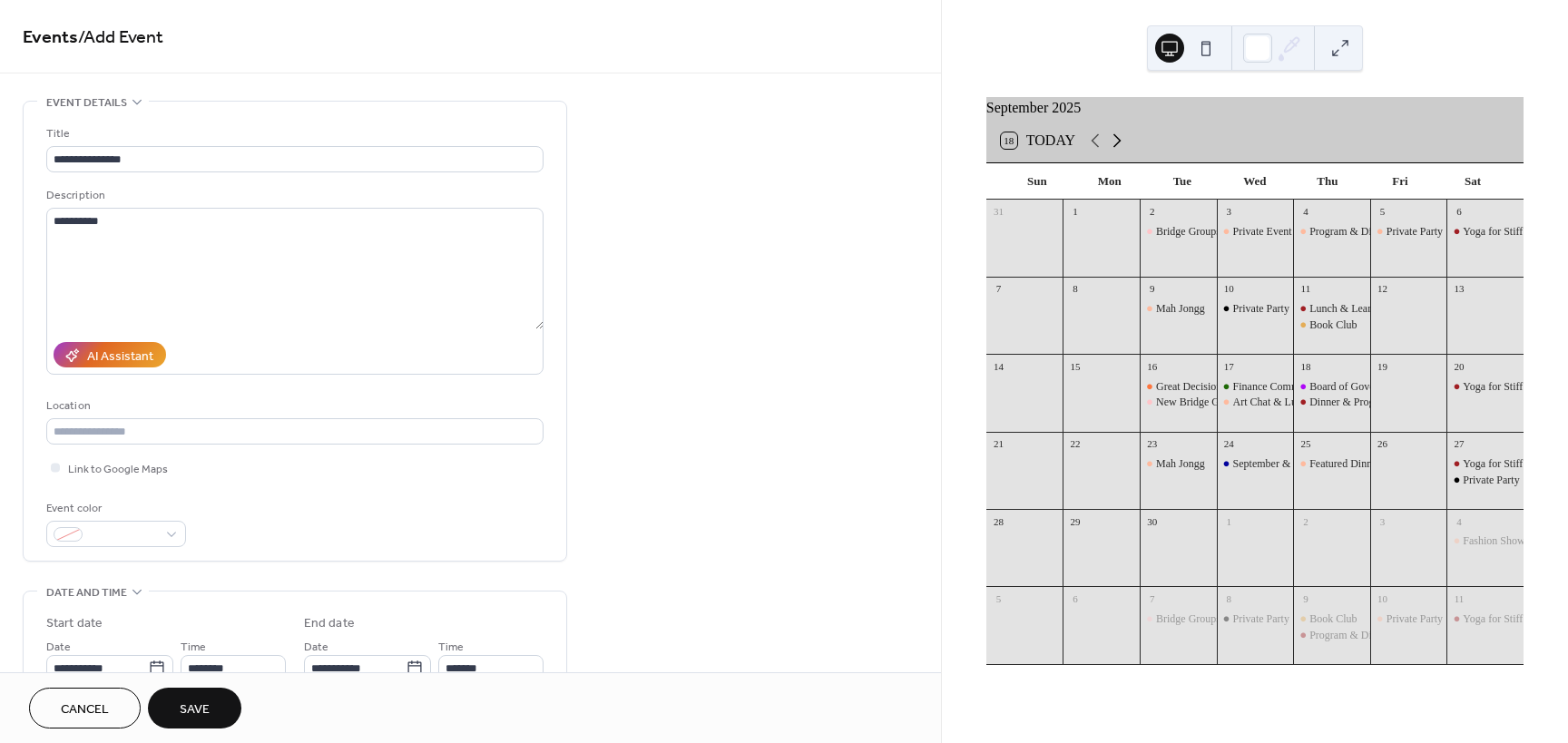 click 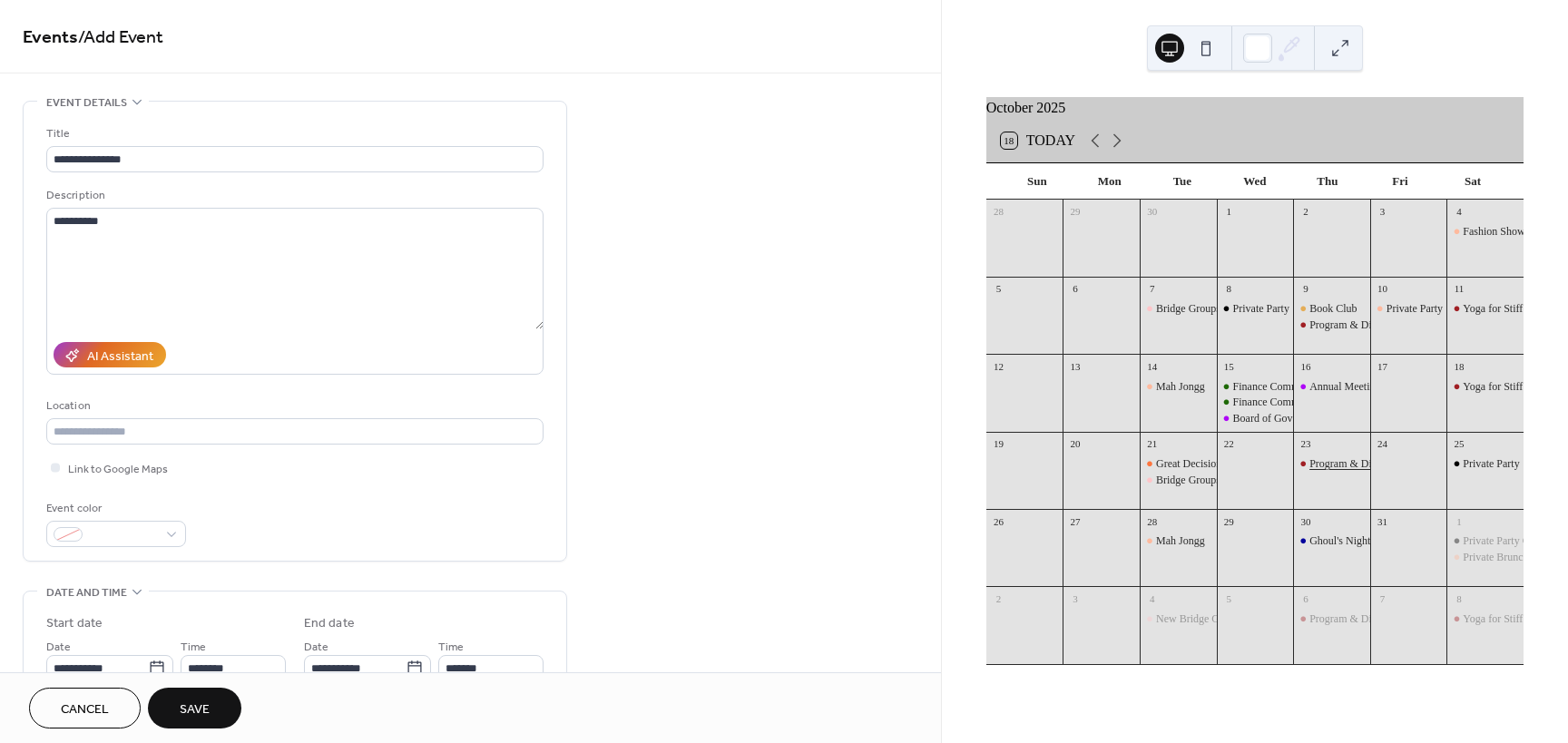 click on "Program & Dinner" at bounding box center (1350, 464) 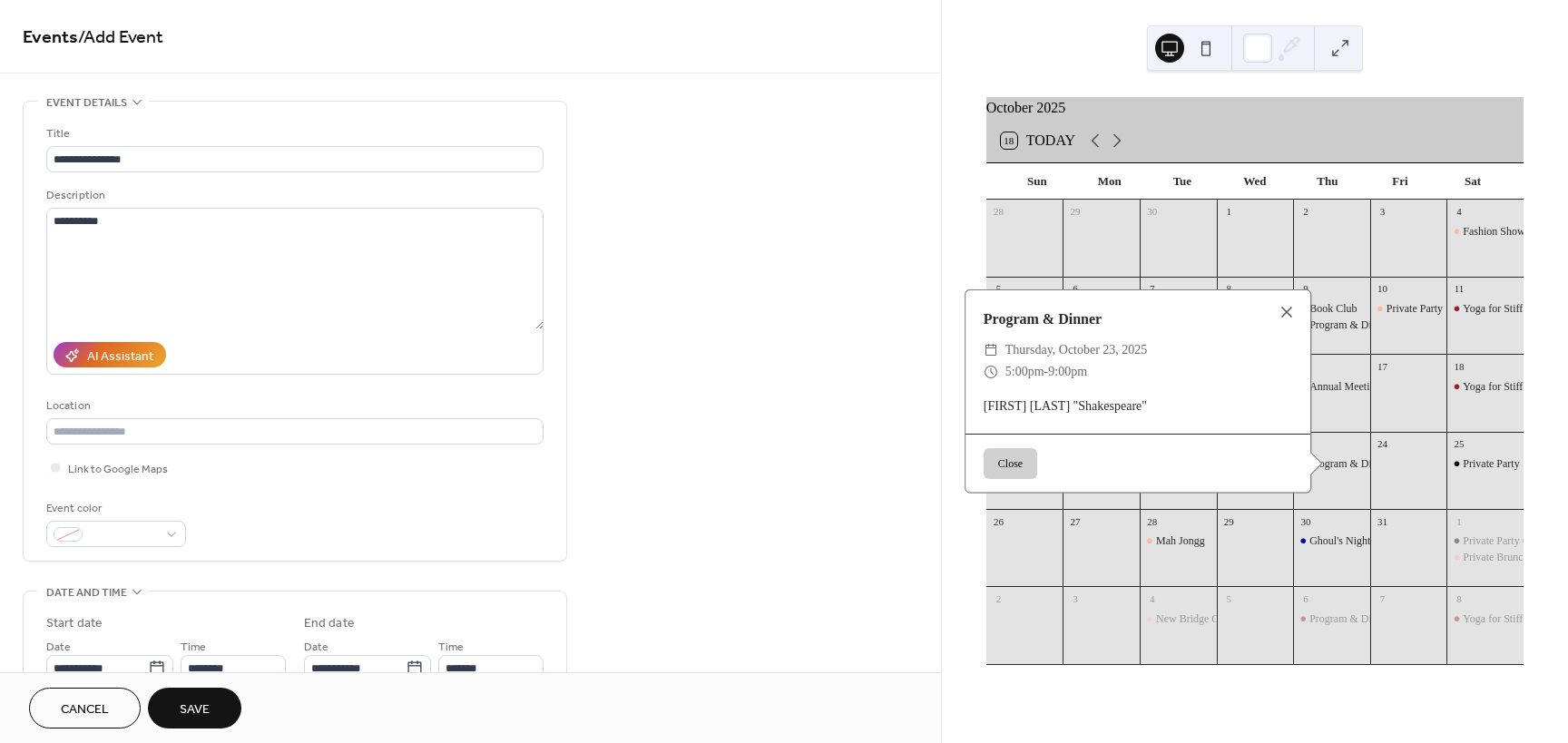 click on "18 Today" at bounding box center (1255, 141) 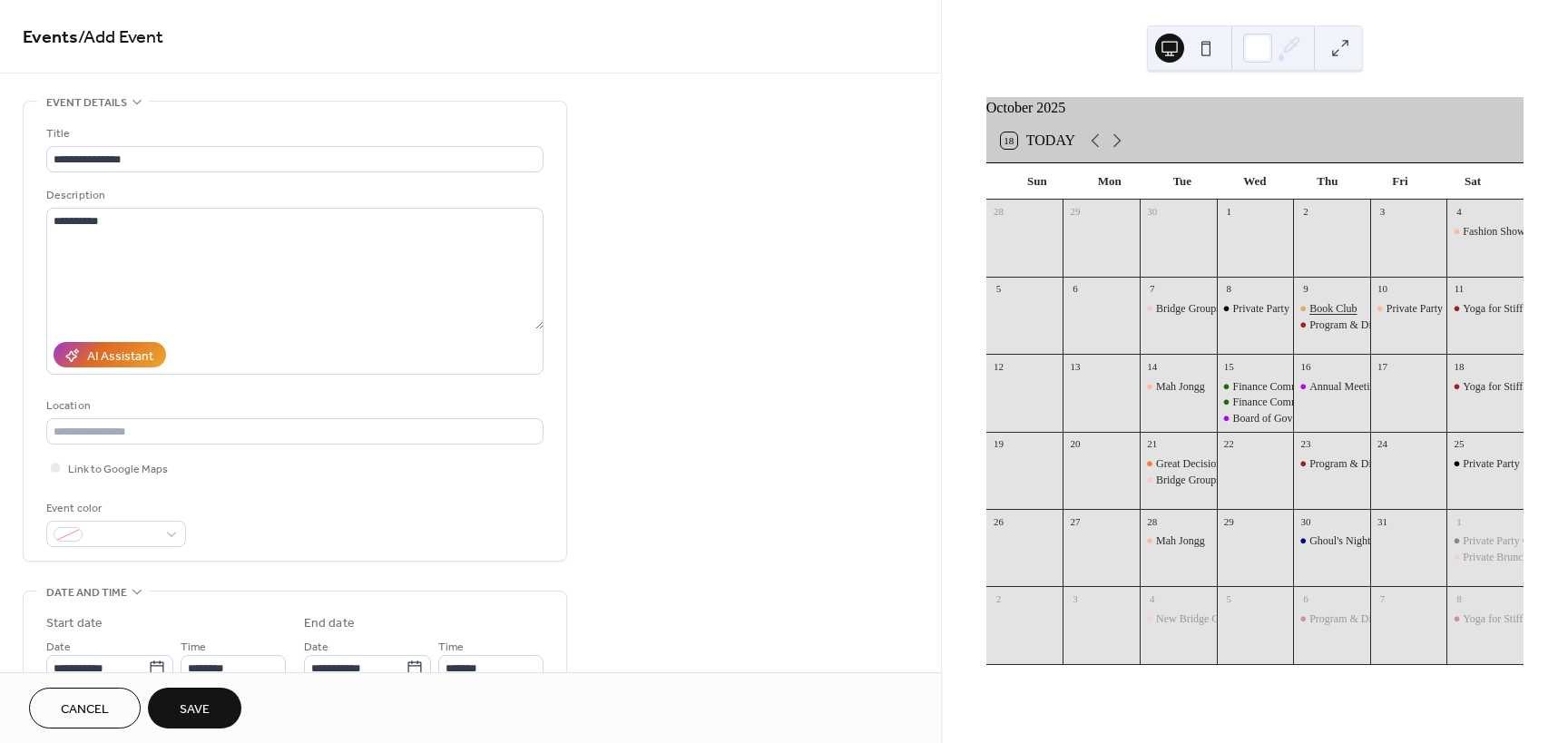 click on "Book Club" at bounding box center [1333, 308] 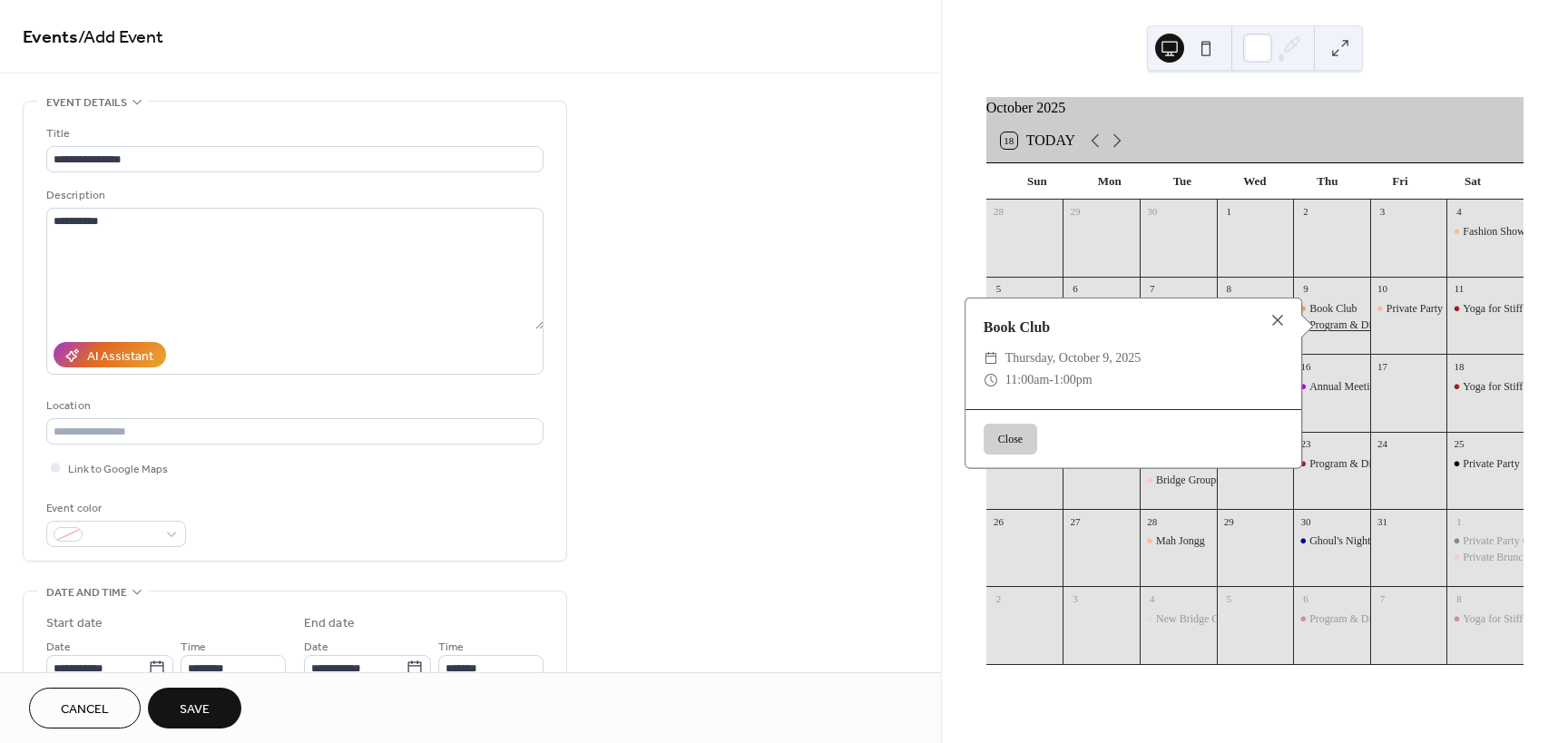 click on "Program & Dinner" at bounding box center (1350, 325) 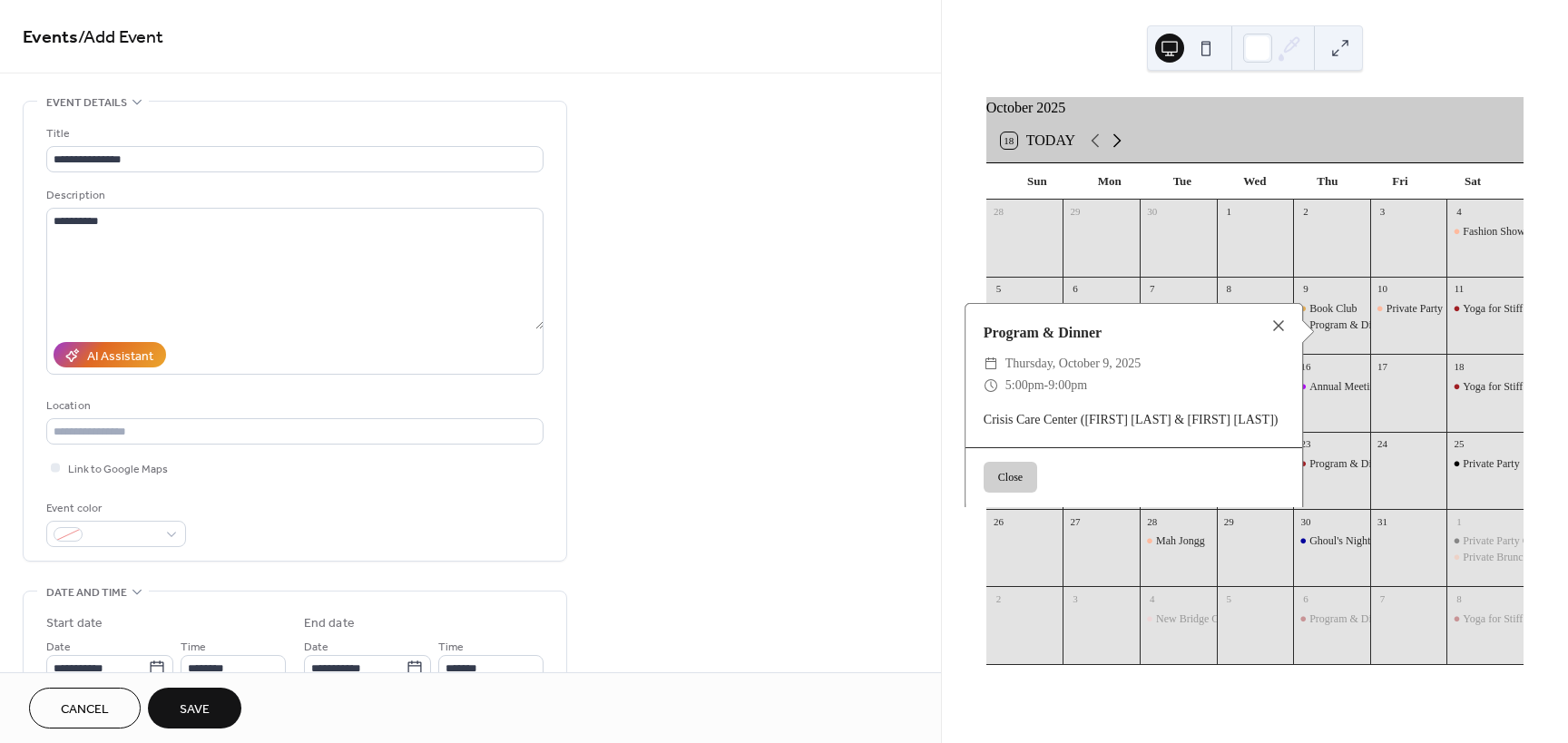 click 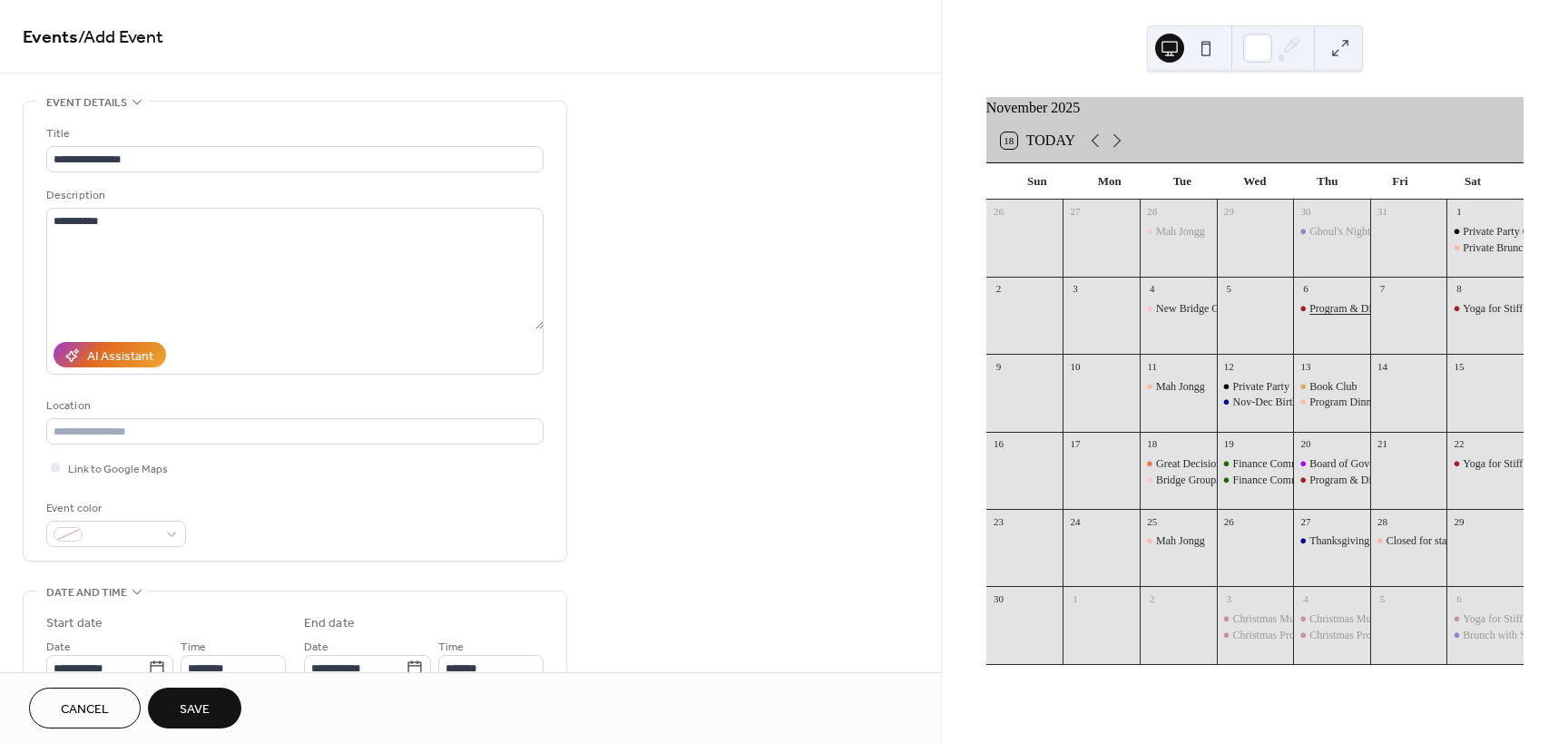 click on "Program & Dinner" at bounding box center [1350, 308] 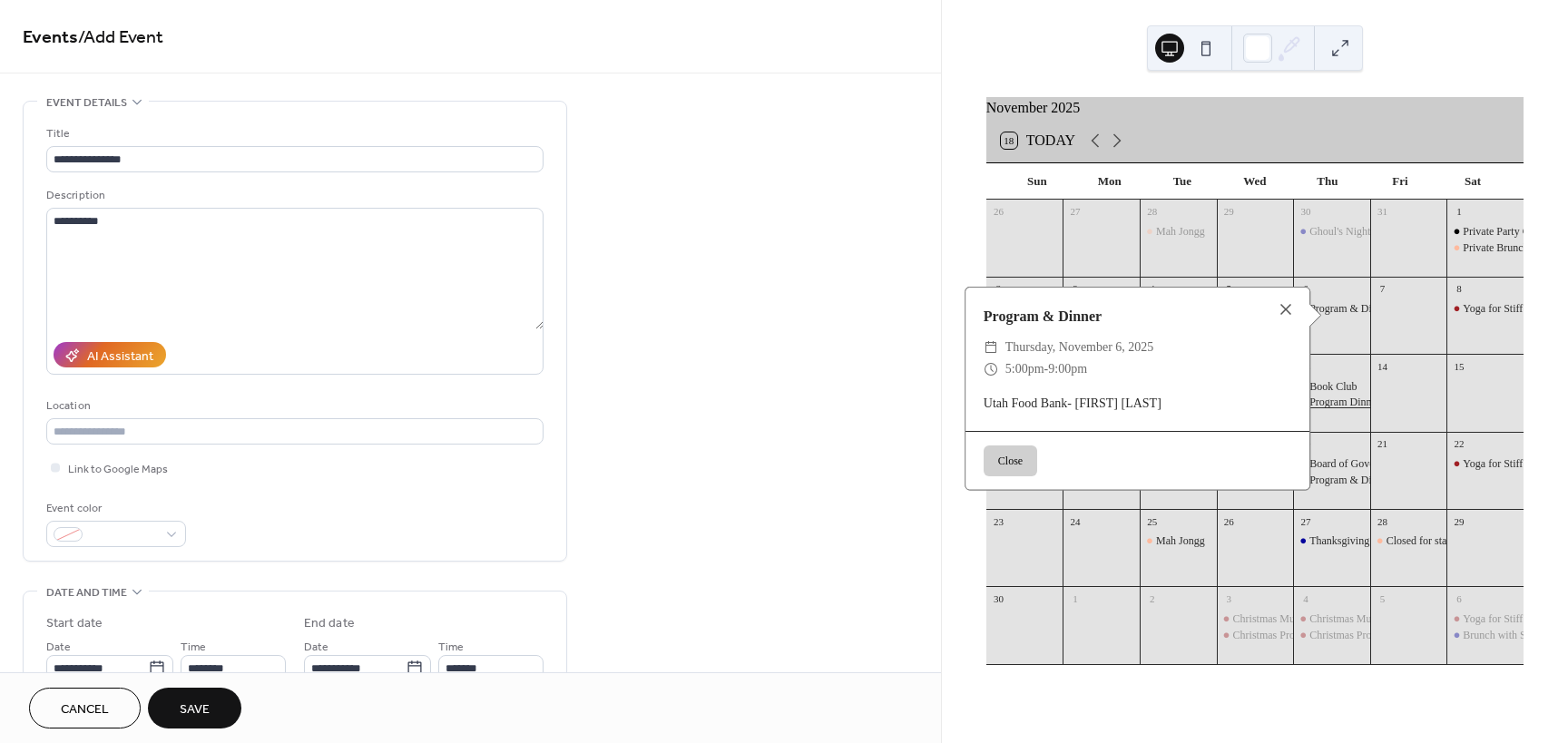 click on "Program Dinner" at bounding box center [1345, 402] 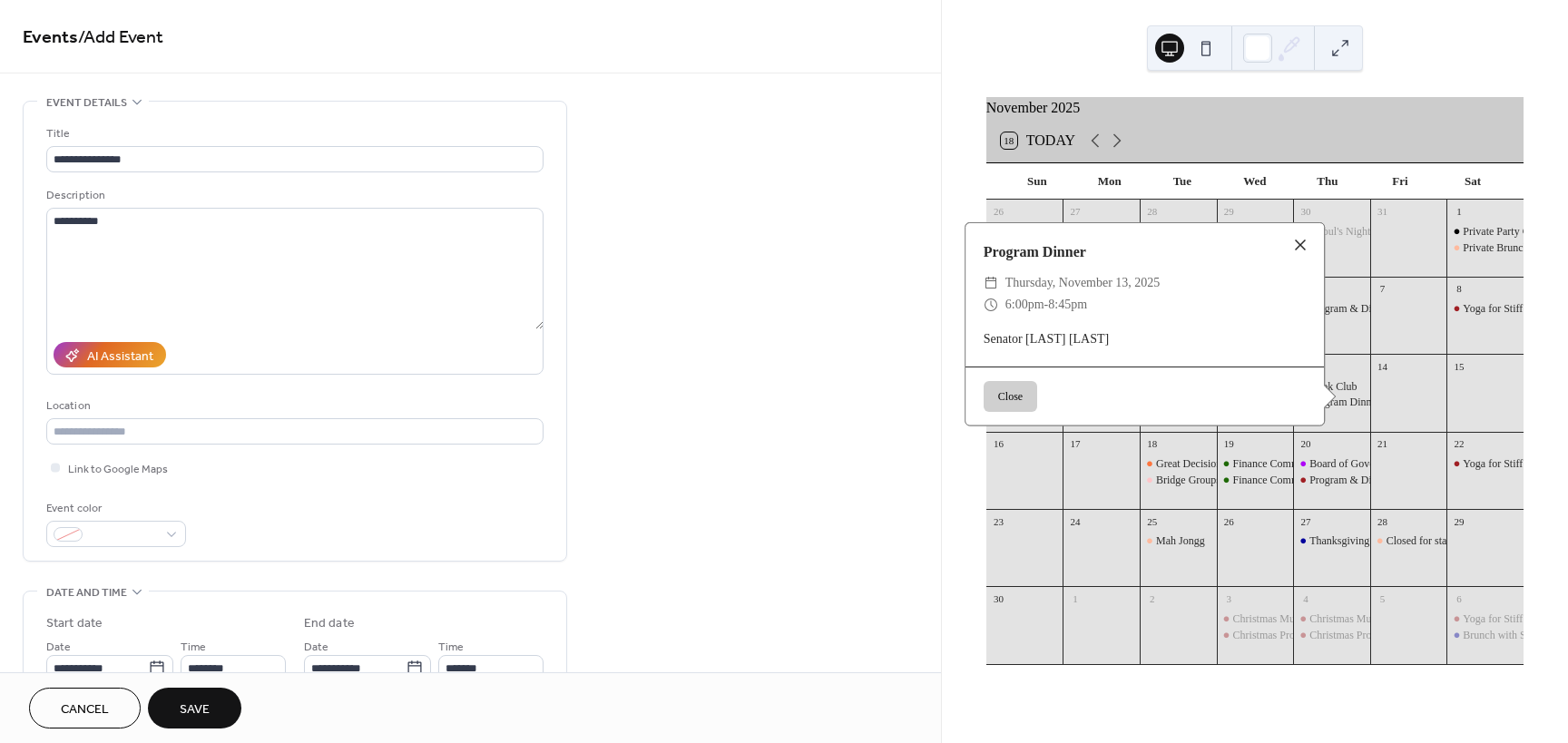 click at bounding box center (1300, 245) 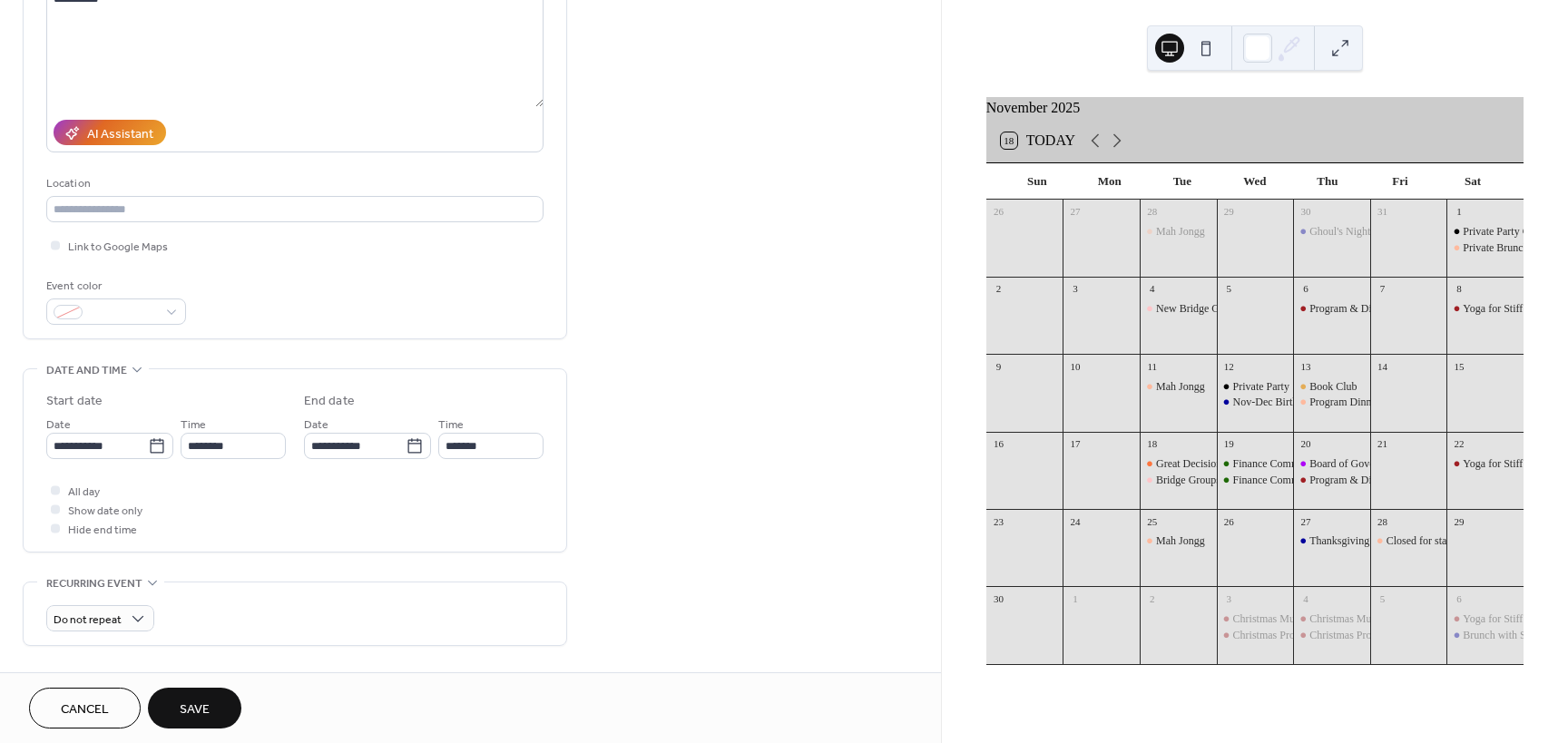 scroll, scrollTop: 272, scrollLeft: 0, axis: vertical 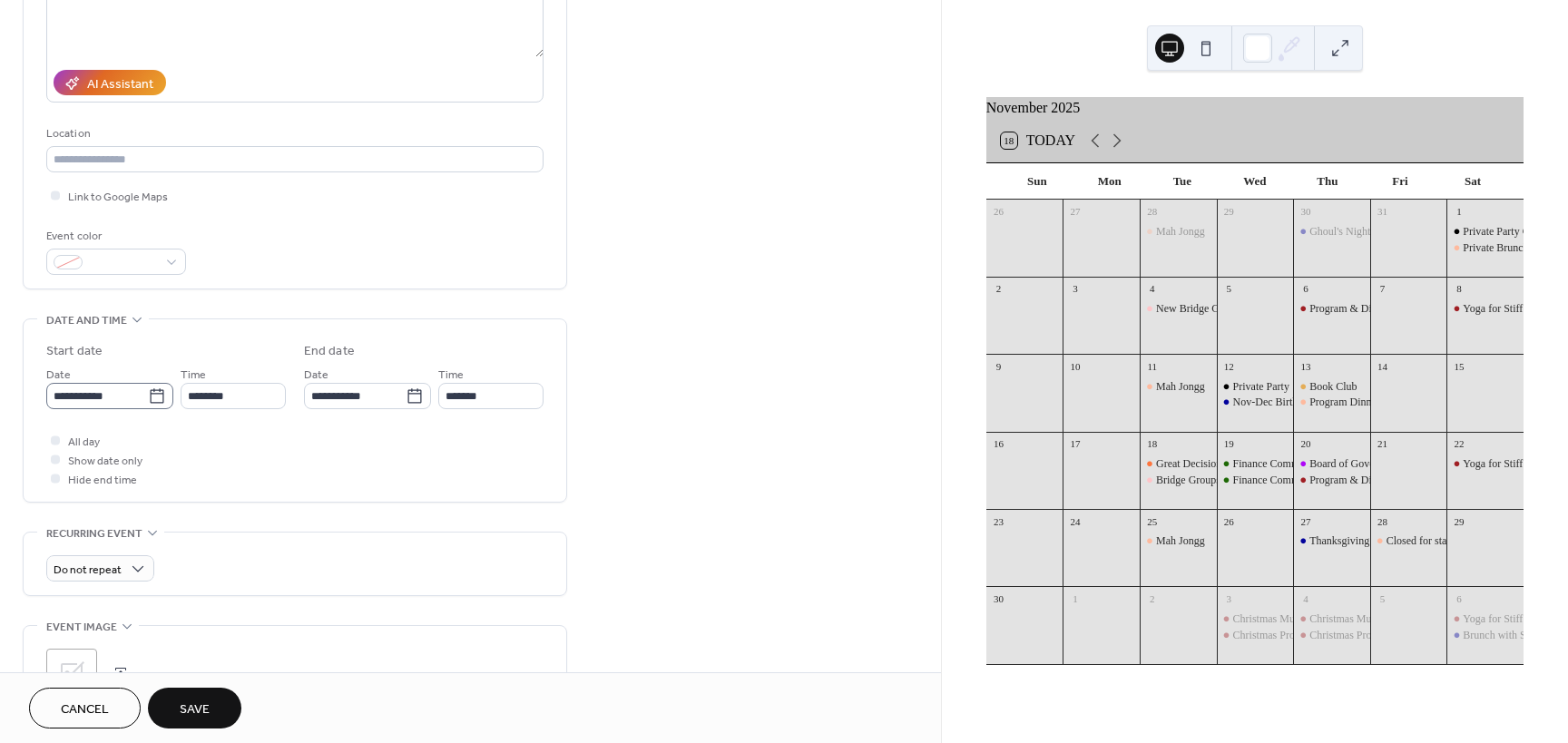 click 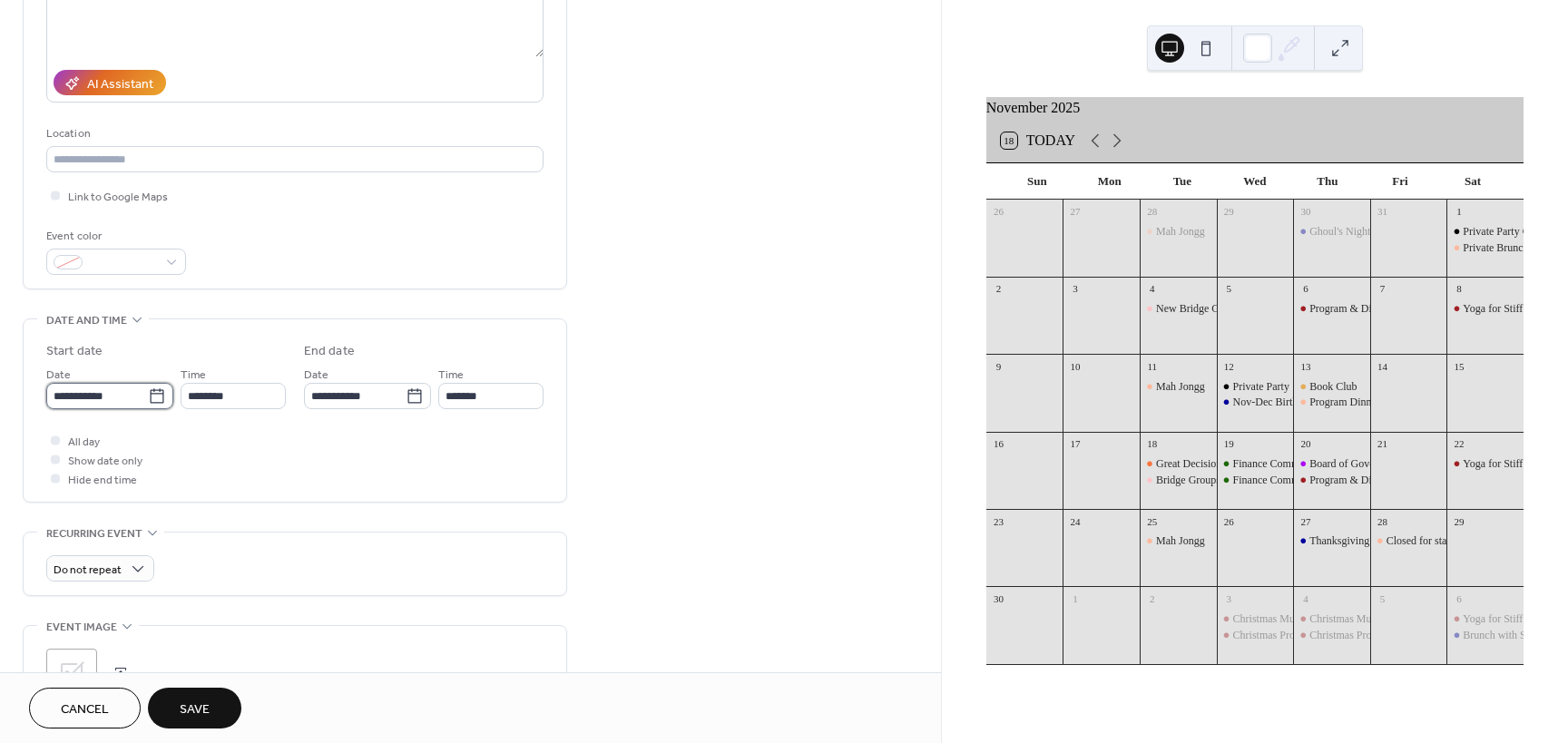 click on "**********" at bounding box center [97, 396] 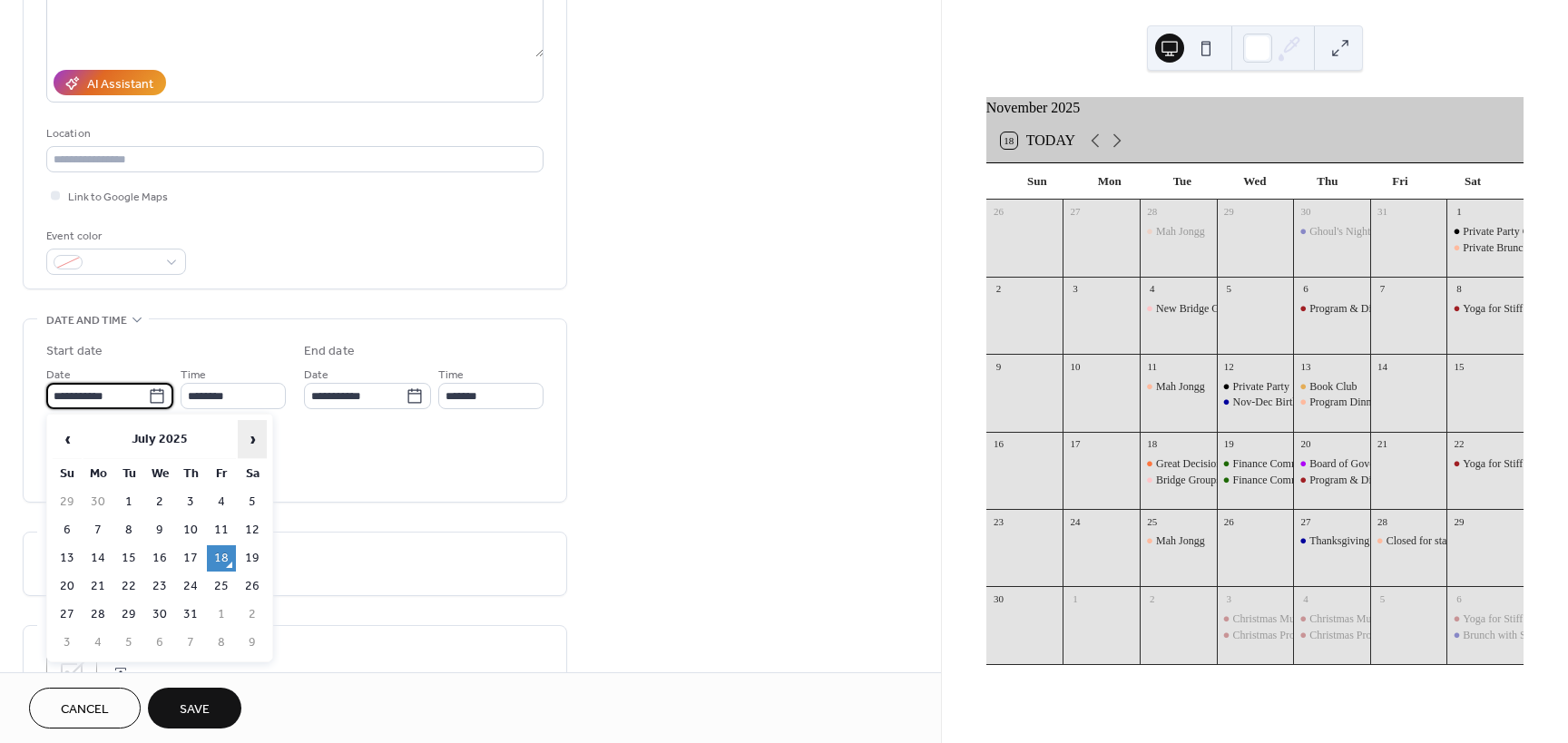 click on "›" at bounding box center [252, 439] 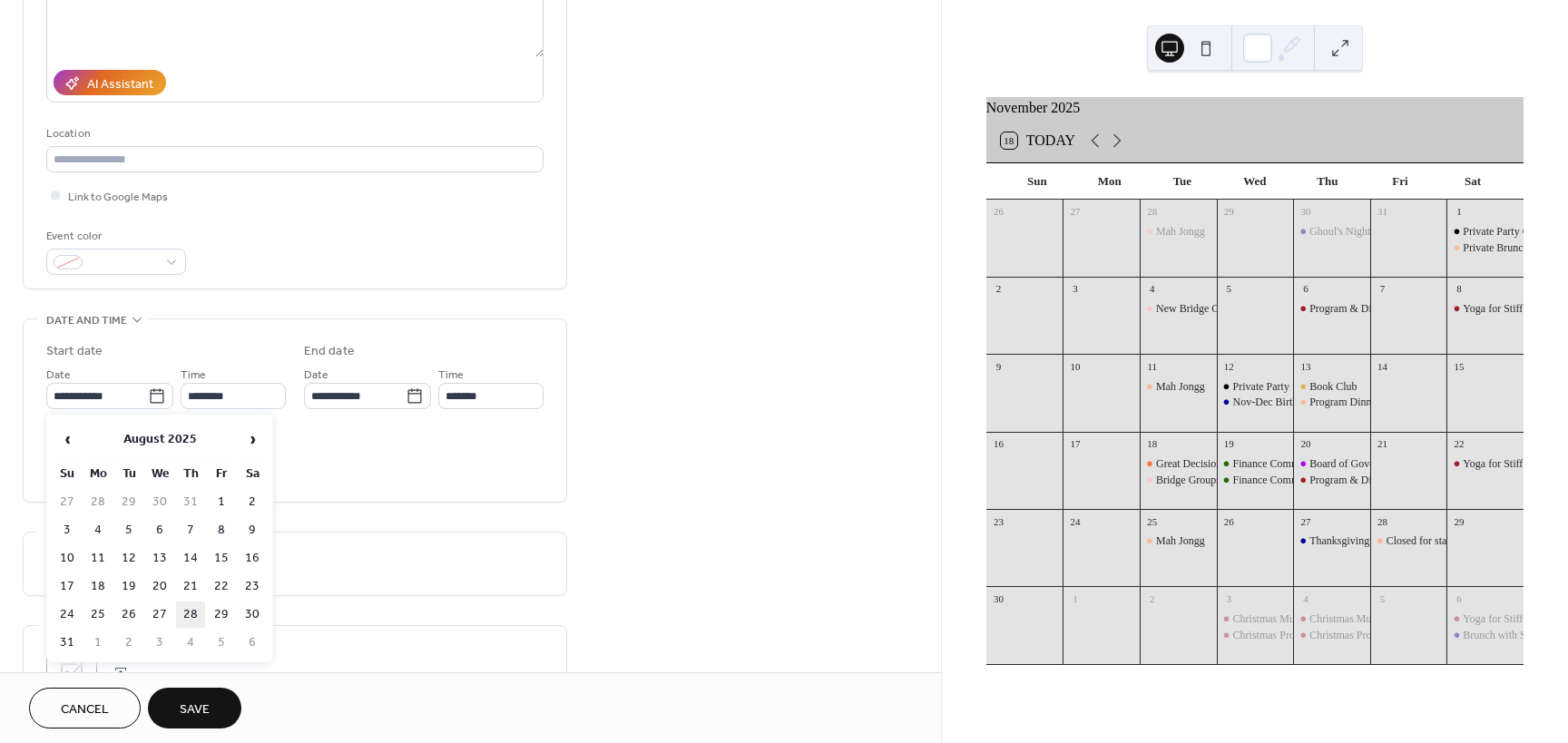 click on "28" at bounding box center (191, 614) 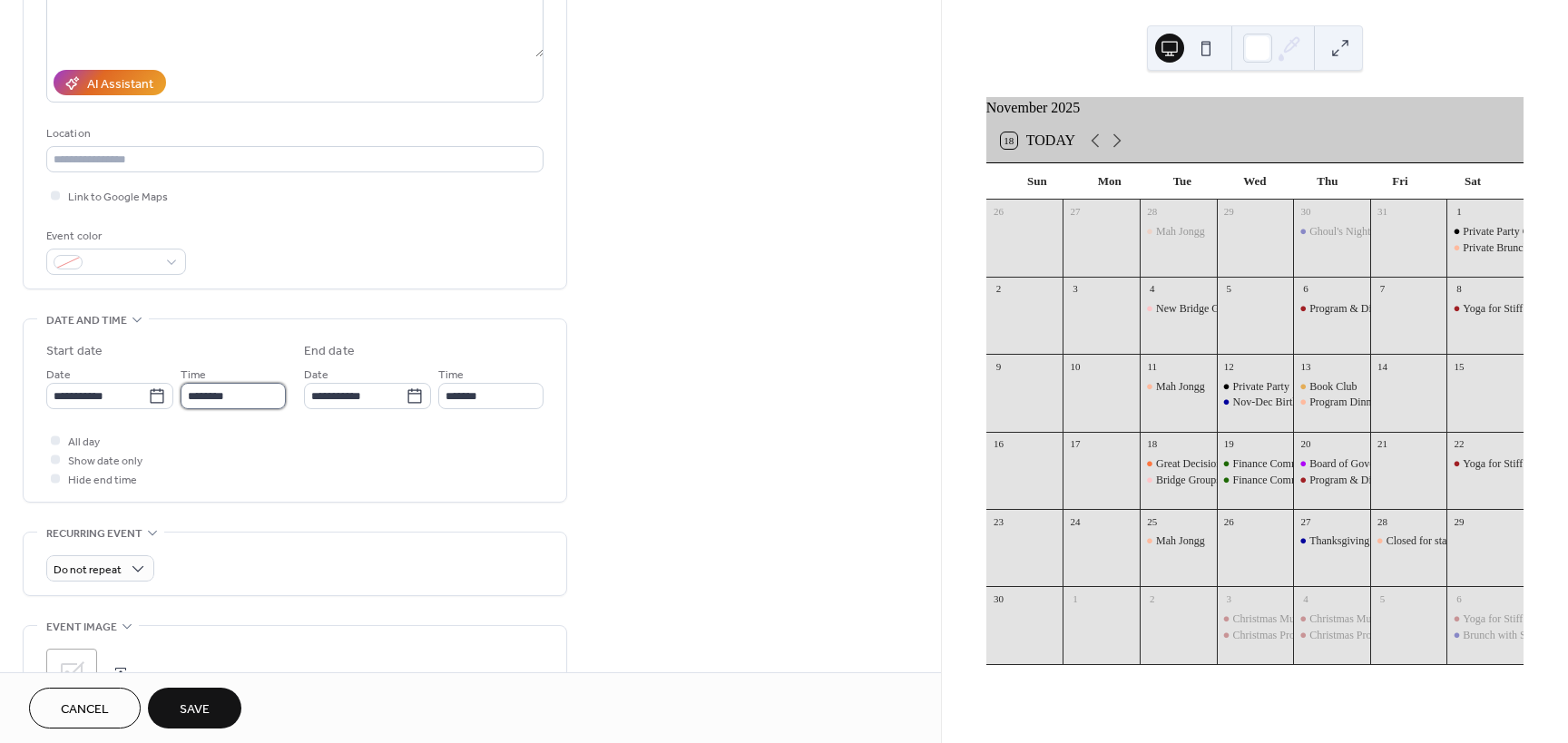 click on "********" at bounding box center (233, 396) 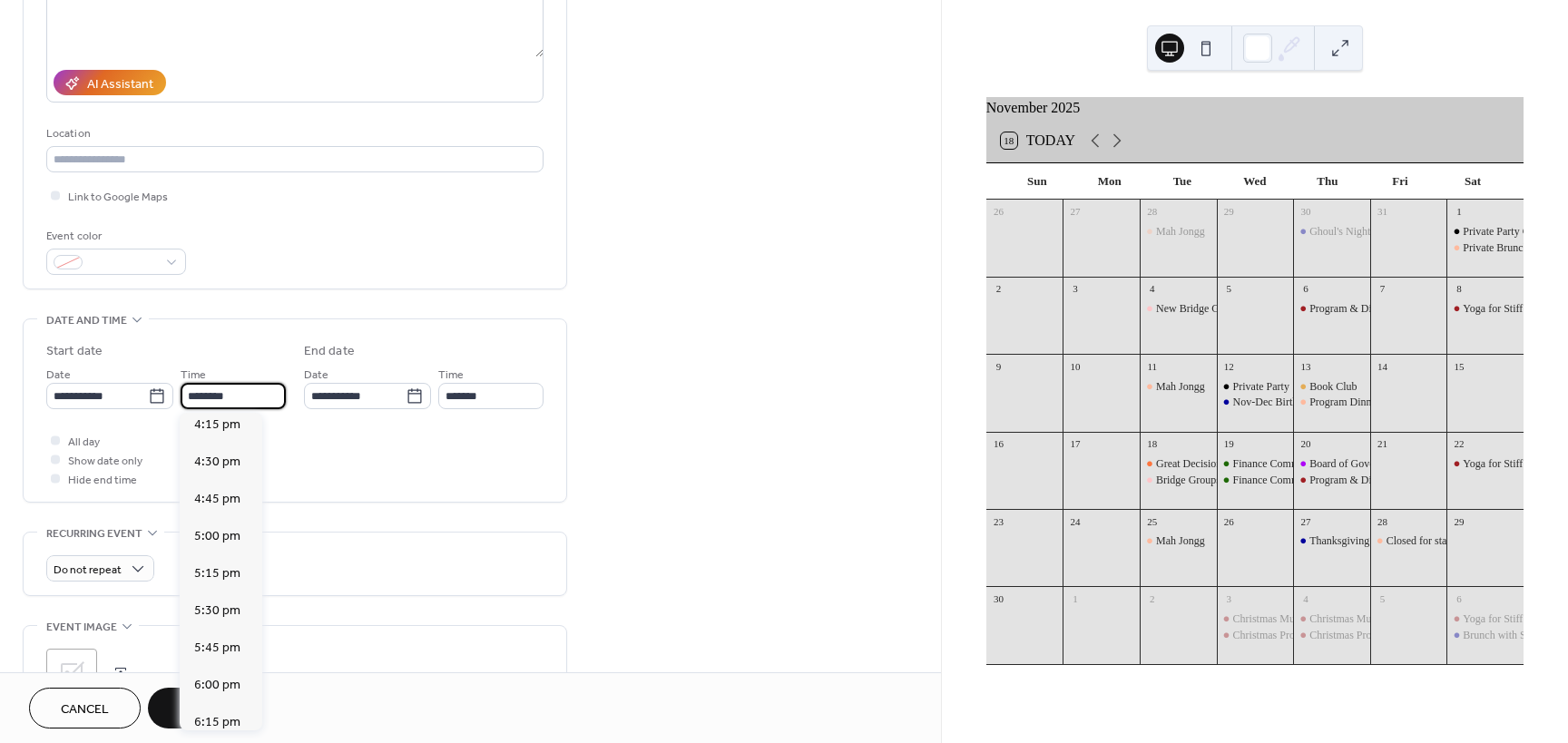 scroll, scrollTop: 2511, scrollLeft: 0, axis: vertical 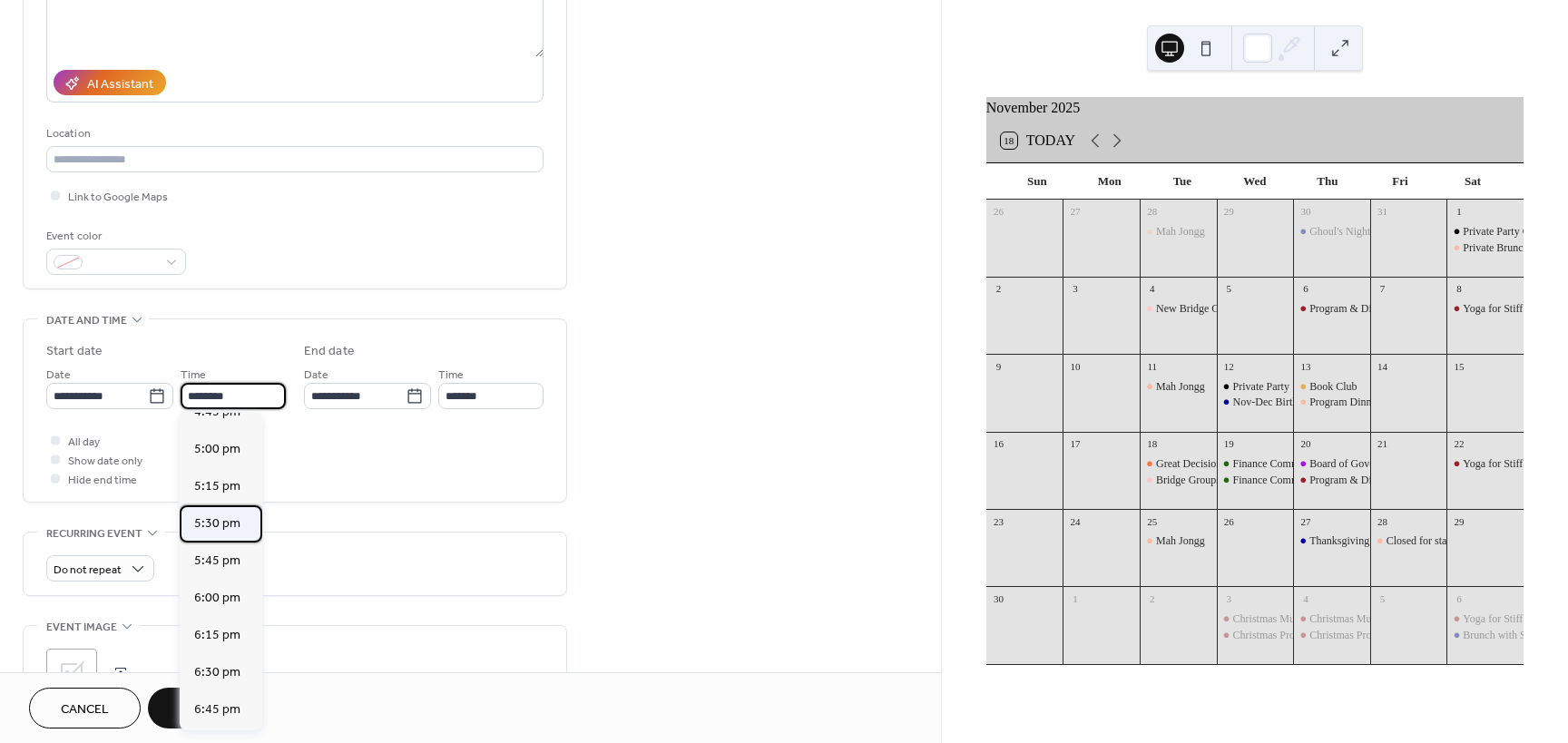 click on "5:30 pm" at bounding box center (217, 523) 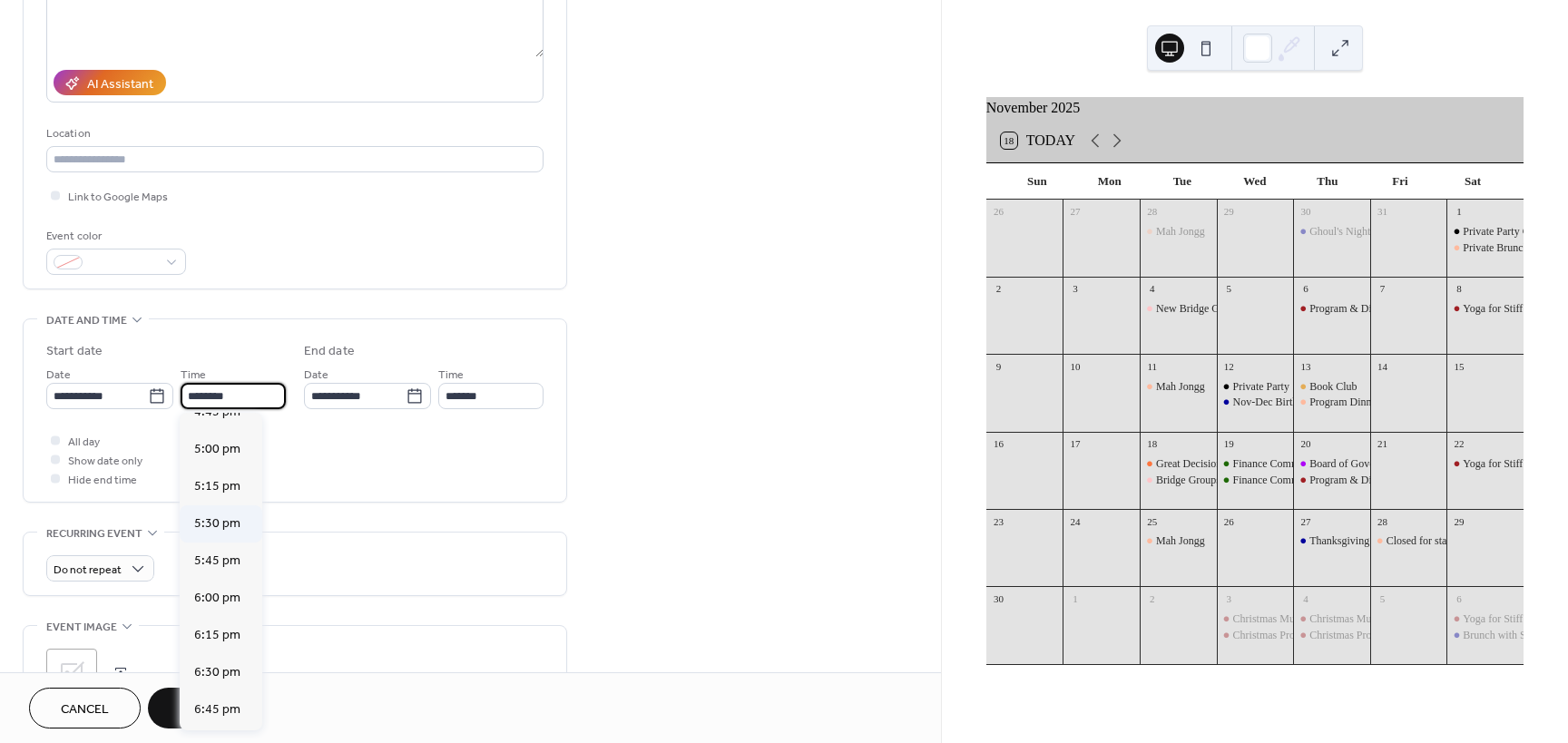 type on "*******" 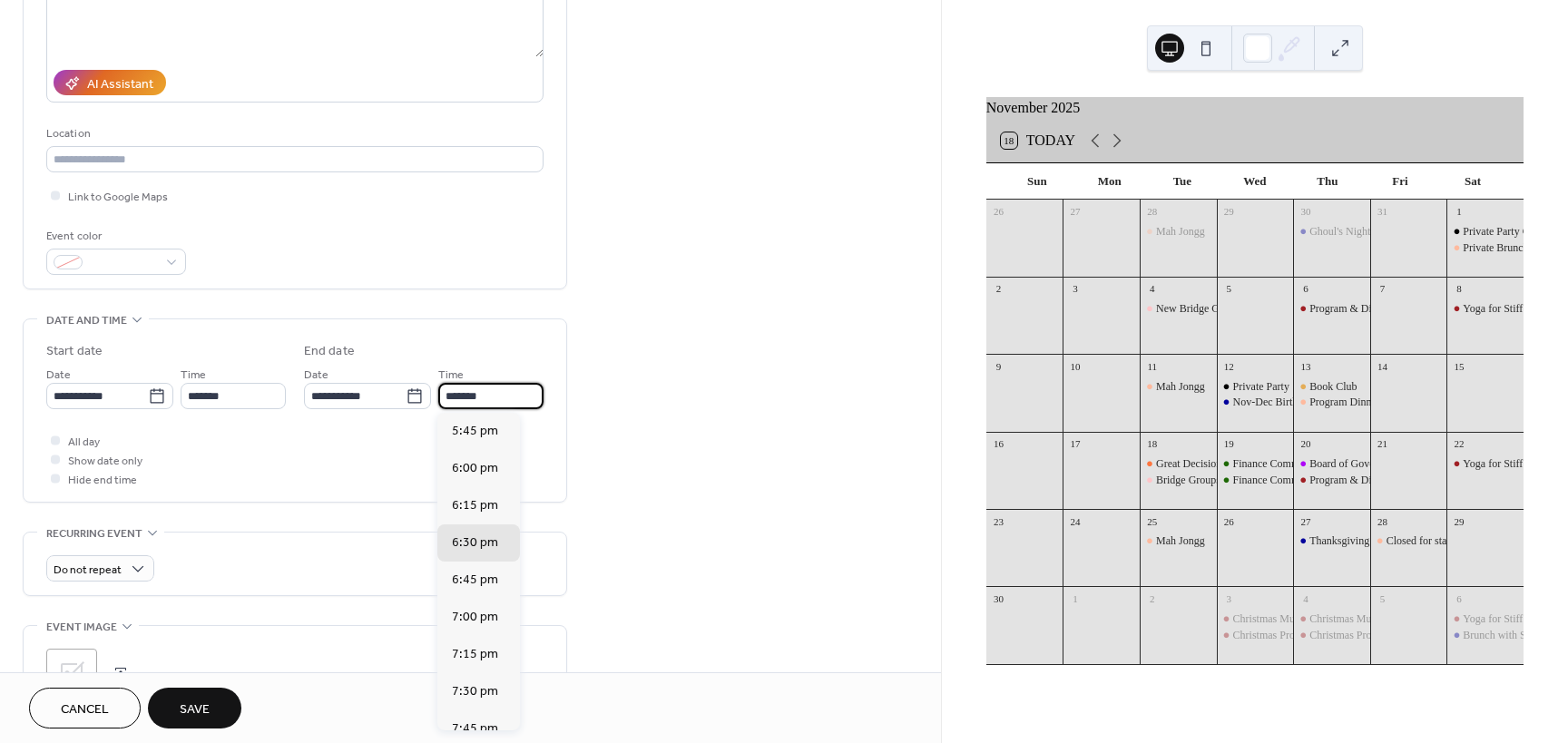 click on "*******" at bounding box center [491, 396] 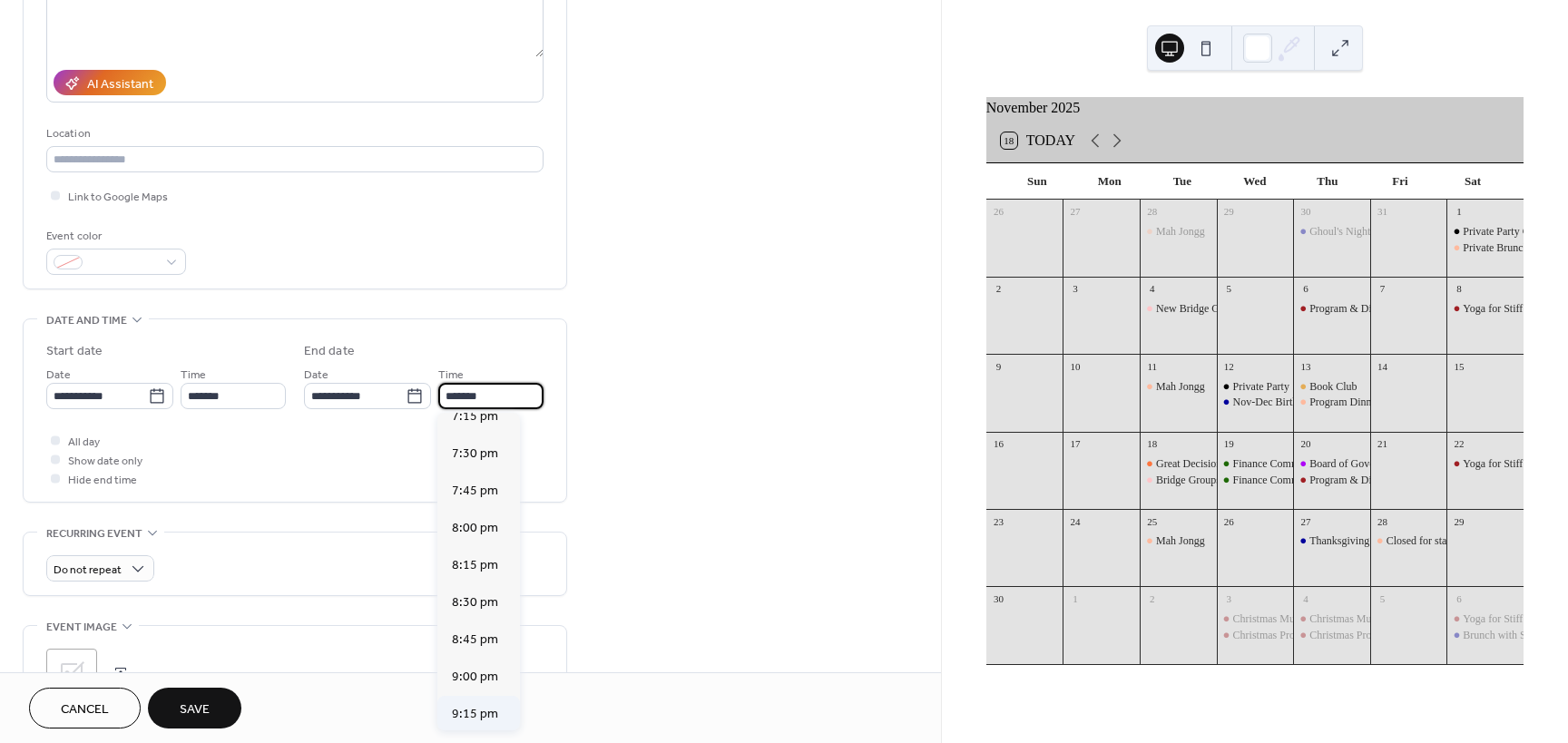 scroll, scrollTop: 272, scrollLeft: 0, axis: vertical 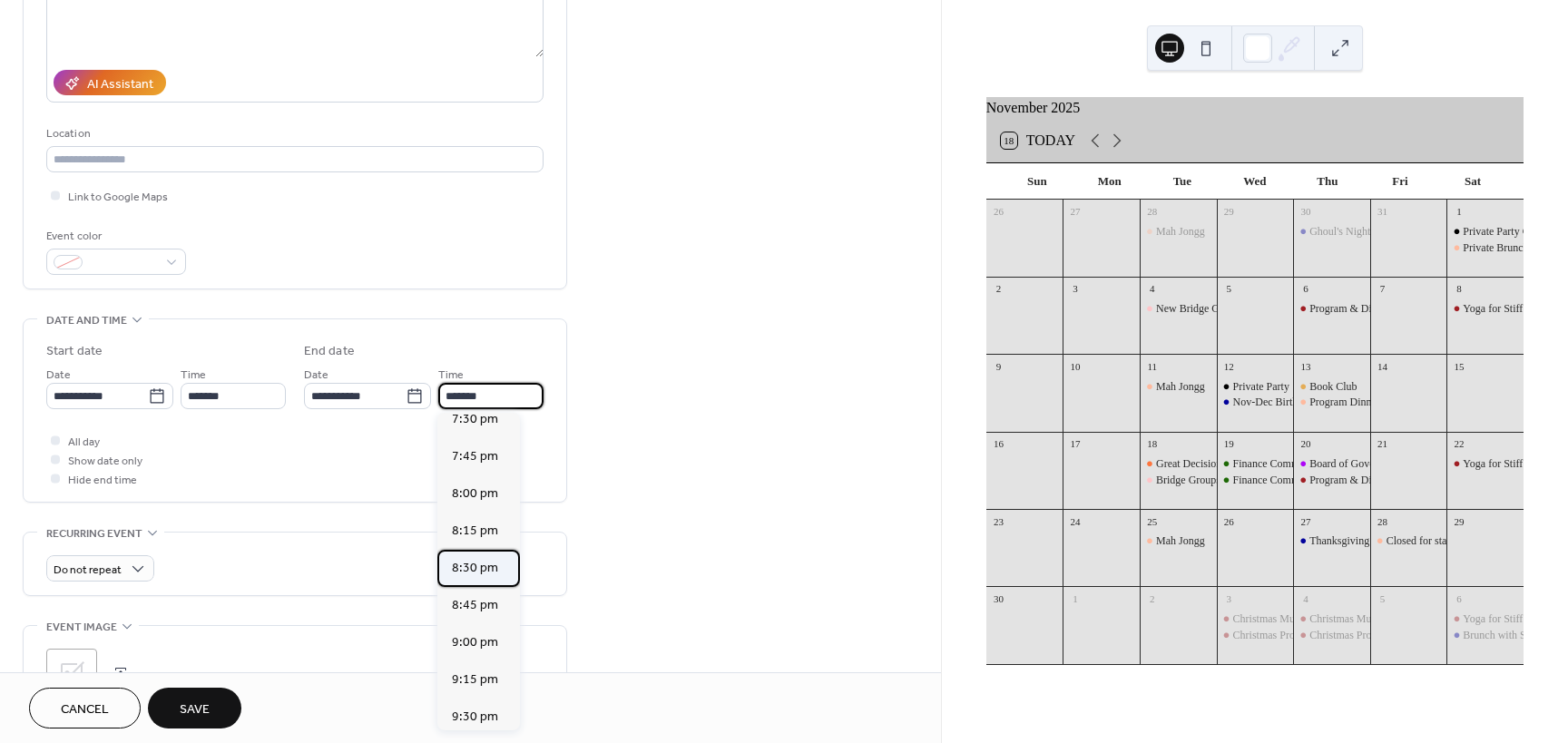 click on "8:30 pm" at bounding box center [475, 568] 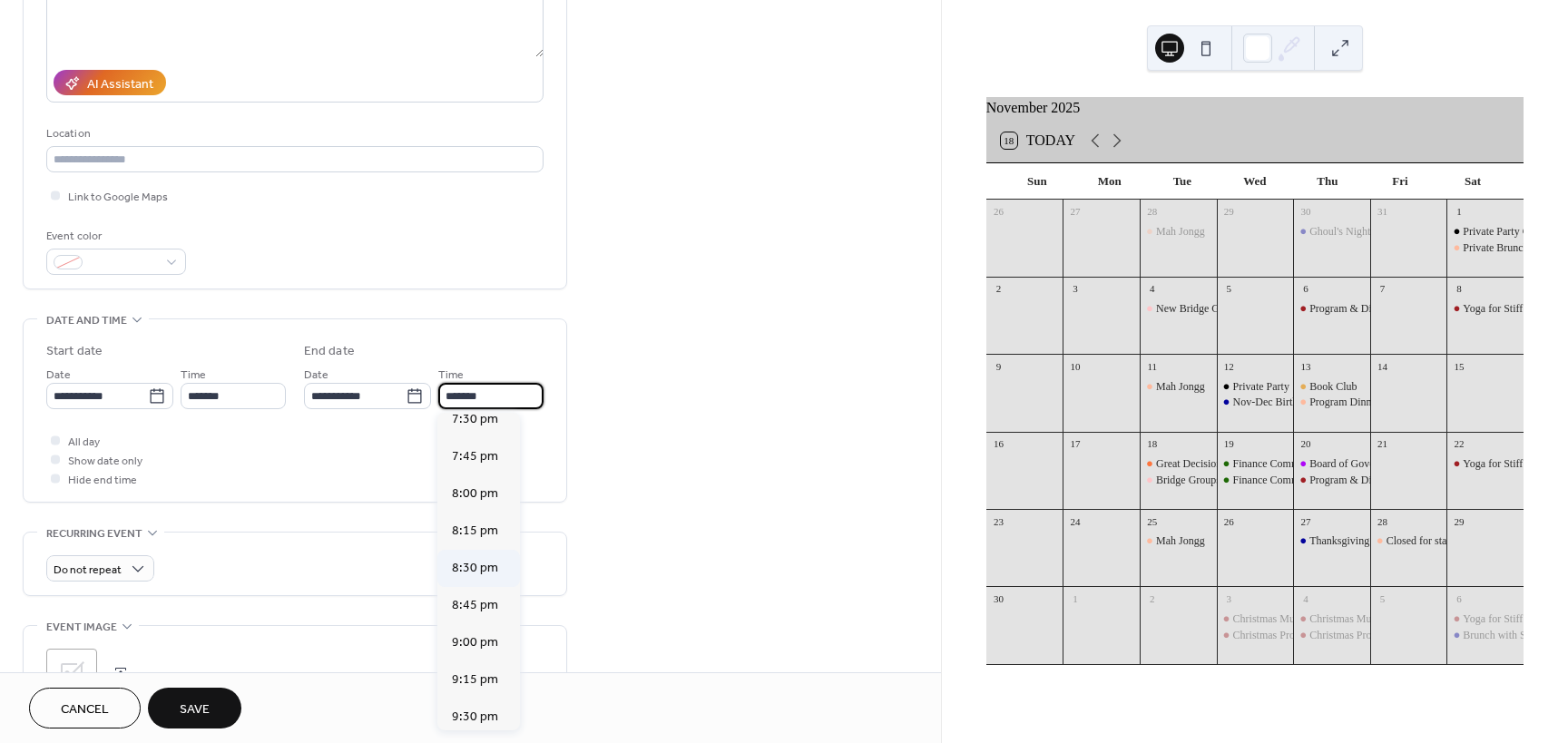 type on "*******" 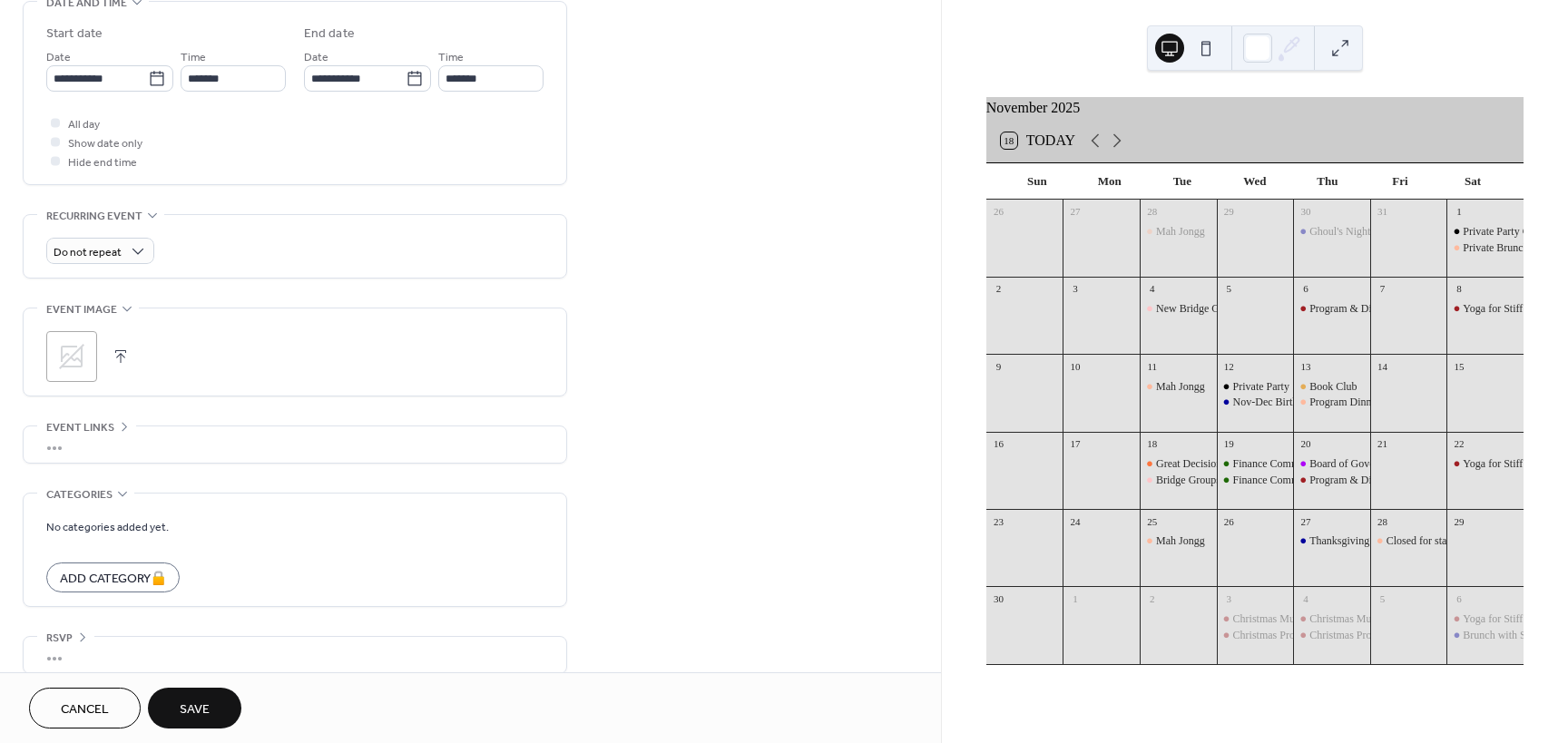 scroll, scrollTop: 610, scrollLeft: 0, axis: vertical 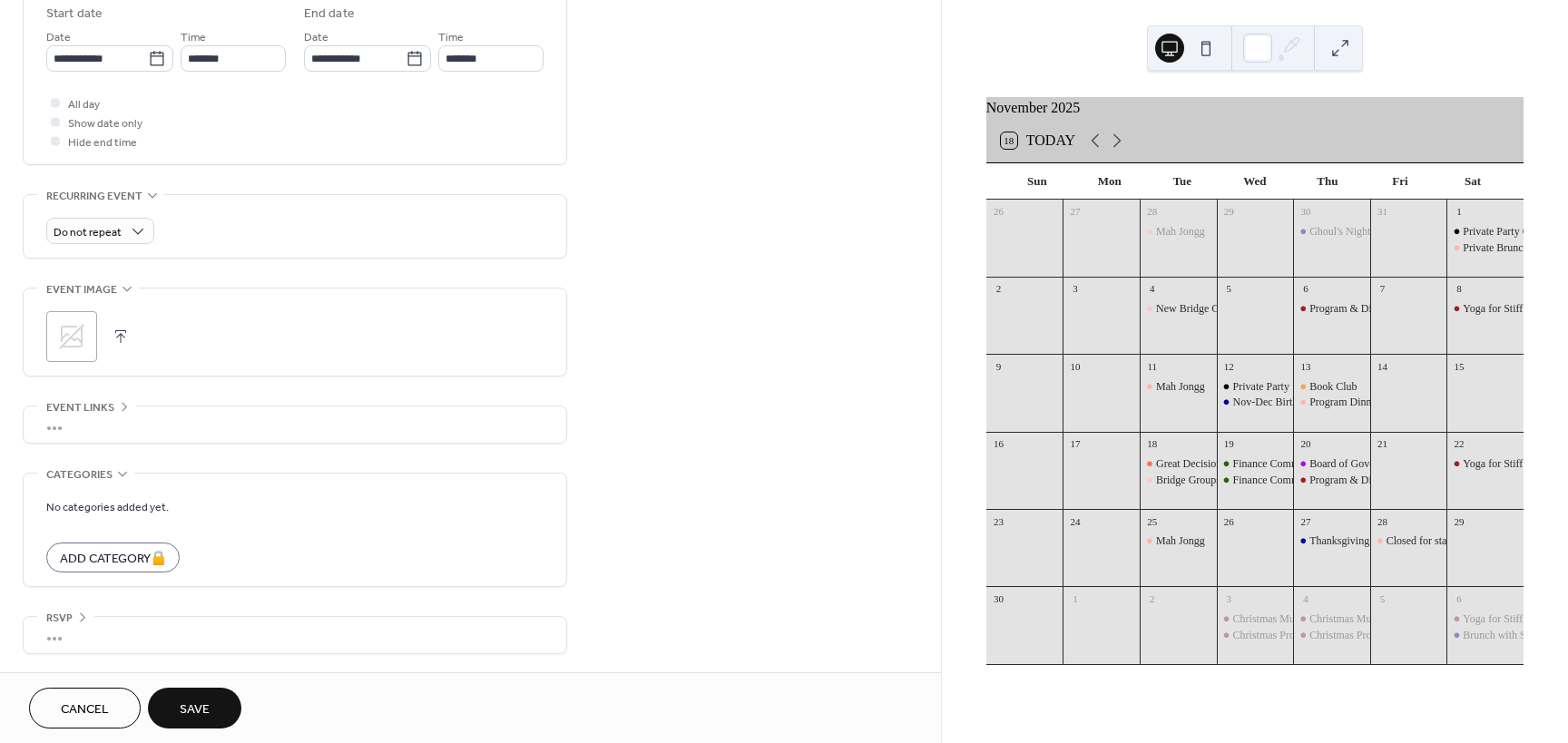 click on "Save" at bounding box center [194, 709] 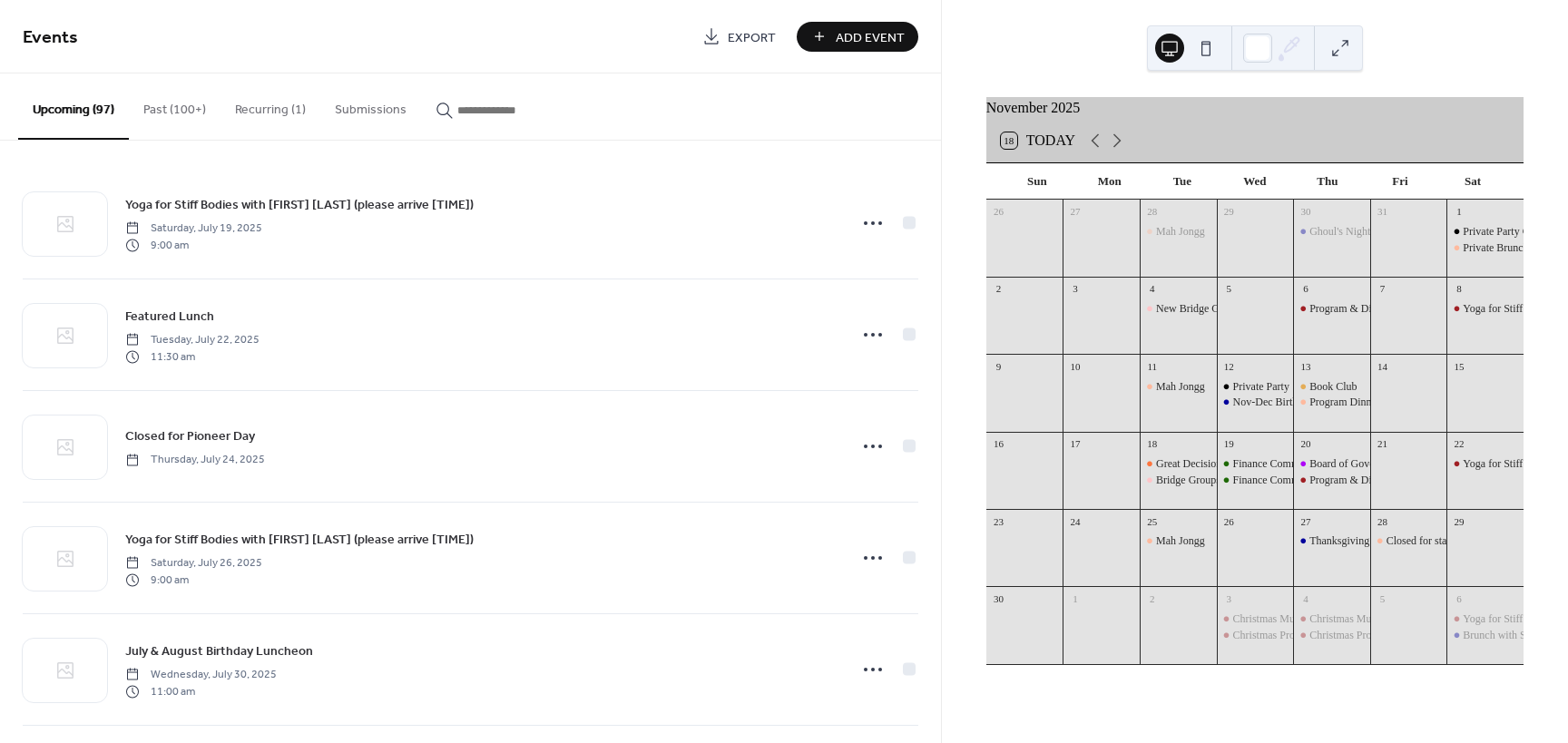 click on "Add Event" at bounding box center [870, 37] 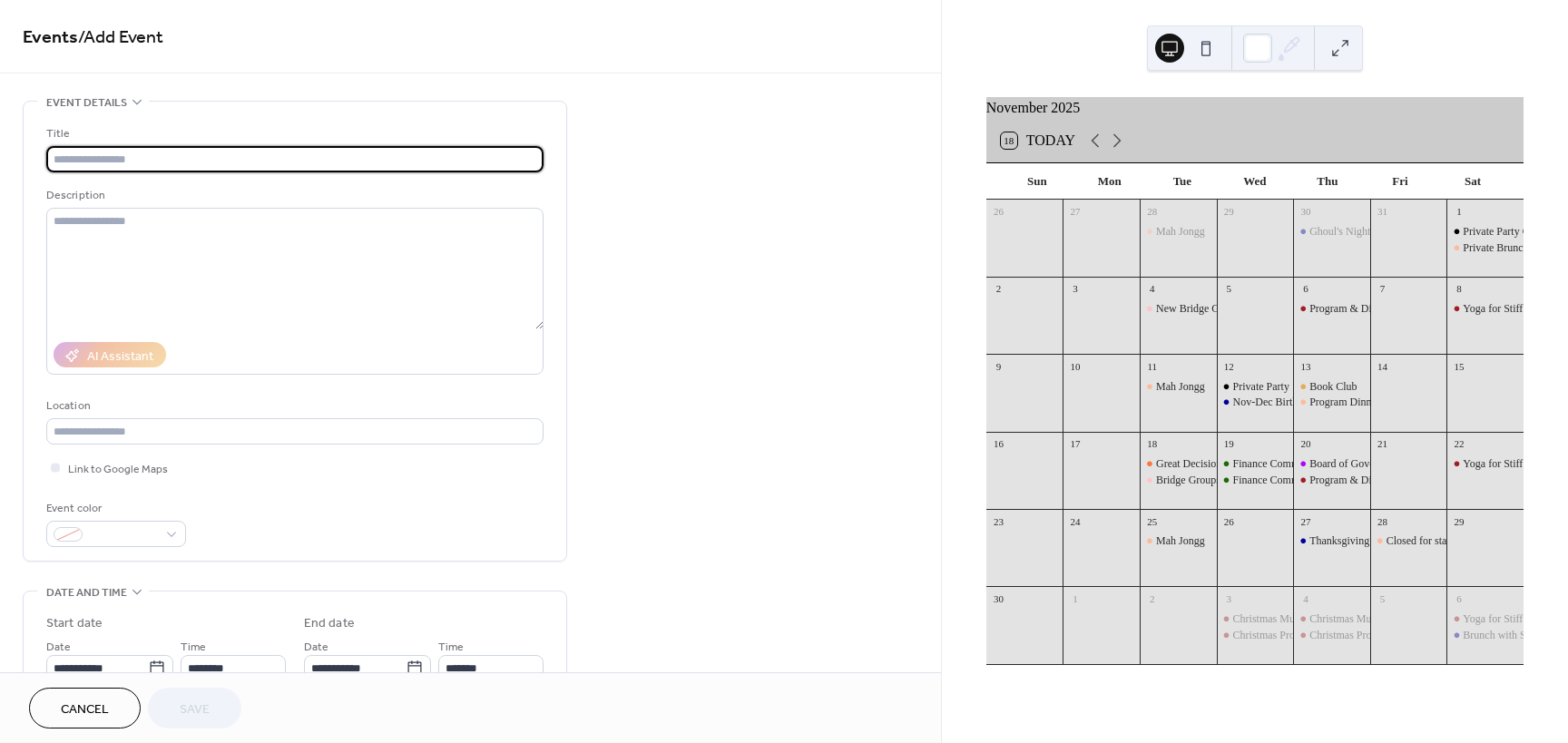 click at bounding box center [295, 159] 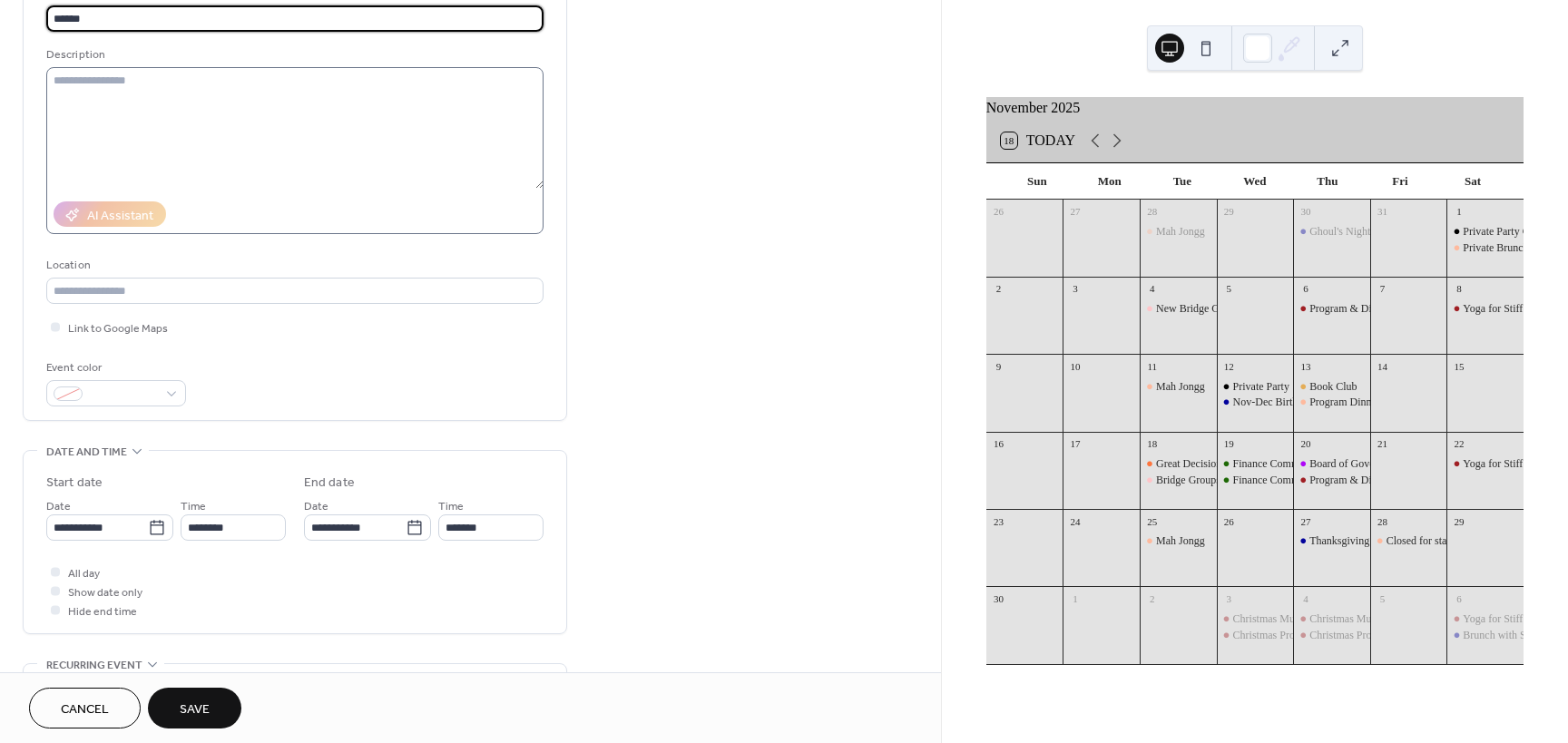 scroll, scrollTop: 181, scrollLeft: 0, axis: vertical 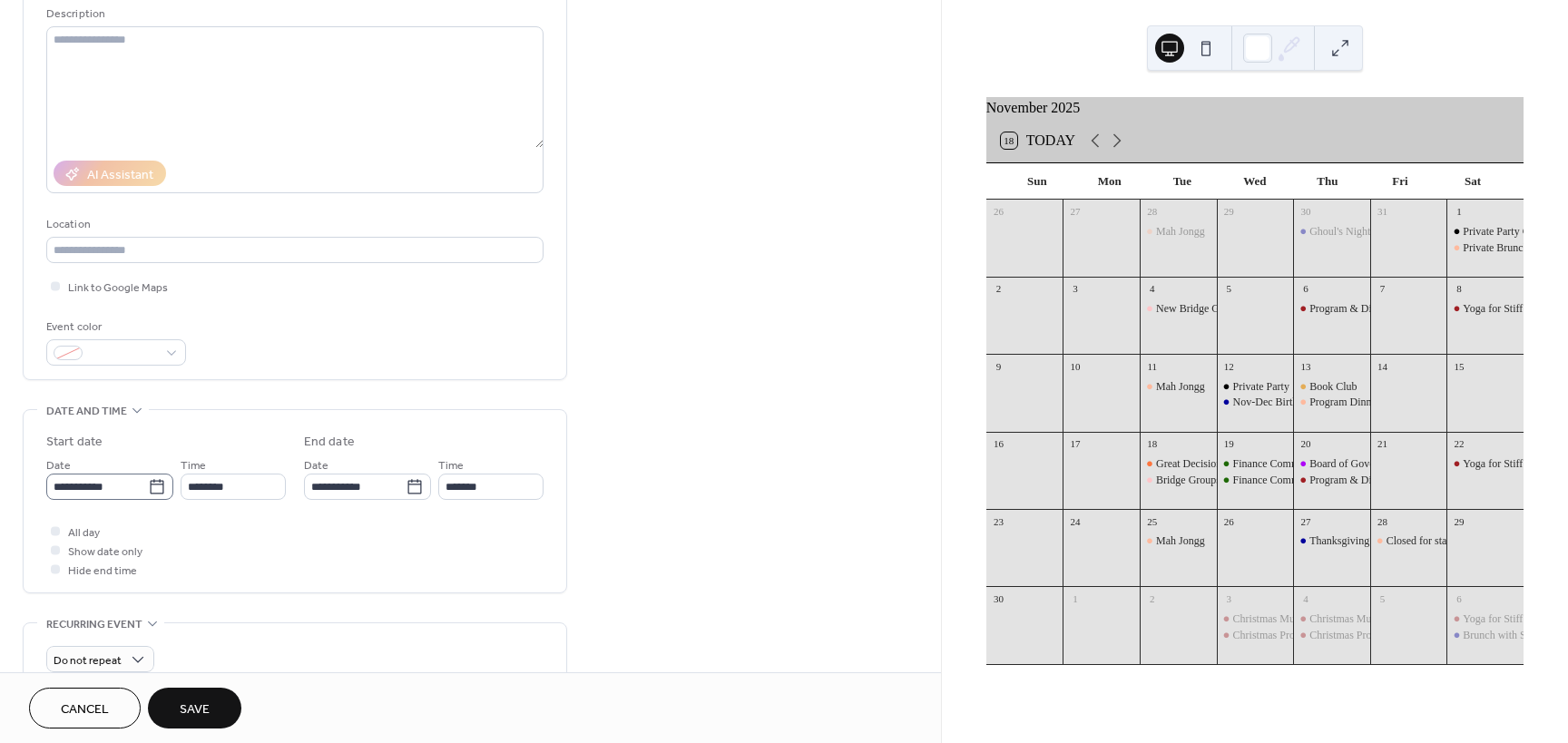 type on "******" 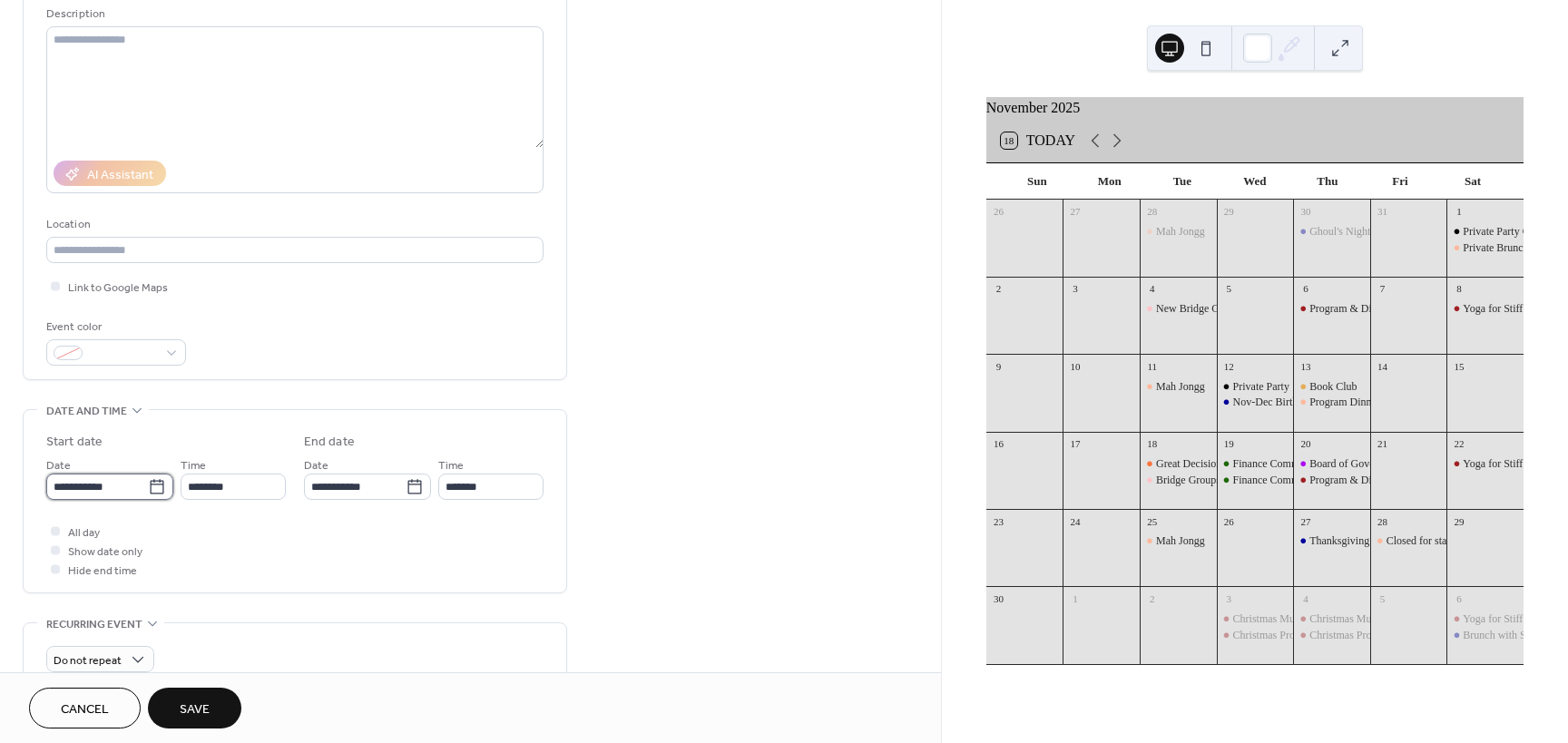 click on "**********" at bounding box center (97, 486) 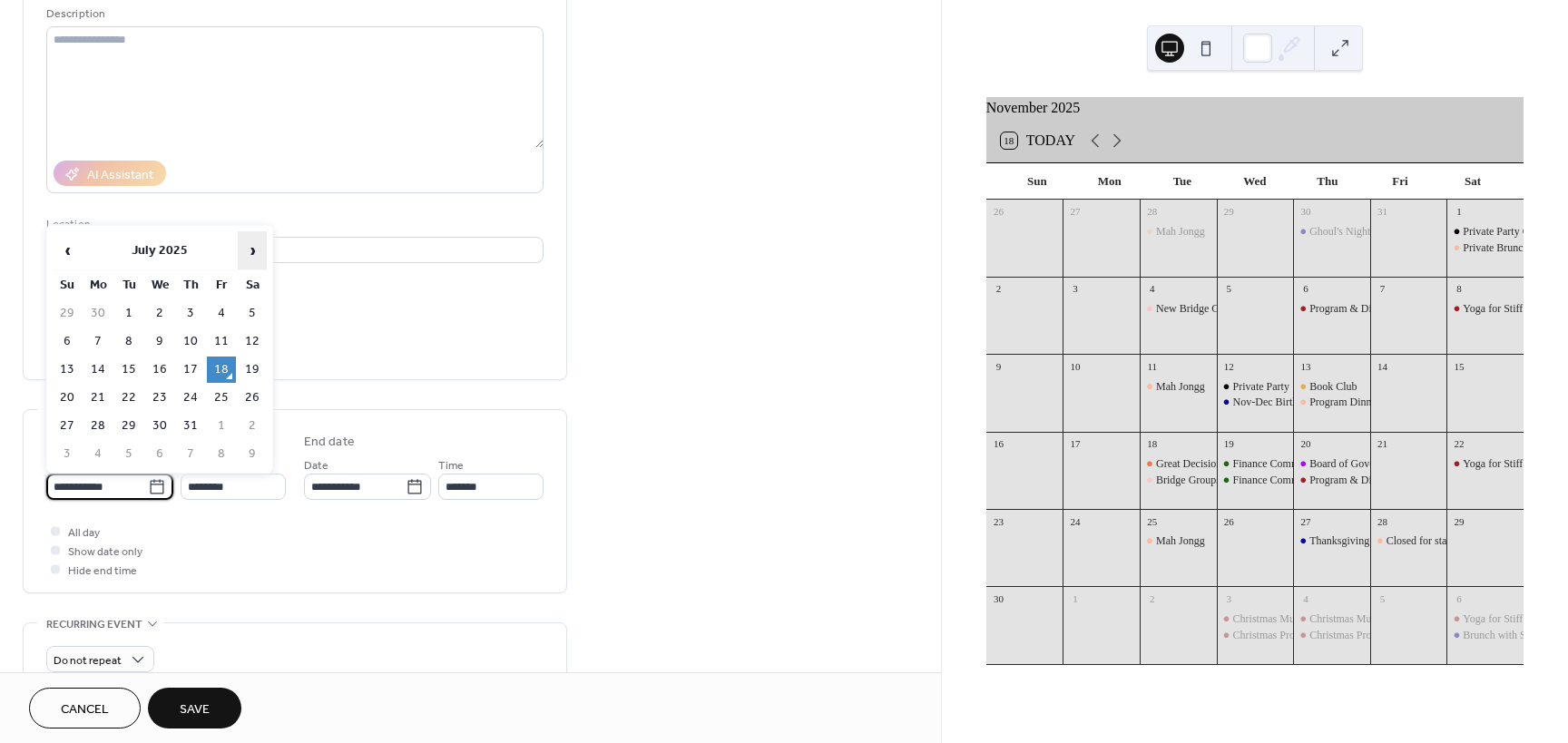 click on "›" at bounding box center (252, 250) 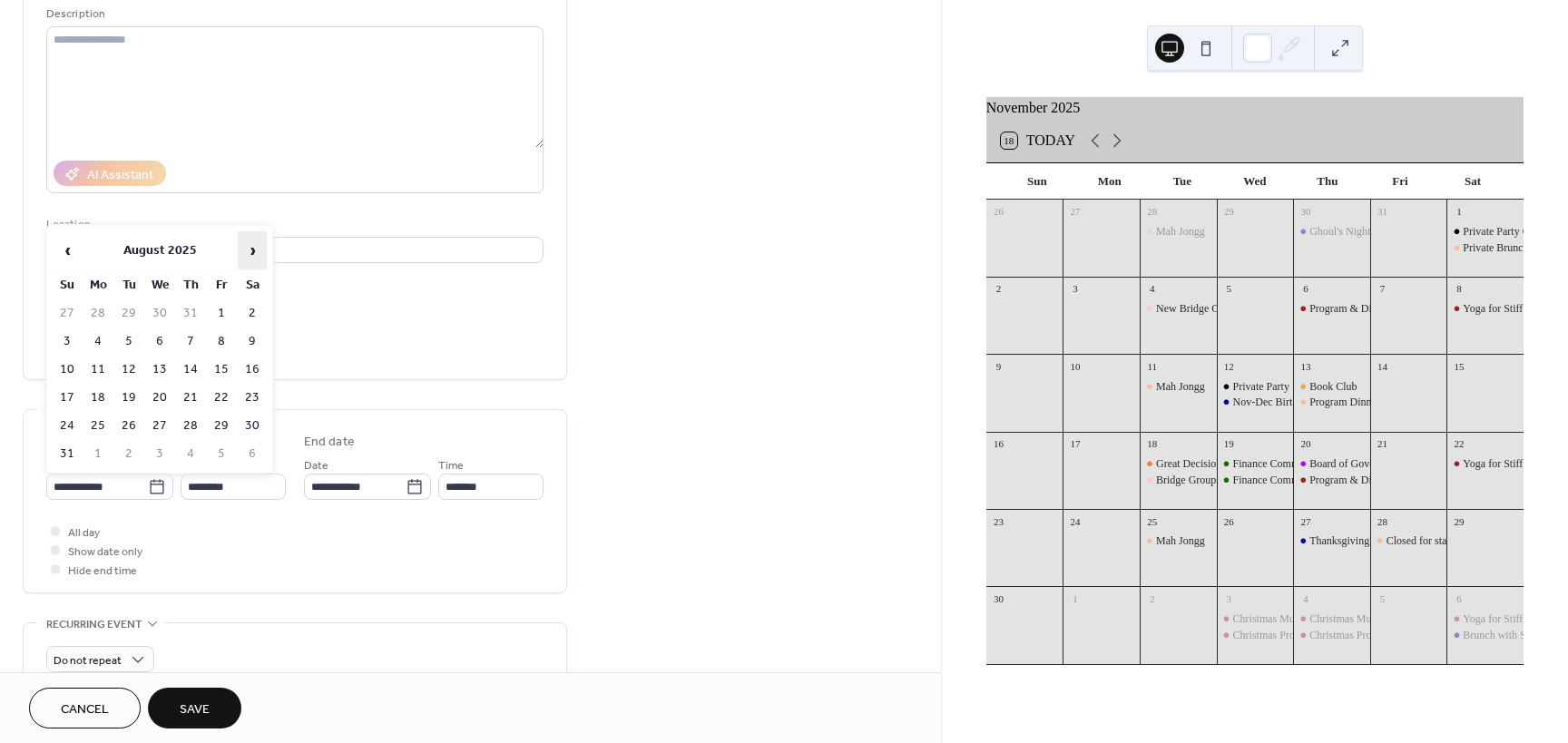 click on "›" at bounding box center (252, 250) 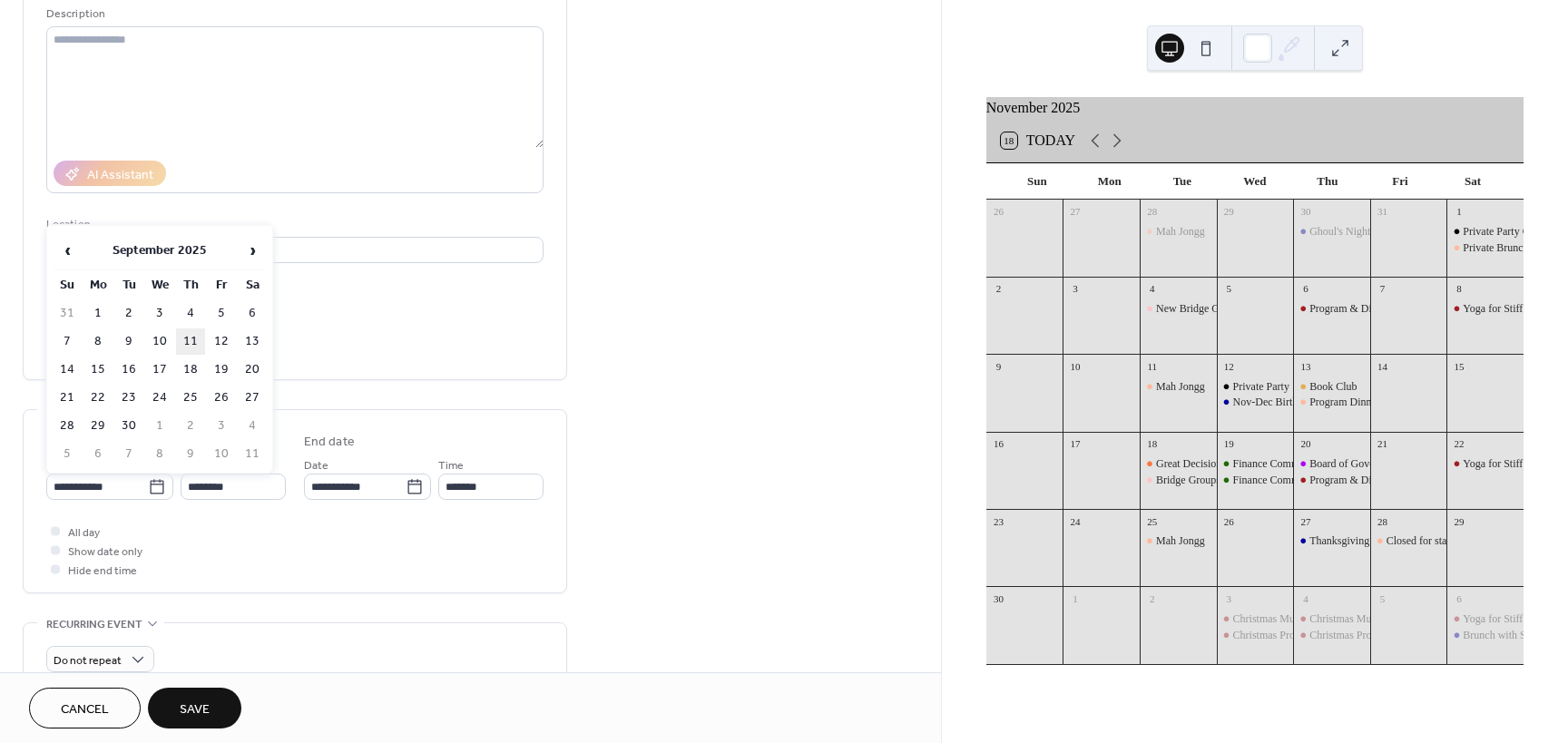 click on "11" at bounding box center (191, 341) 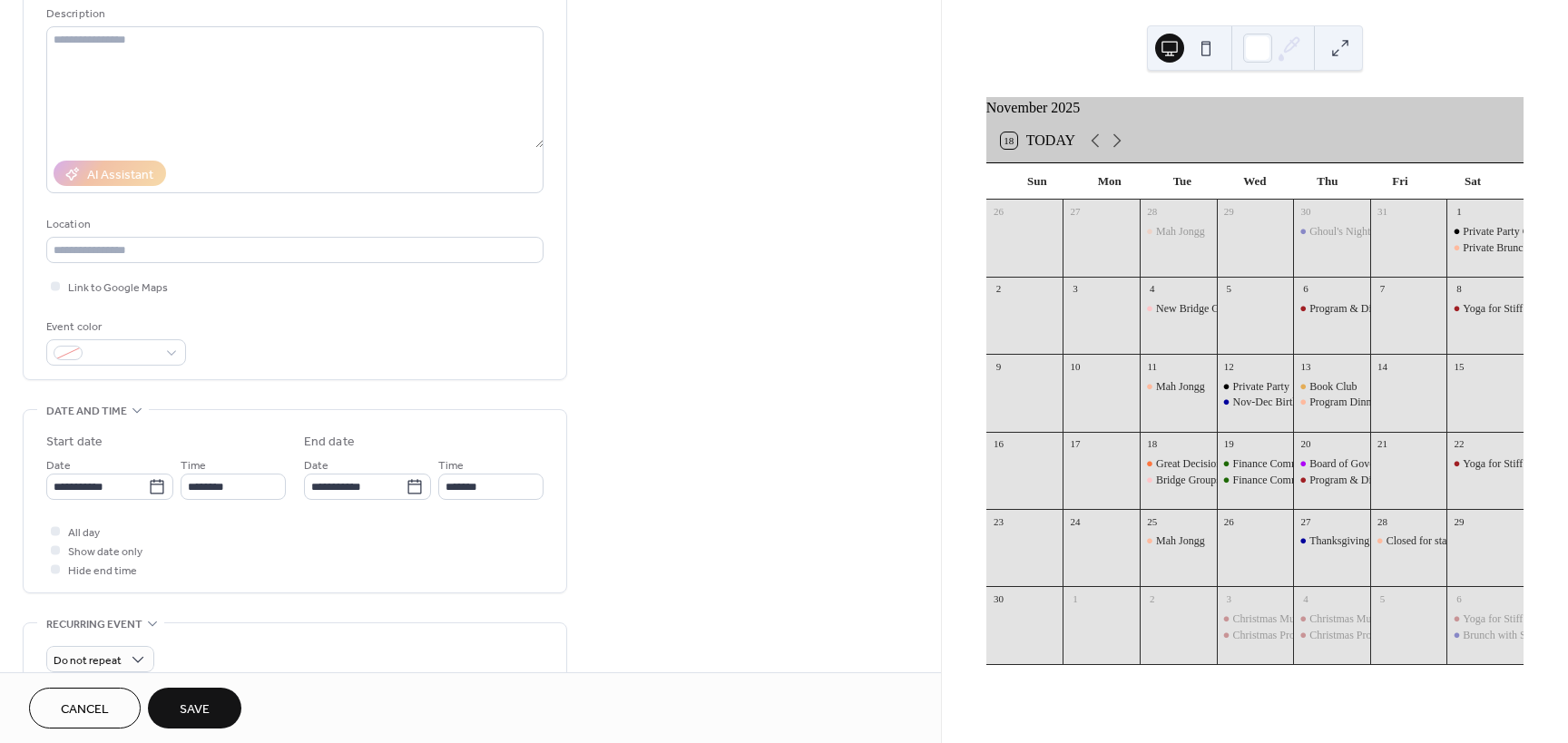 type on "**********" 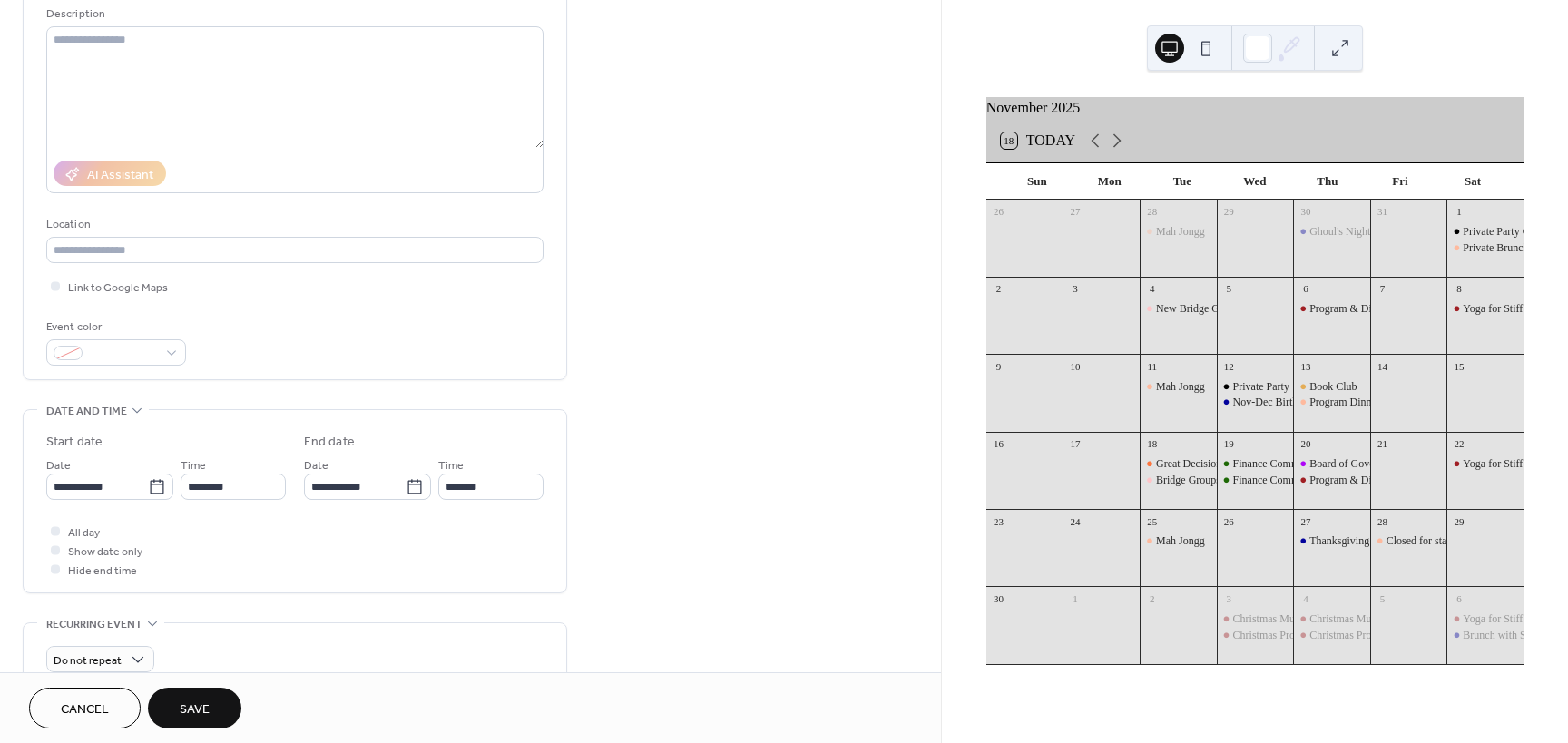 type on "**********" 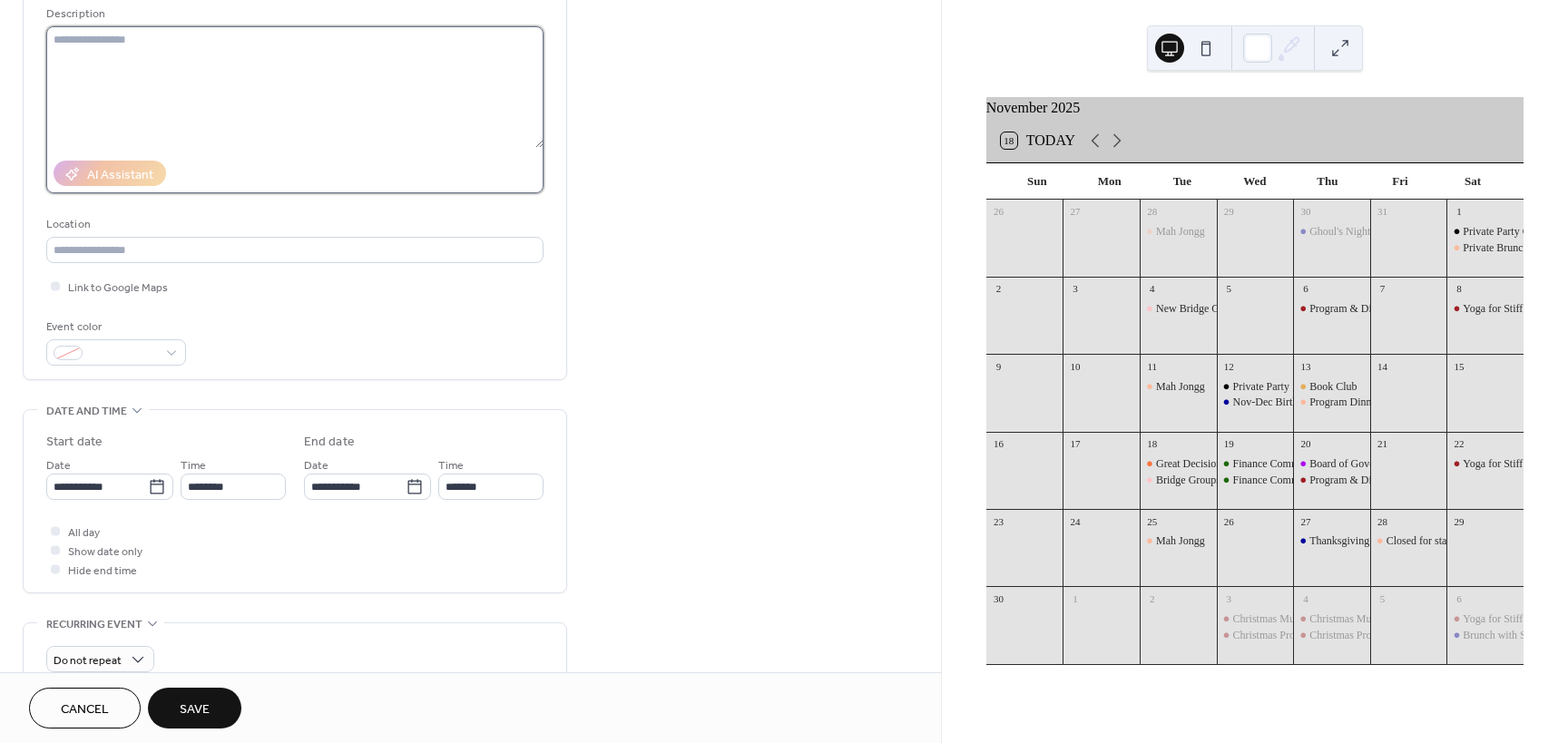 click at bounding box center [295, 87] 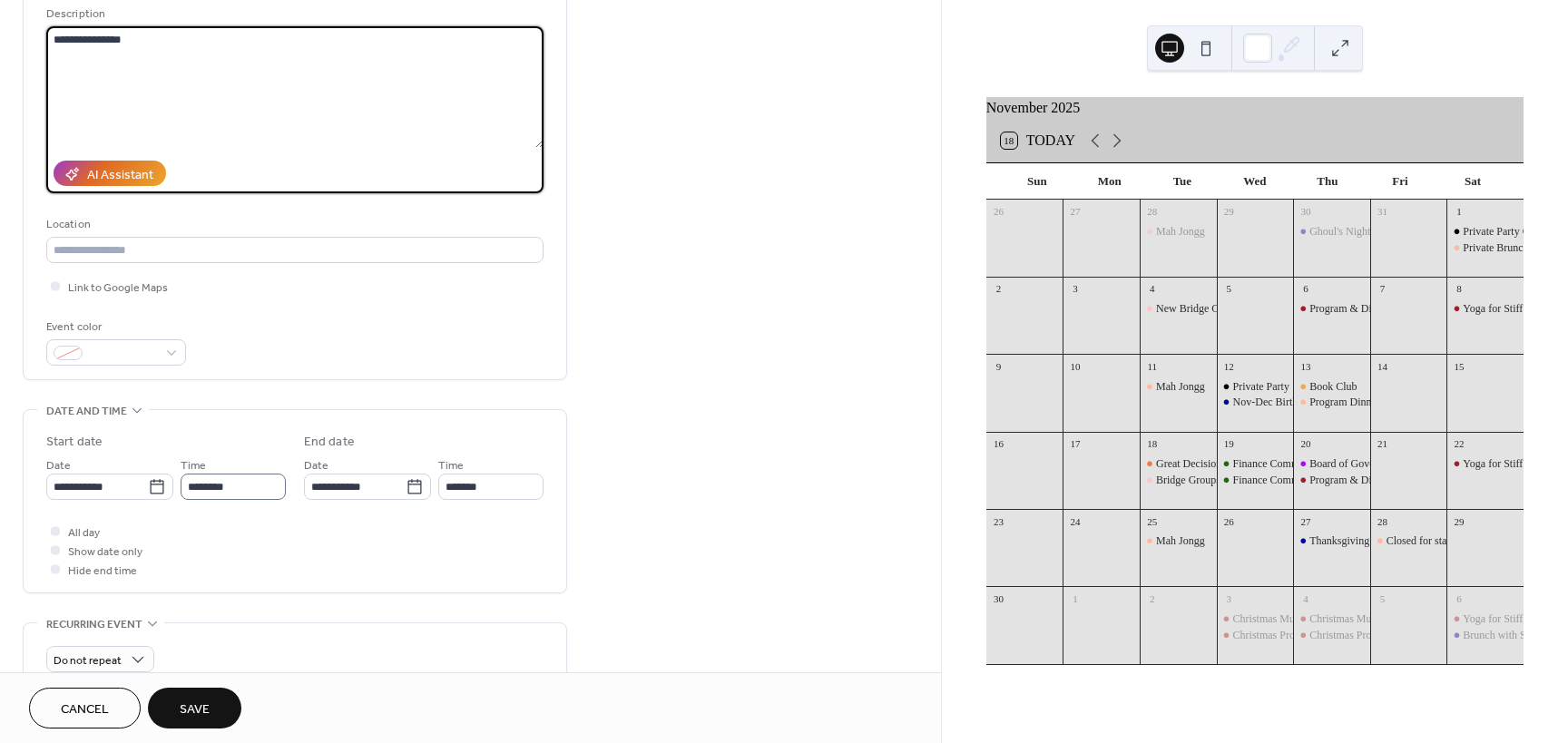 type on "**********" 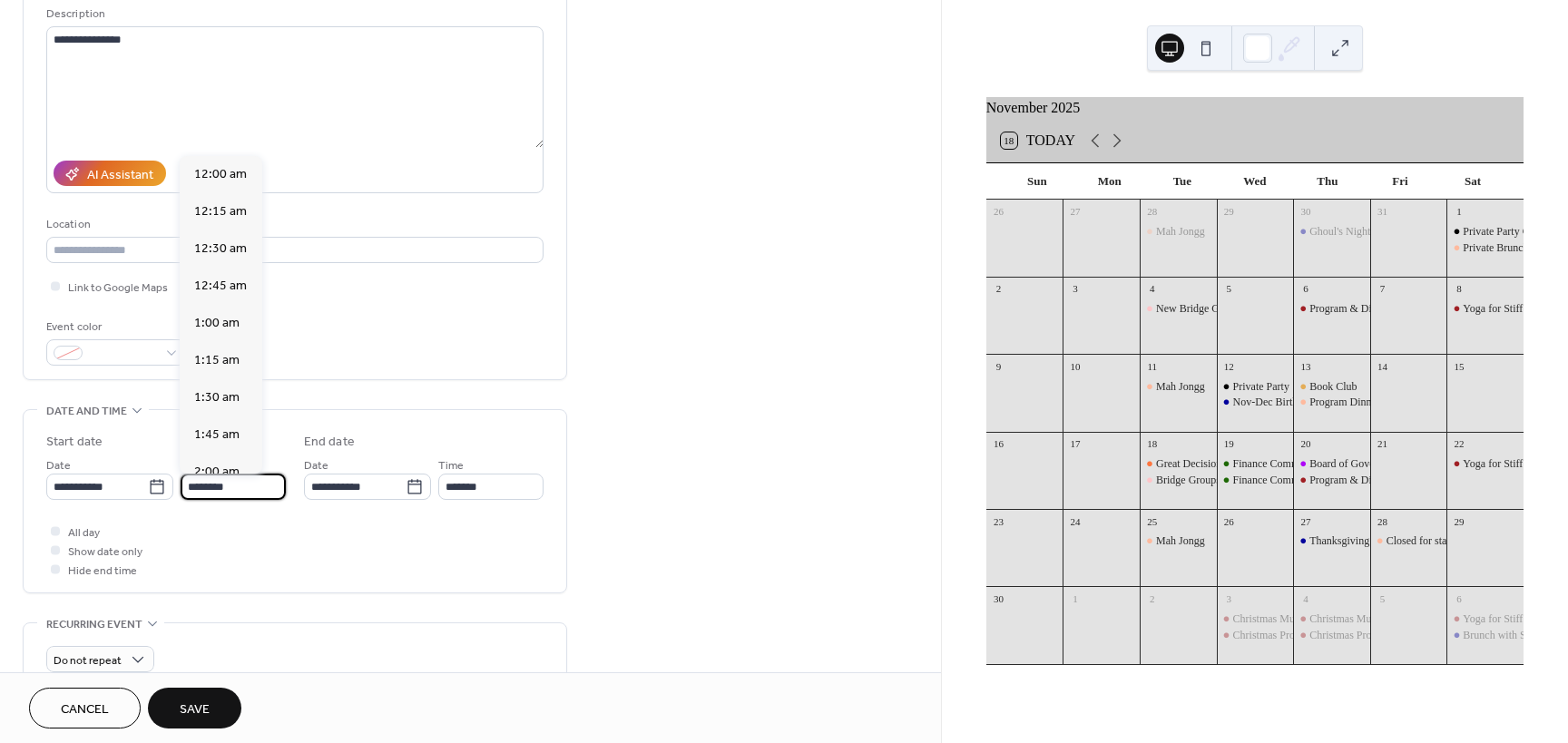 click on "********" at bounding box center (233, 486) 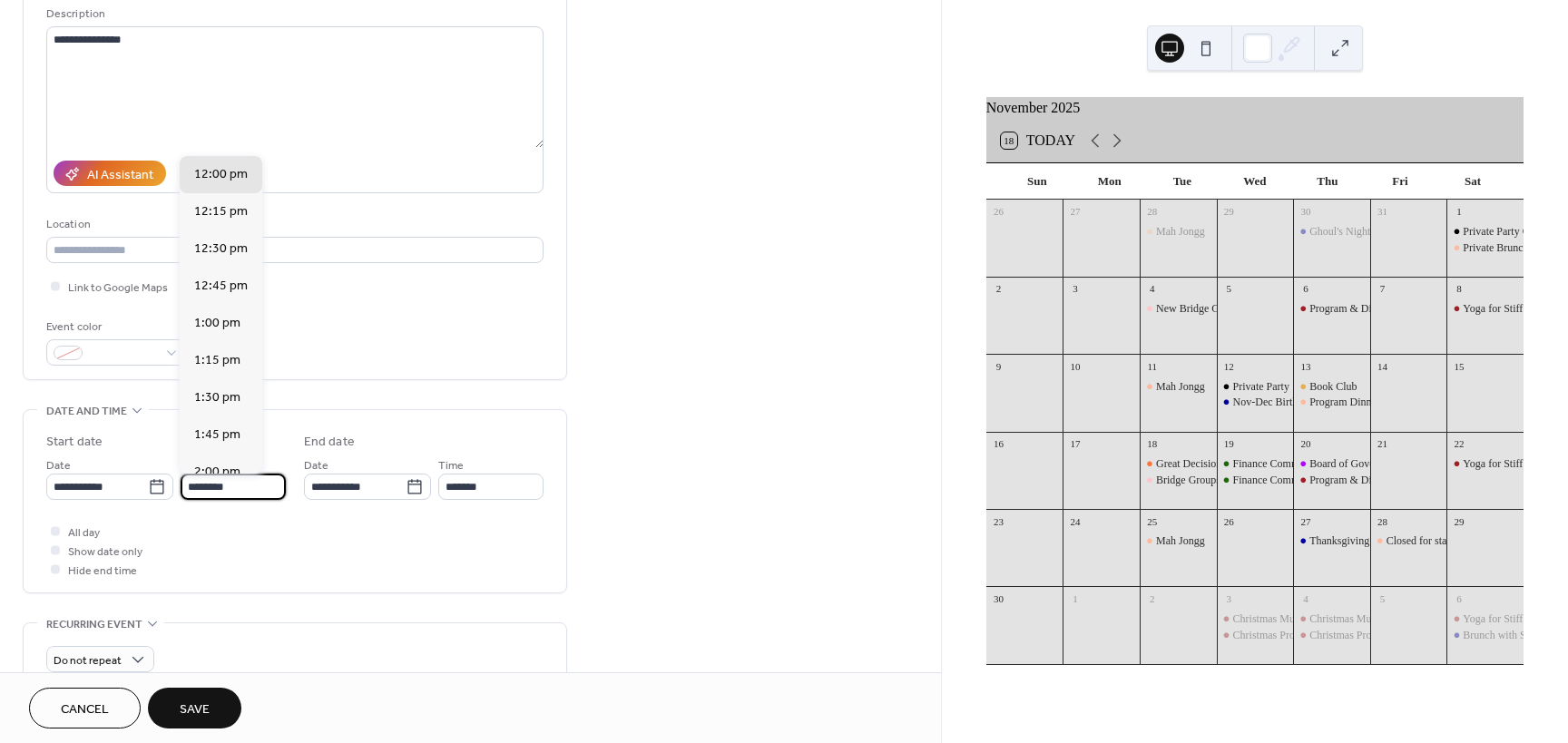 click on "********" at bounding box center [233, 486] 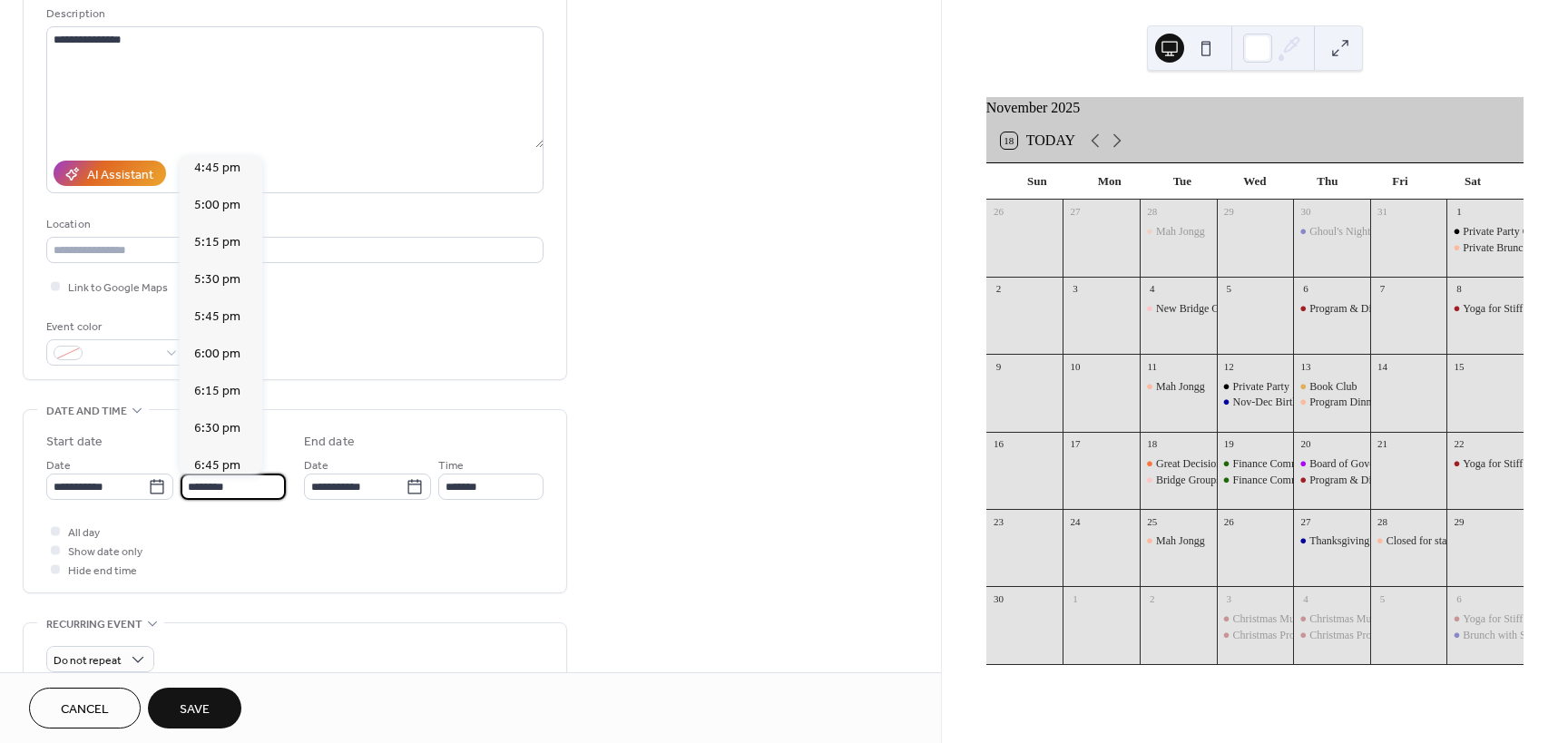 scroll, scrollTop: 2511, scrollLeft: 0, axis: vertical 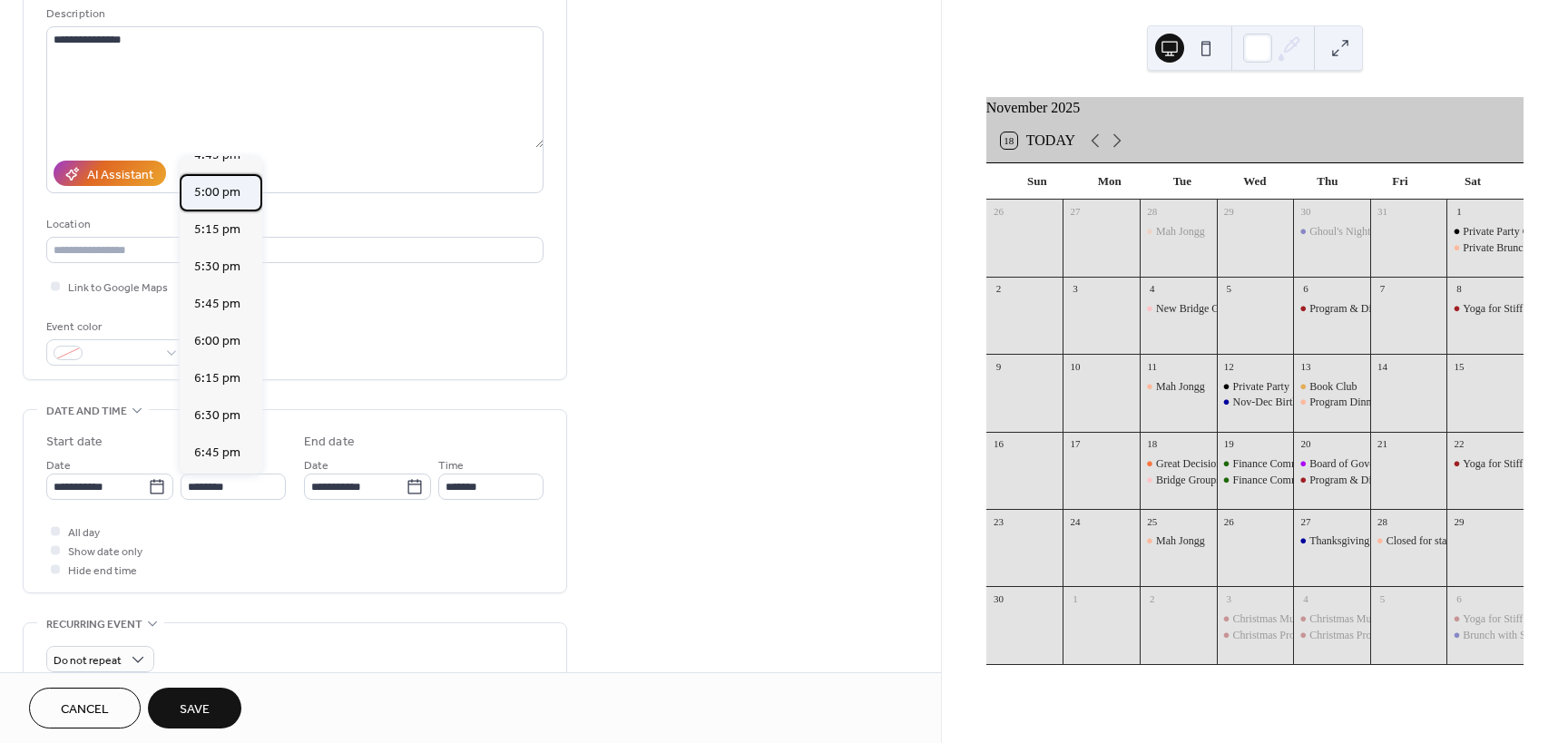click on "5:00 pm" at bounding box center (217, 192) 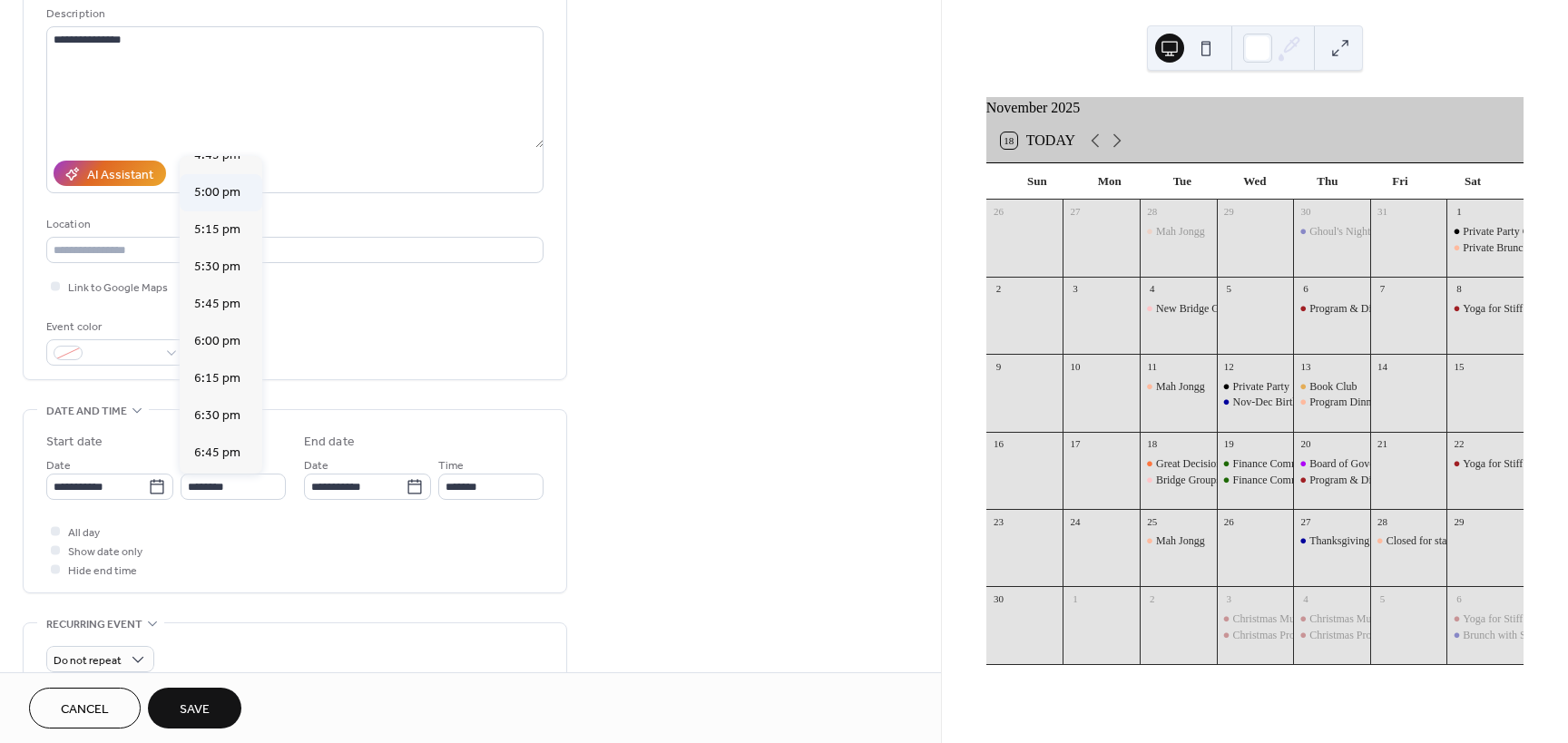 type on "*******" 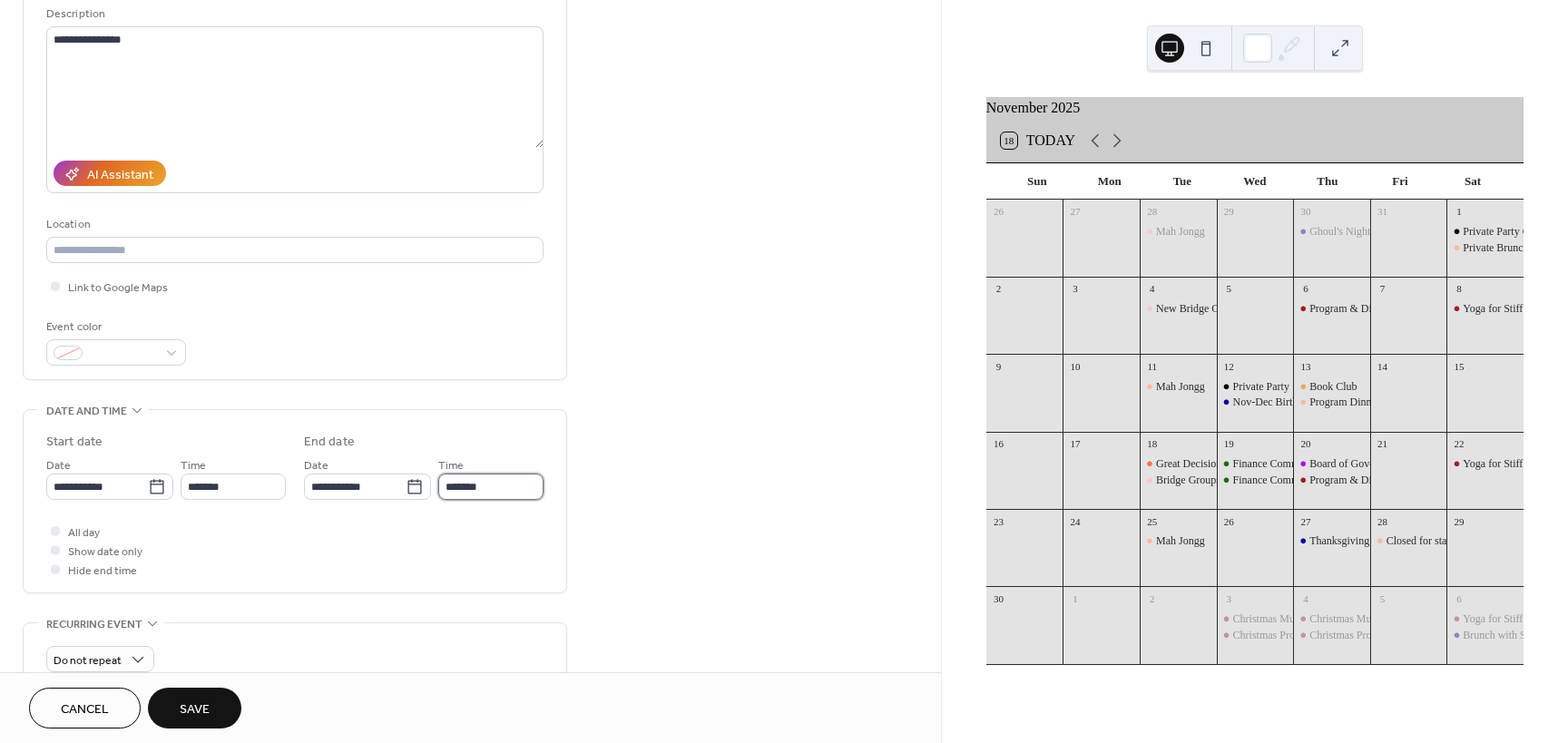 click on "*******" at bounding box center [491, 486] 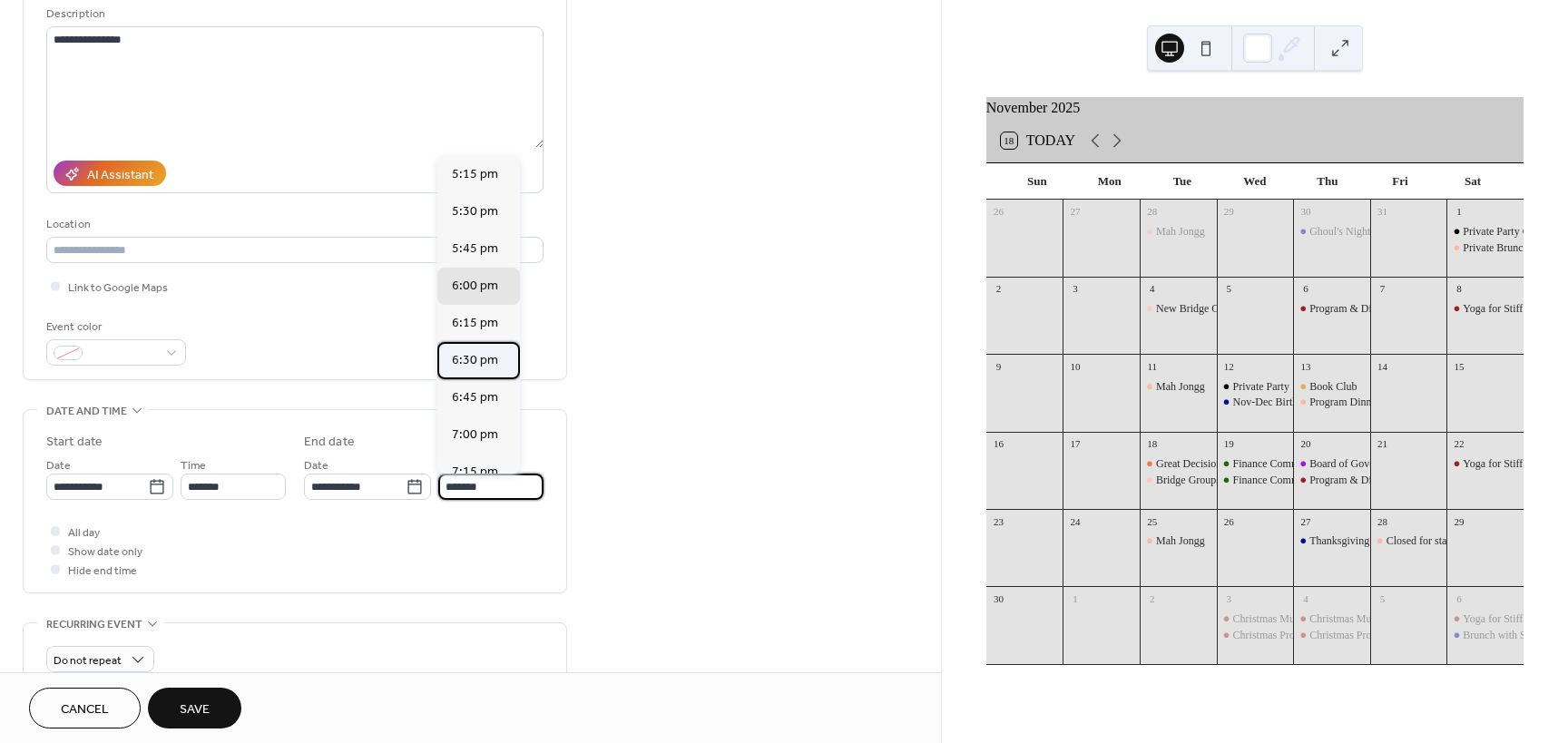 click on "6:30 pm" at bounding box center [475, 360] 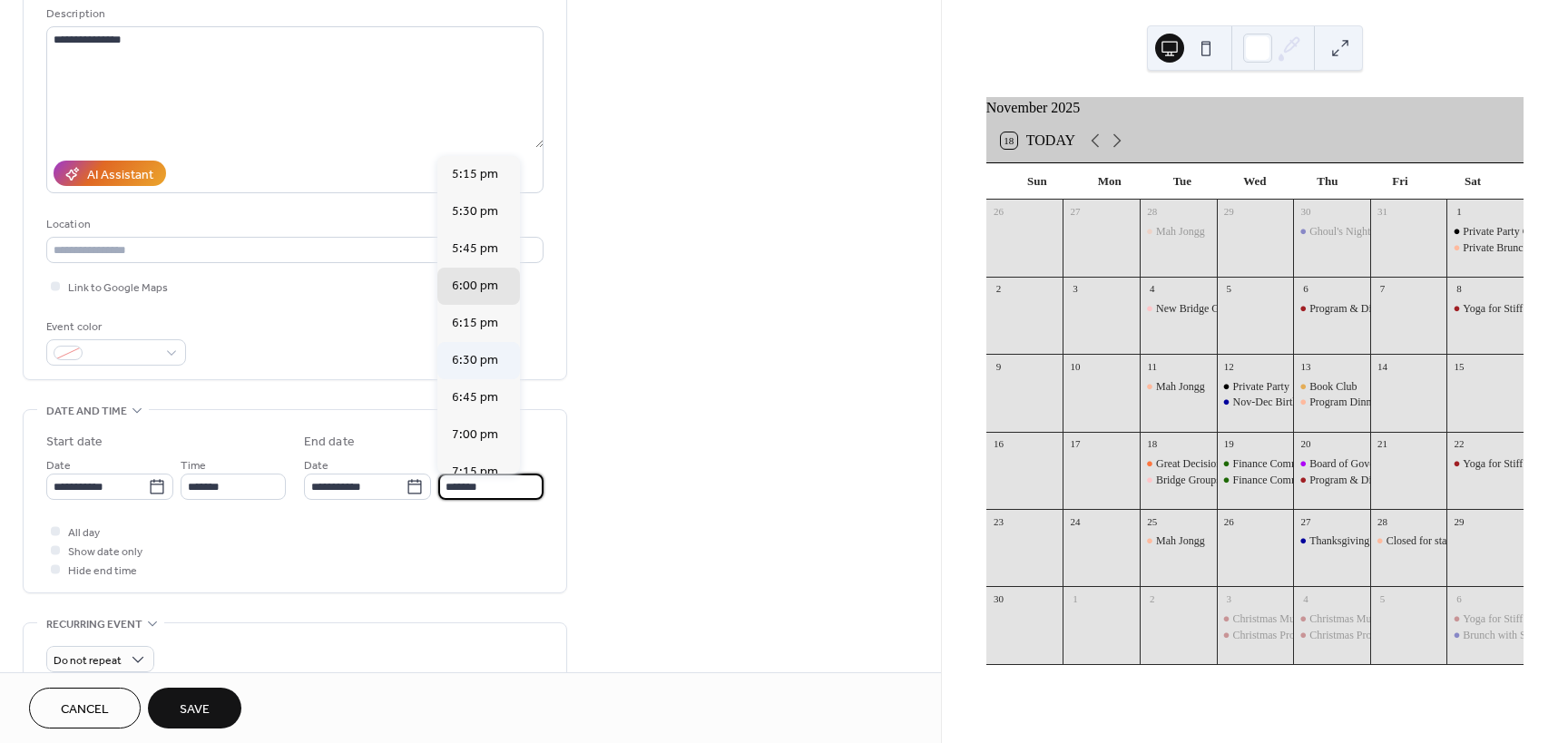 type on "*******" 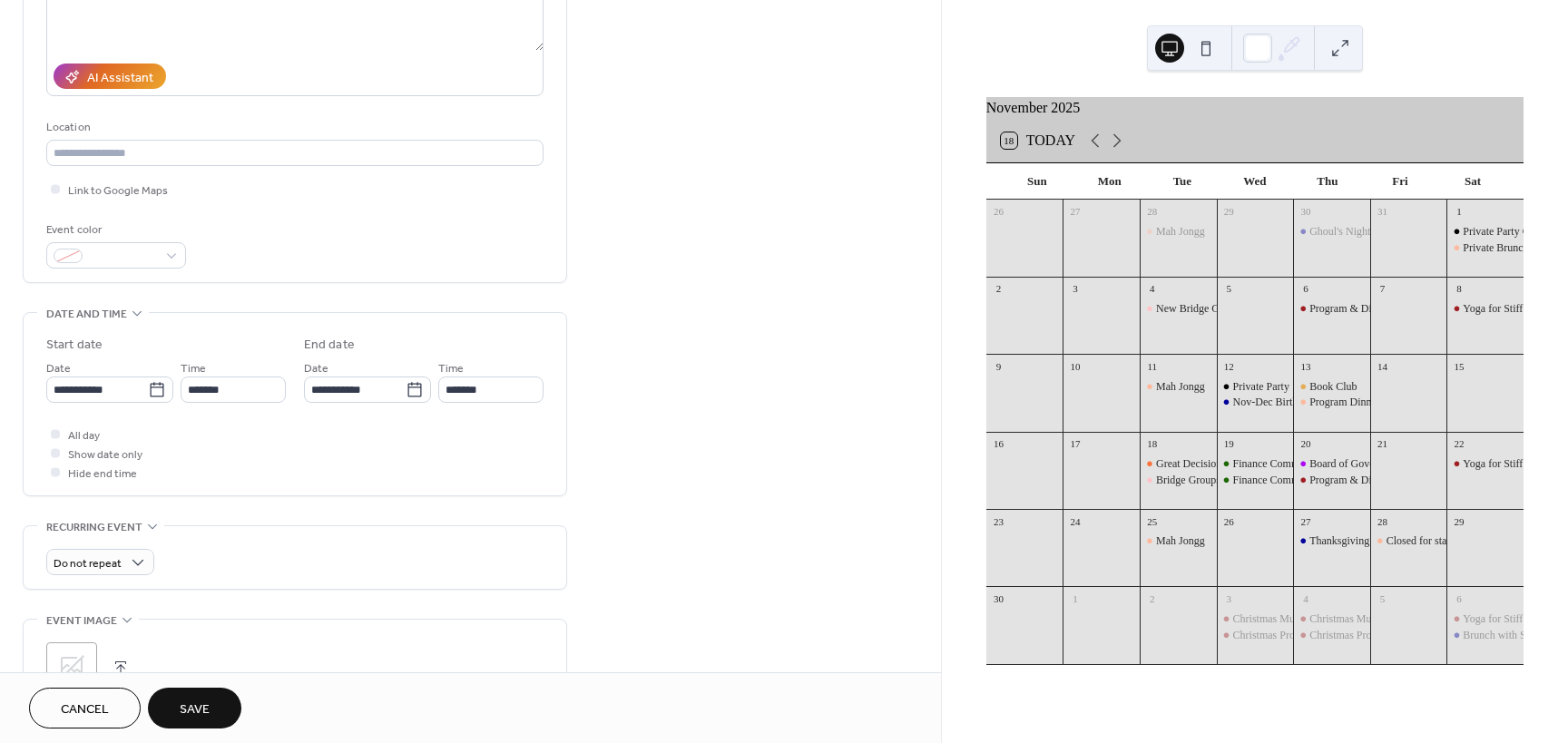 scroll, scrollTop: 363, scrollLeft: 0, axis: vertical 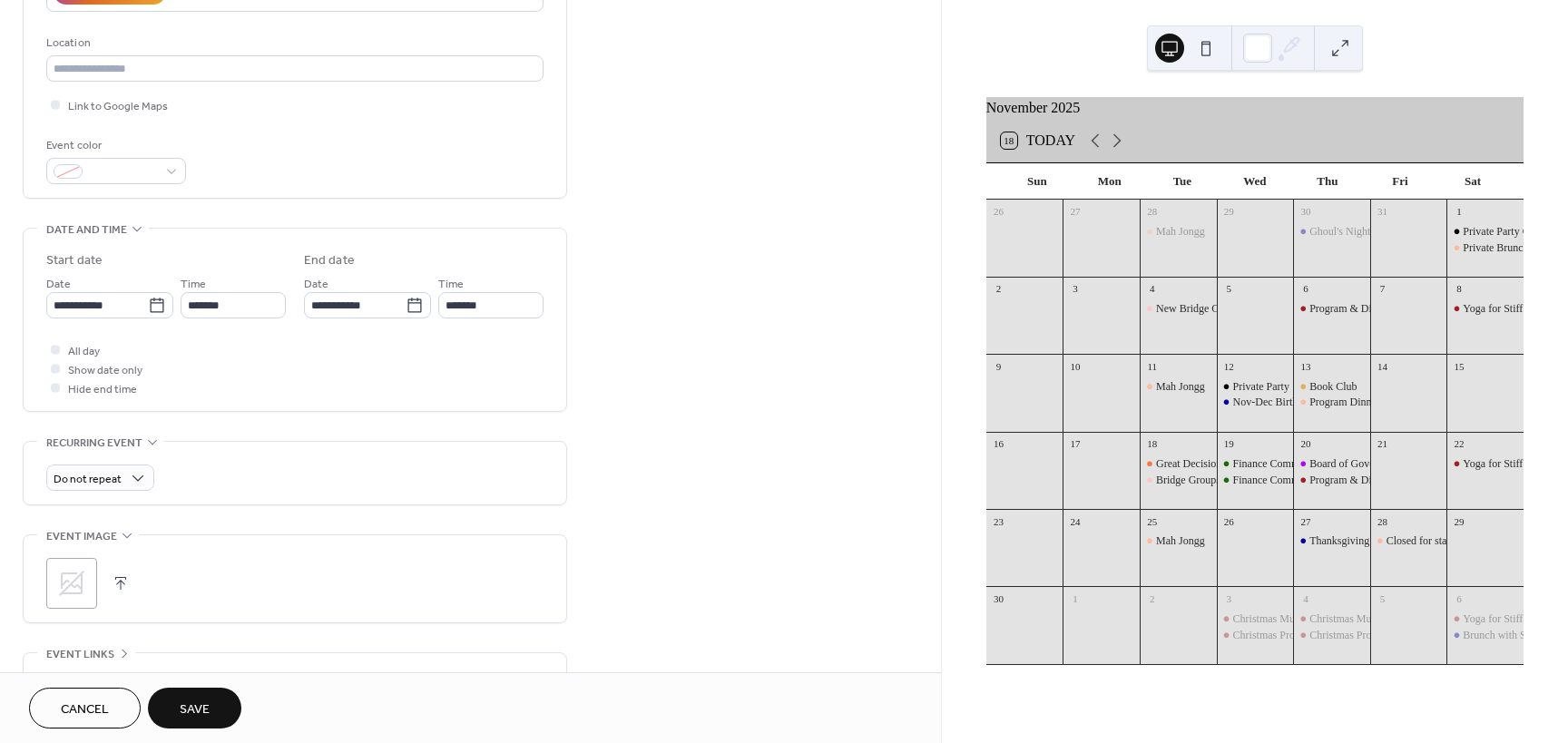 click on "Save" at bounding box center (194, 708) 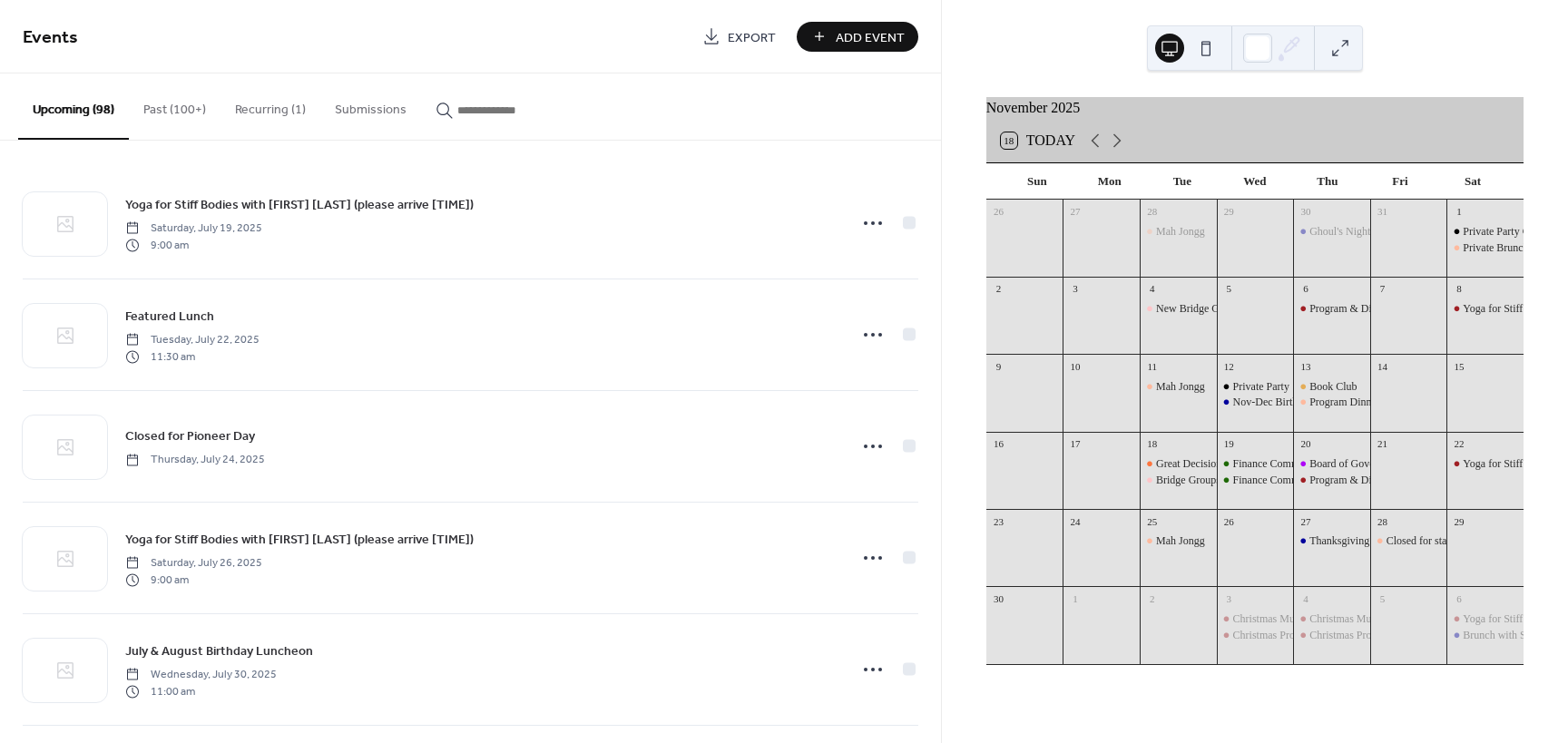 click on "Add Event" at bounding box center [870, 37] 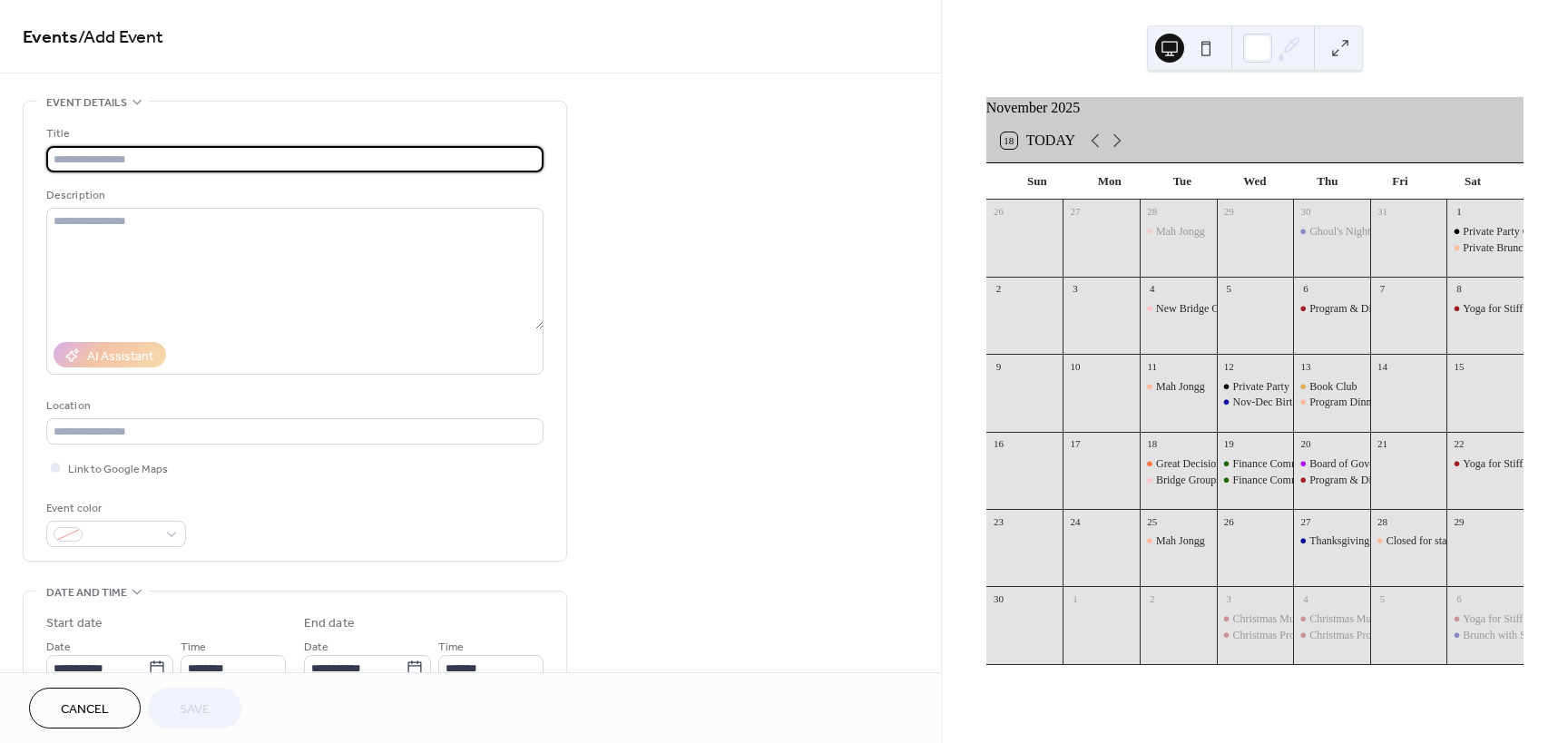click at bounding box center [295, 159] 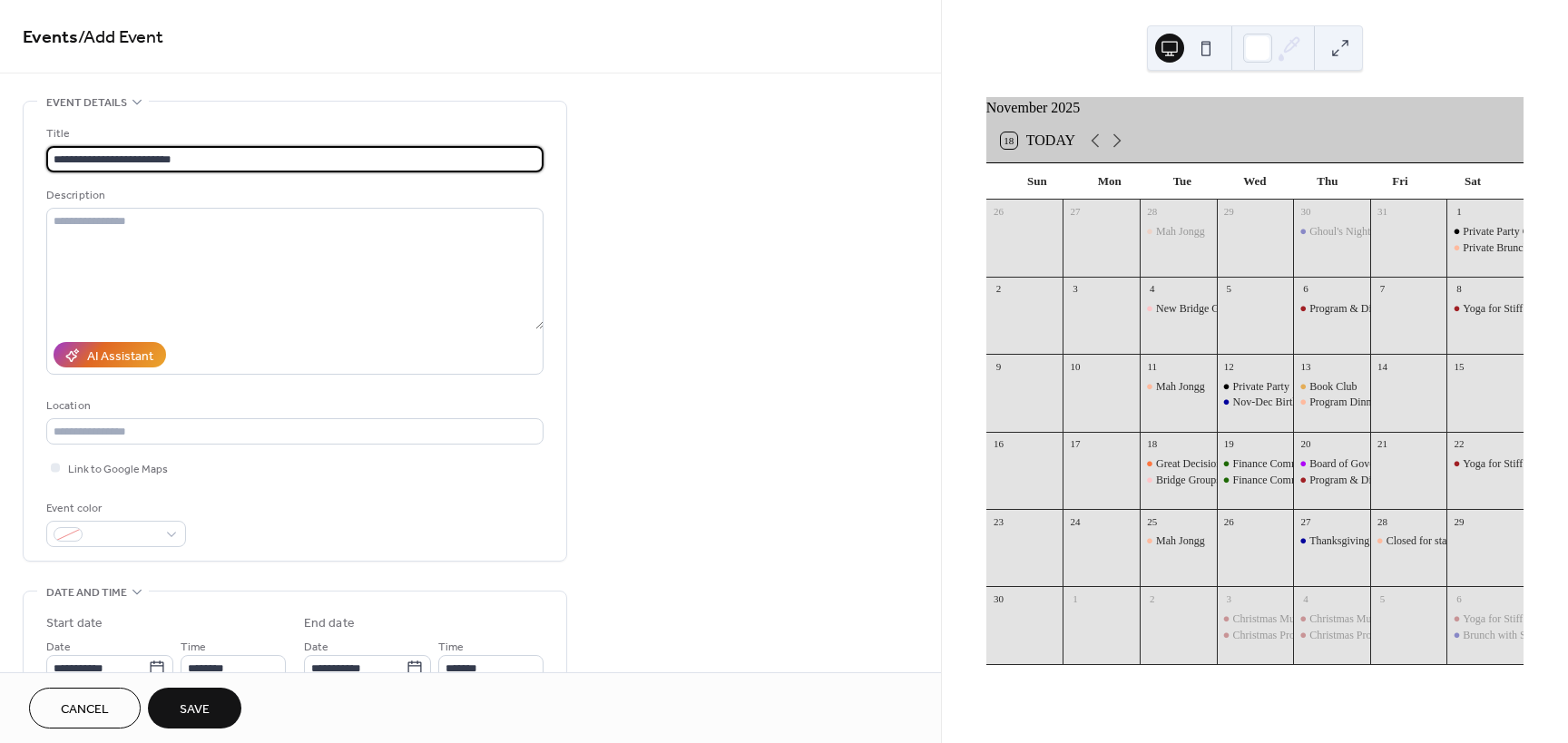 click on "**********" at bounding box center (295, 159) 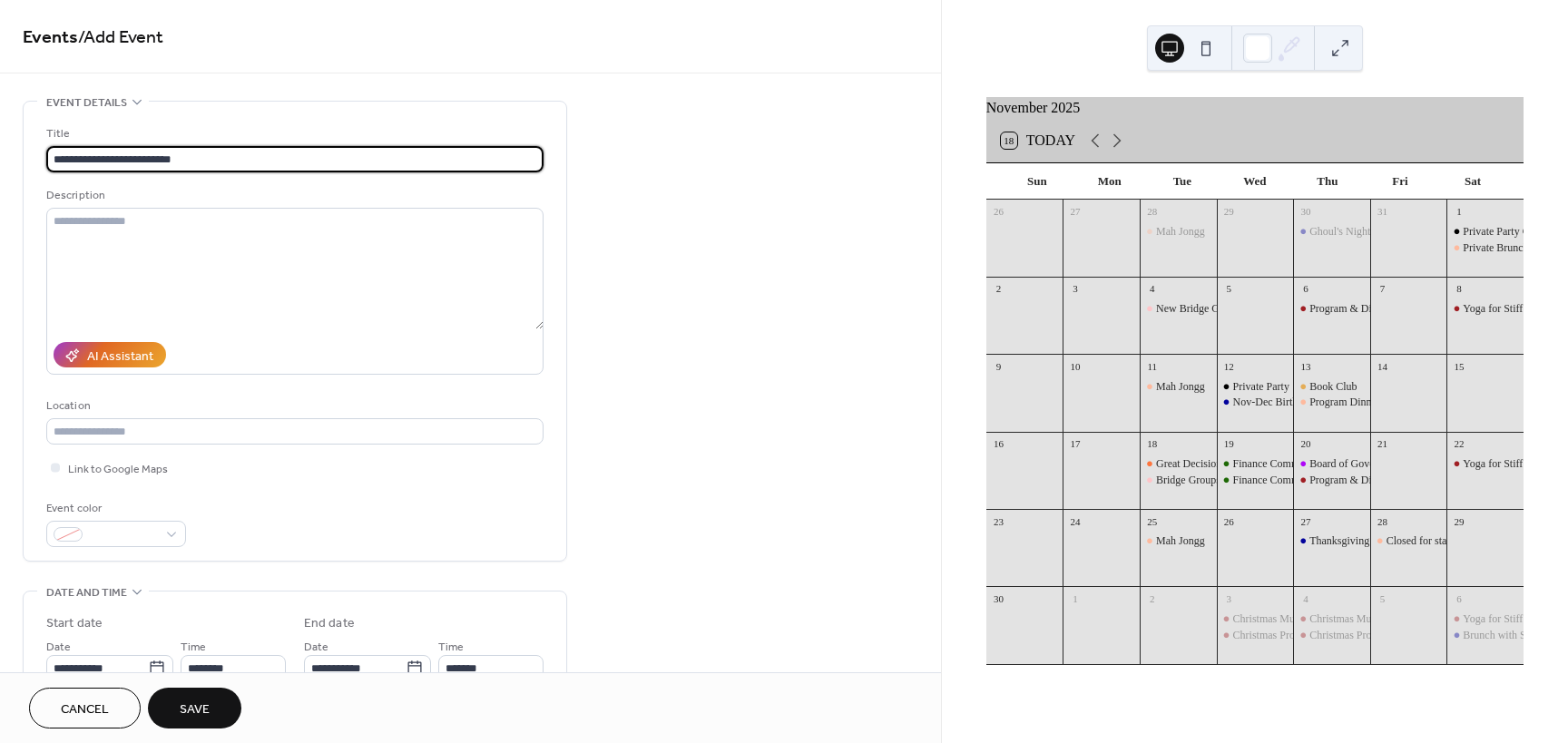 click on "**********" at bounding box center (295, 159) 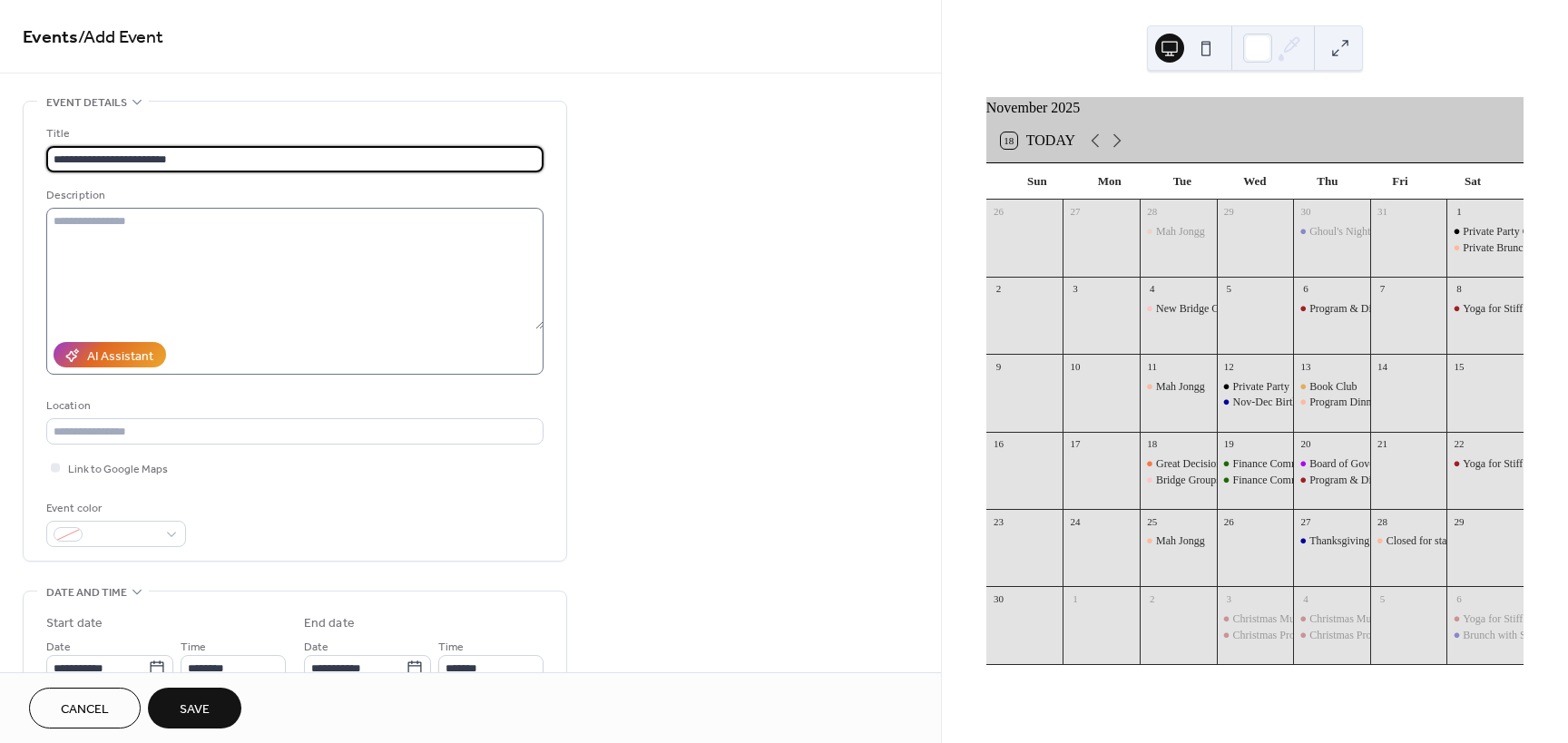 type on "**********" 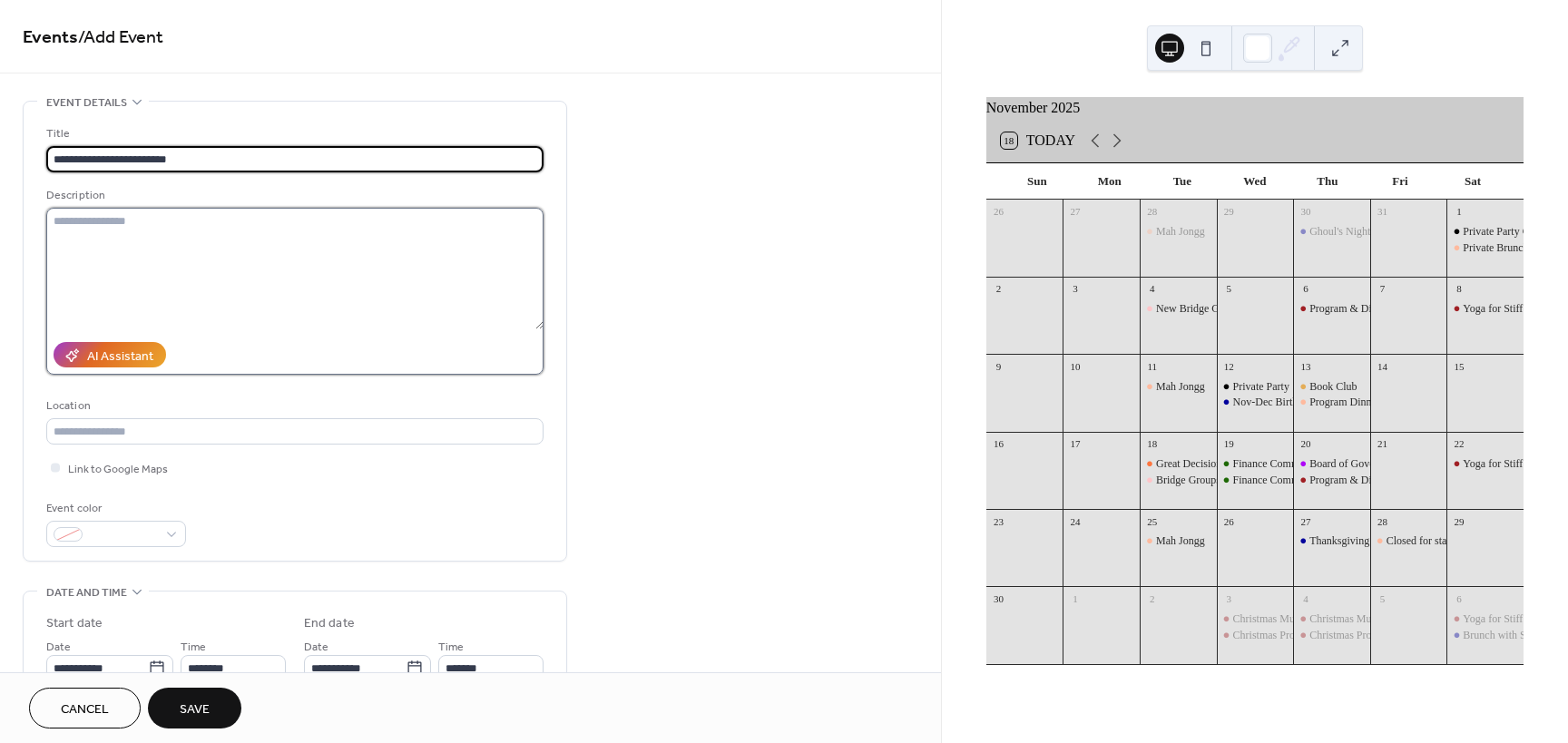 click at bounding box center (295, 269) 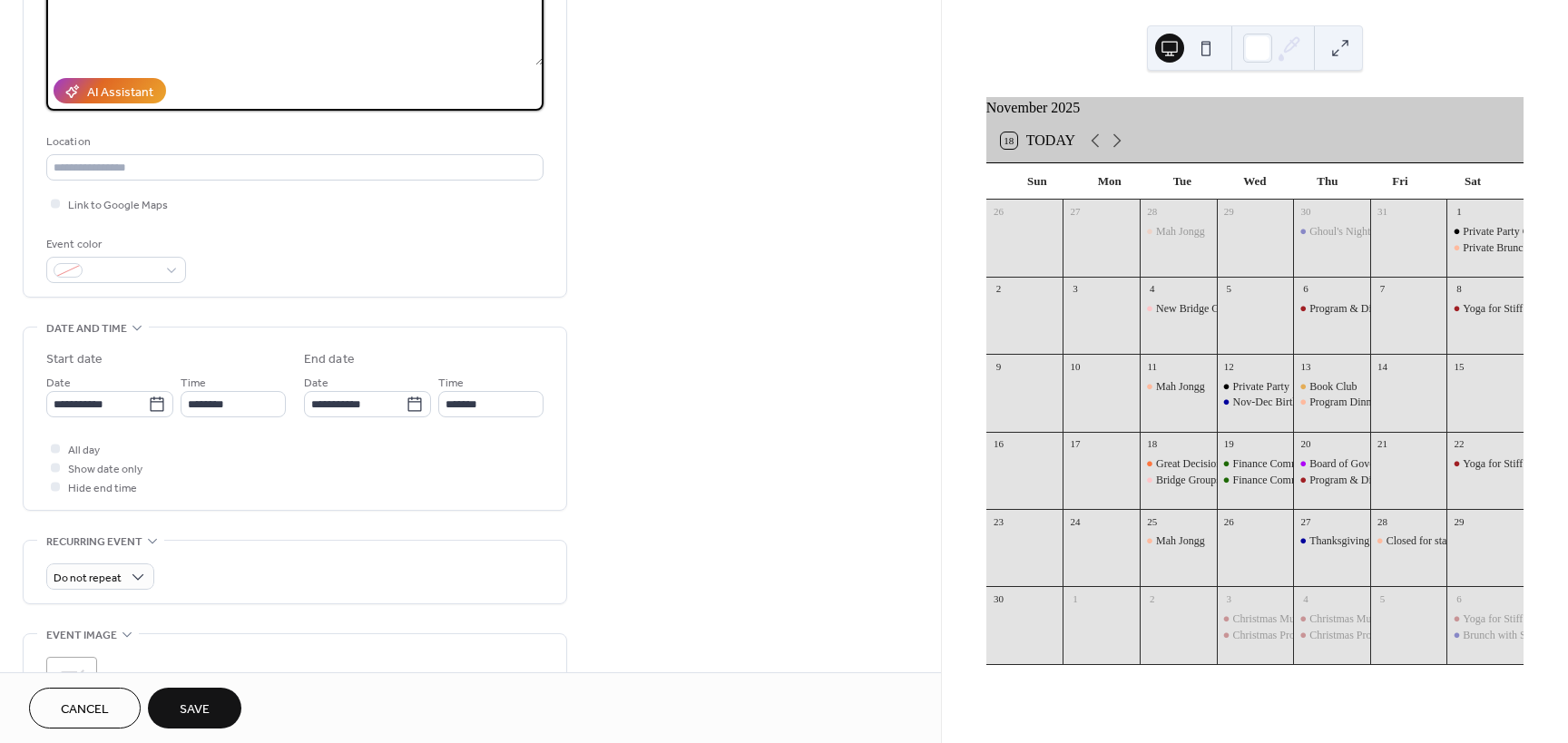 scroll, scrollTop: 272, scrollLeft: 0, axis: vertical 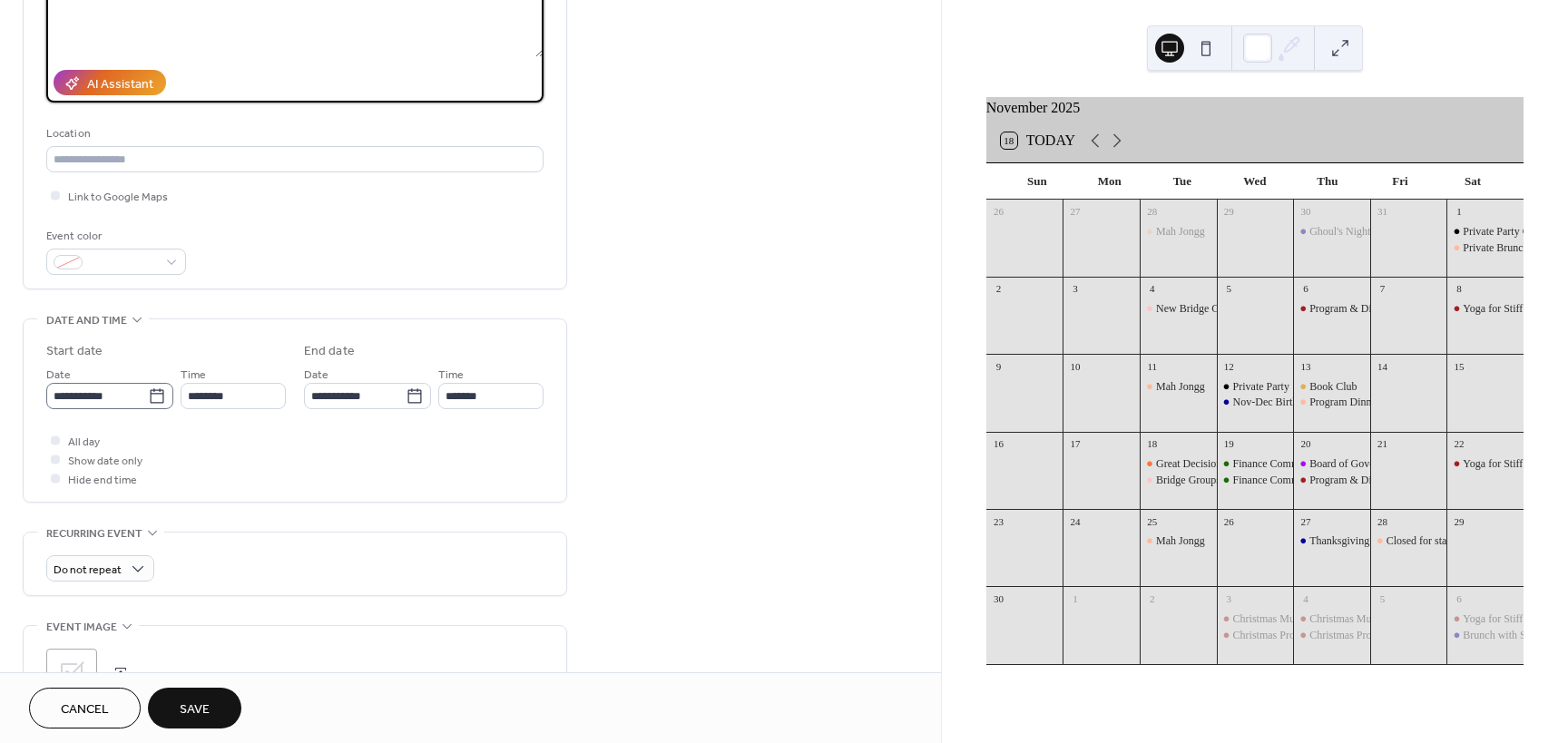 type on "**********" 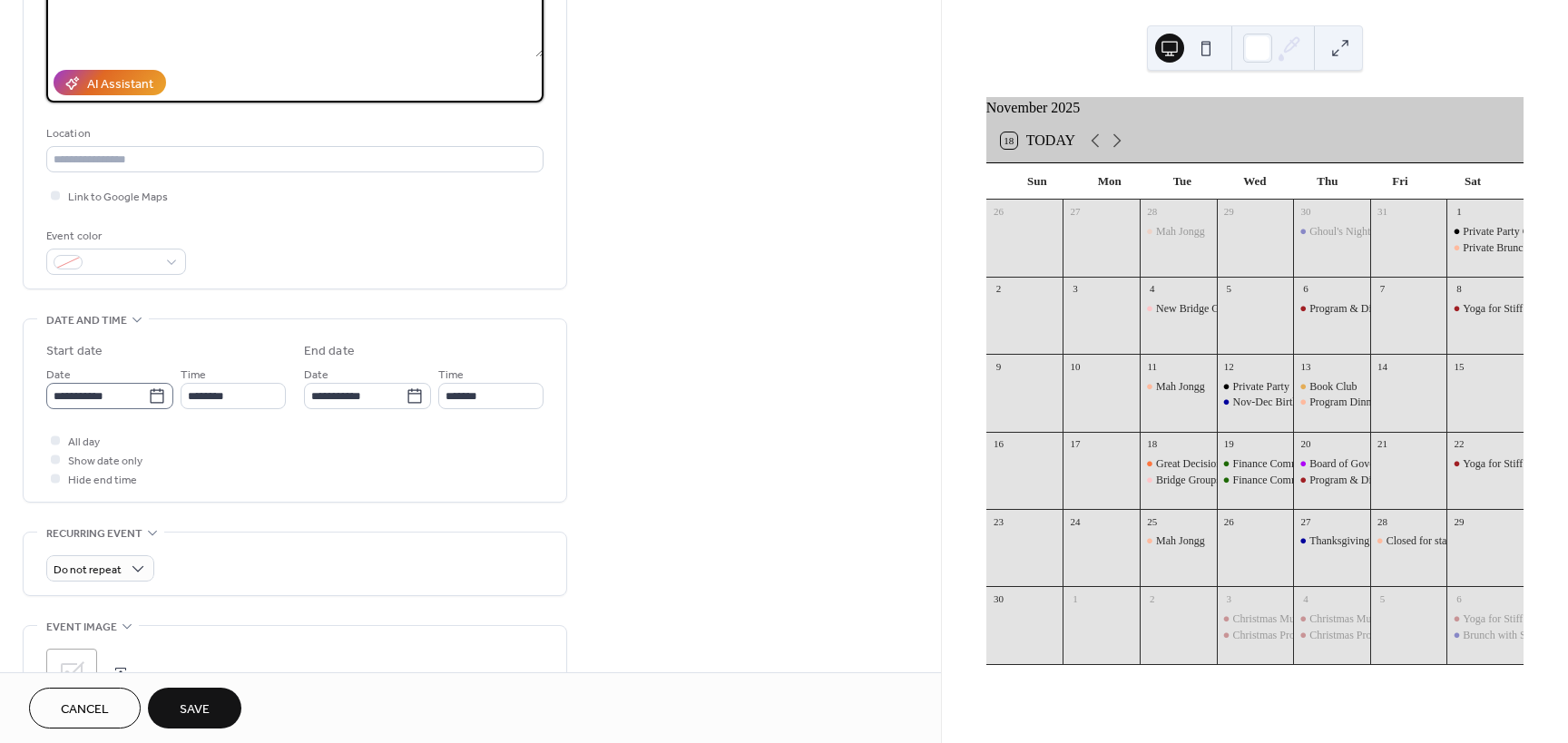click 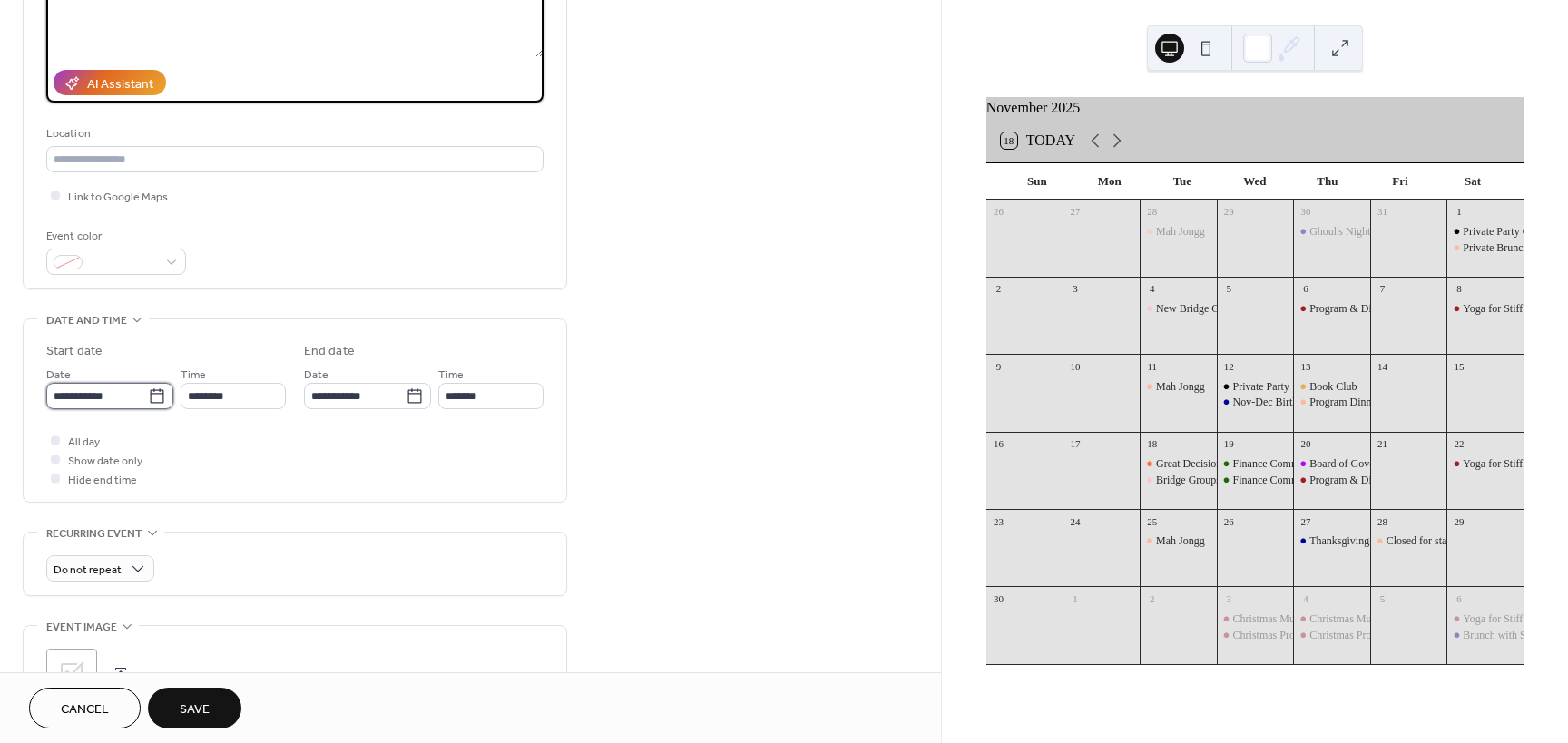 click on "**********" at bounding box center (97, 396) 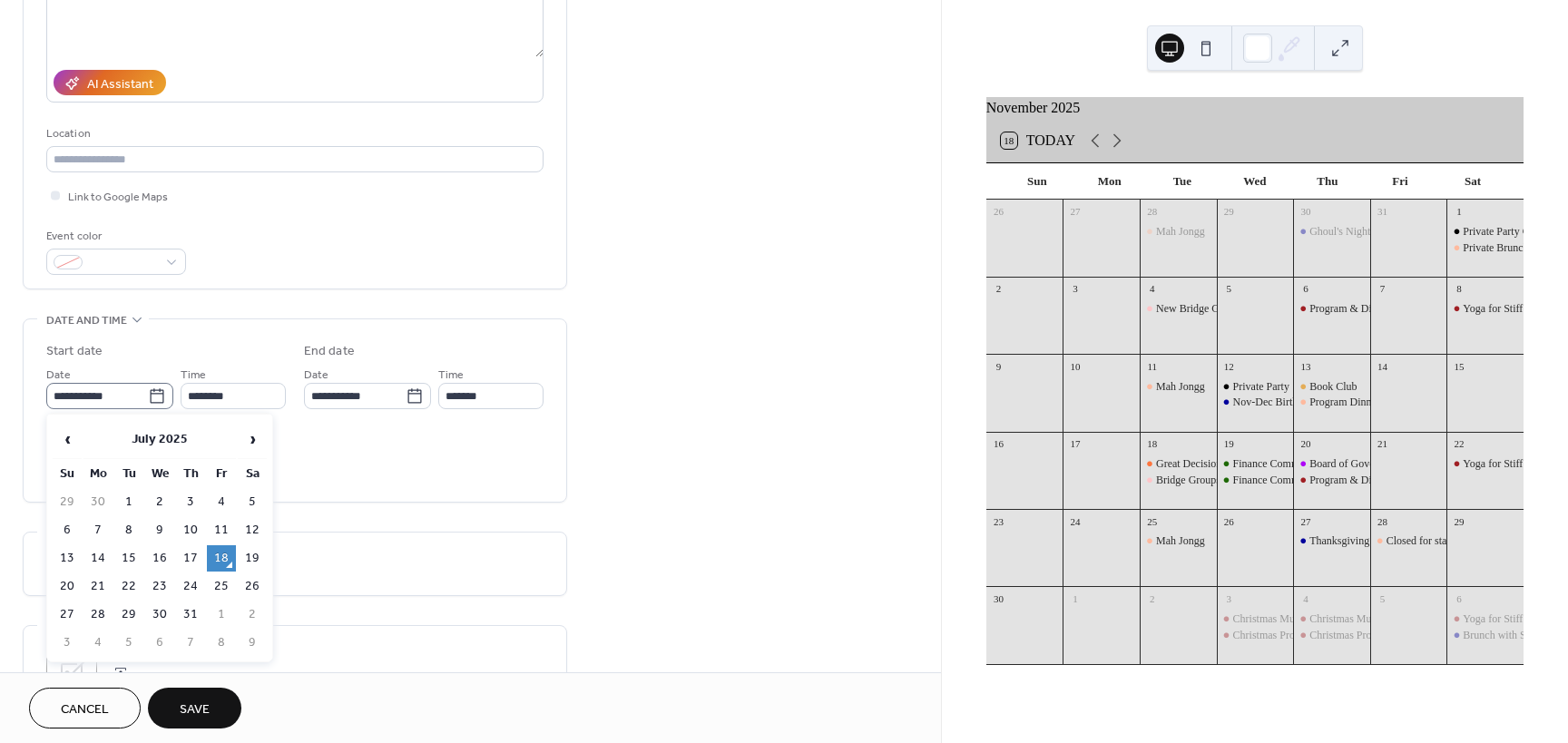 click 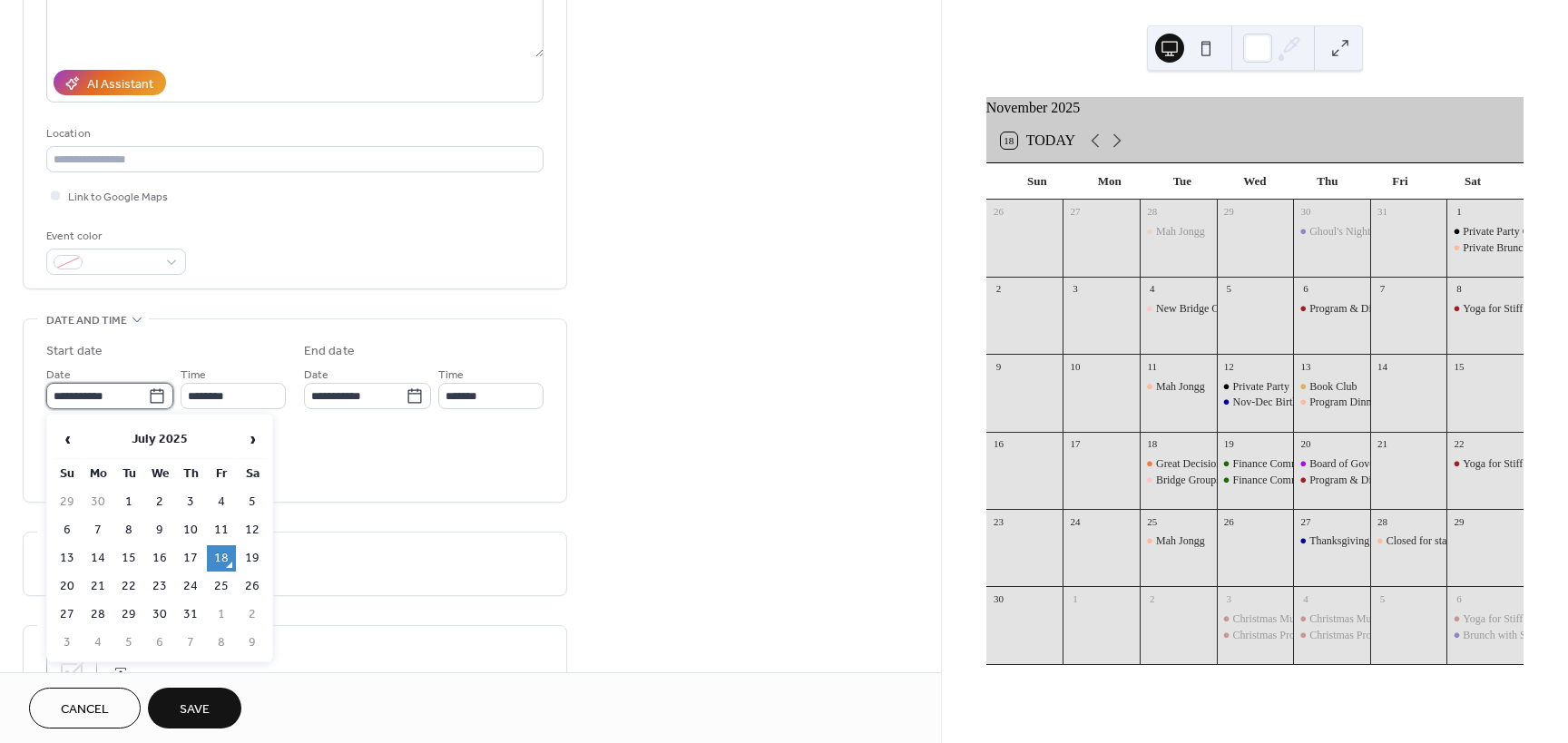 click on "**********" at bounding box center (97, 396) 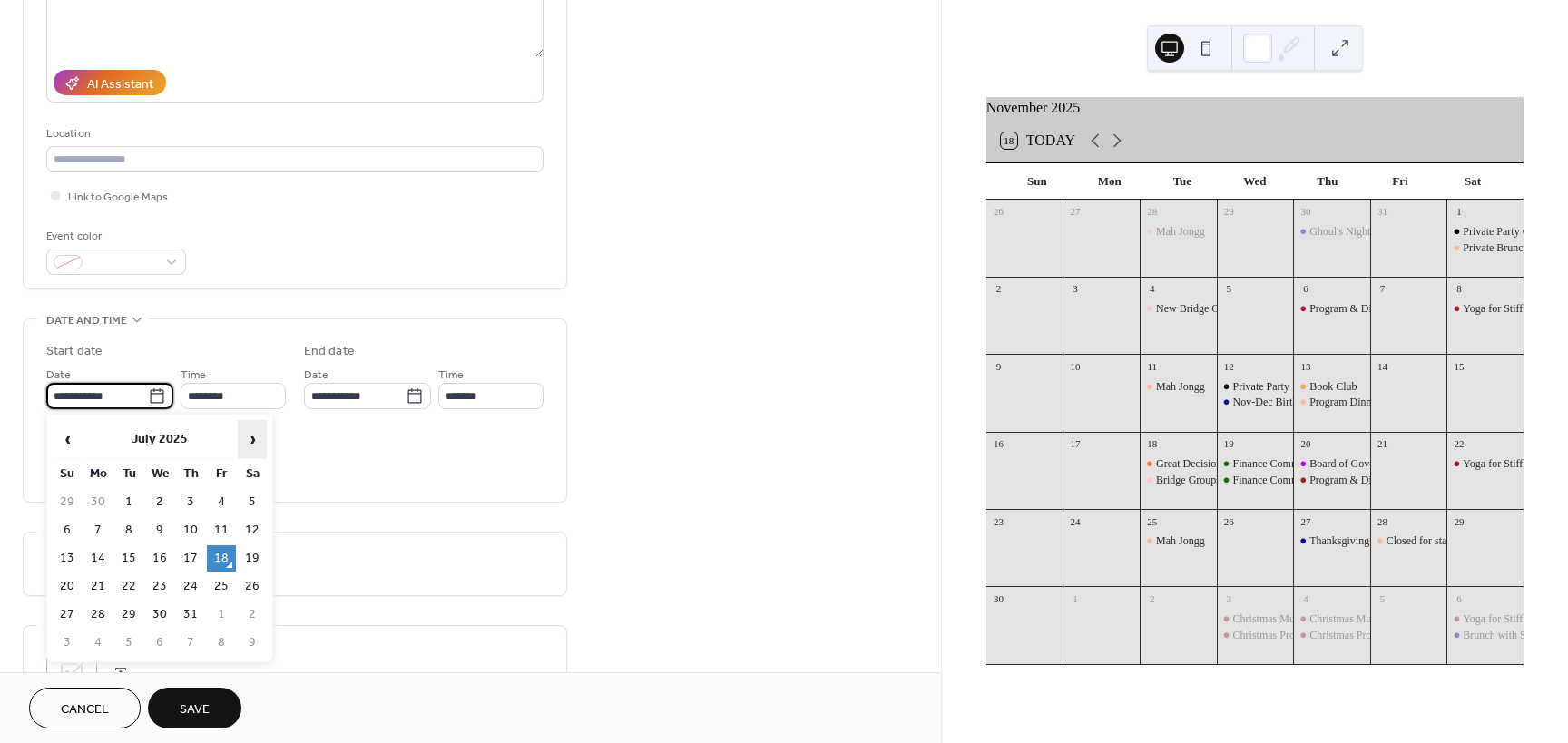 click on "›" at bounding box center [252, 439] 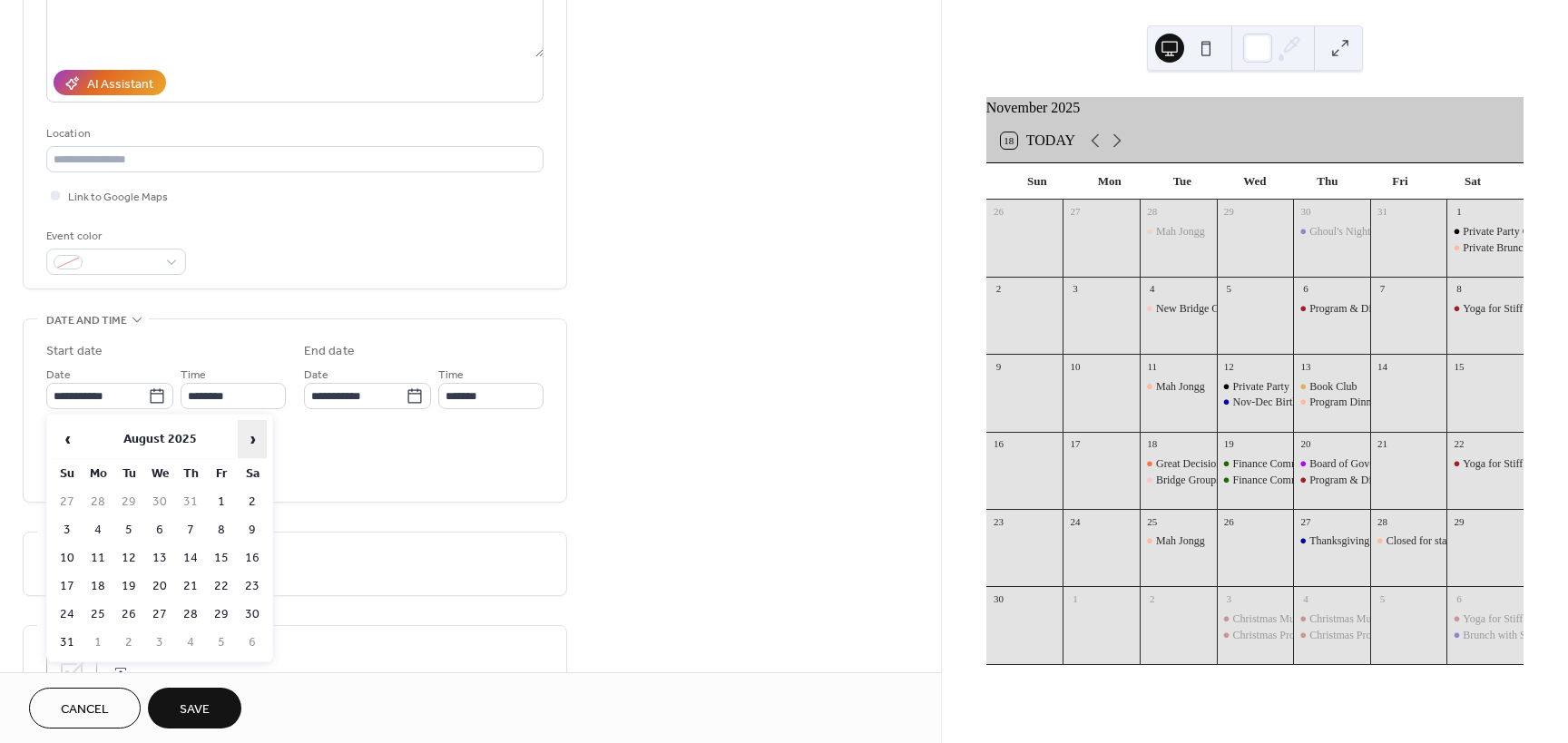click on "›" at bounding box center (252, 439) 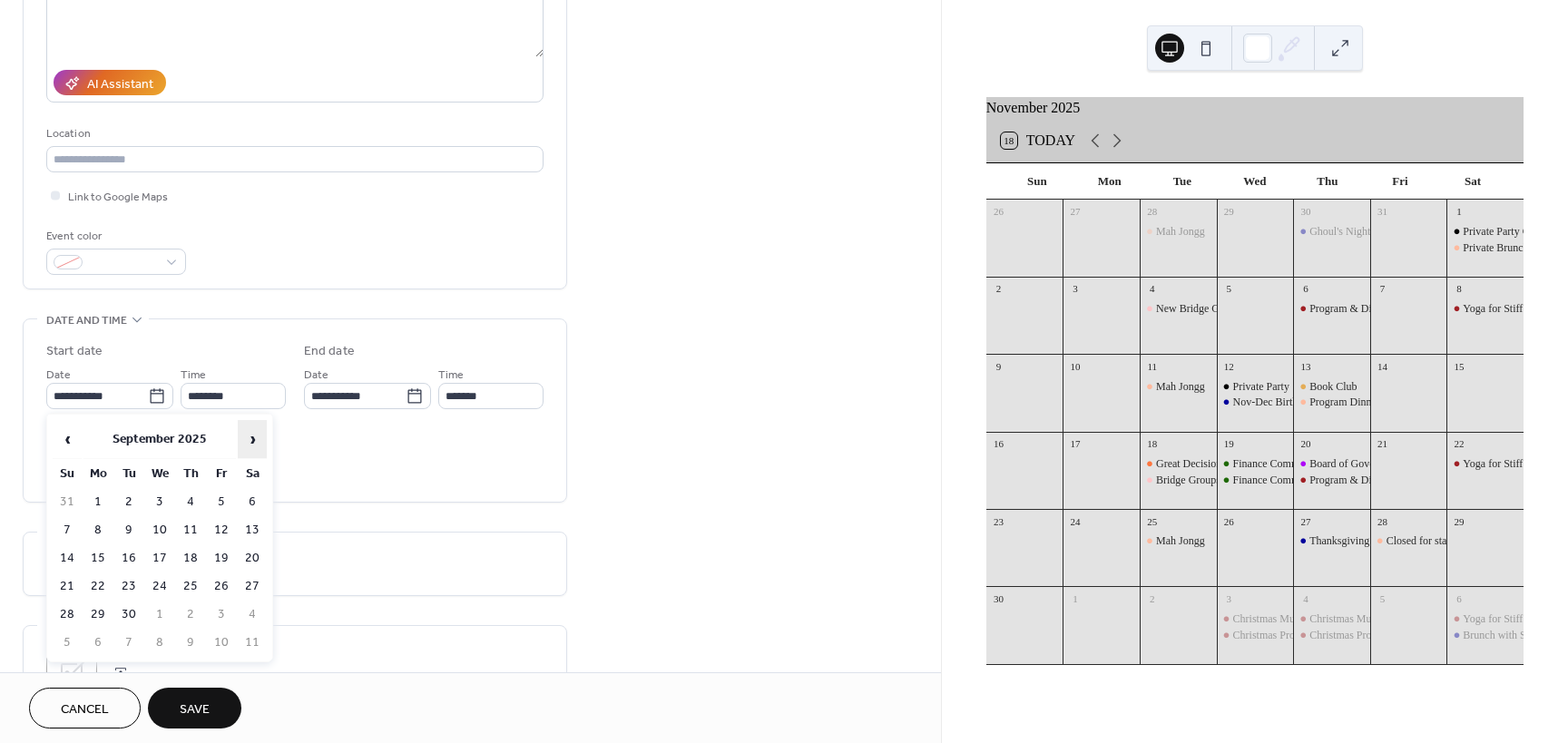 click on "›" at bounding box center [252, 439] 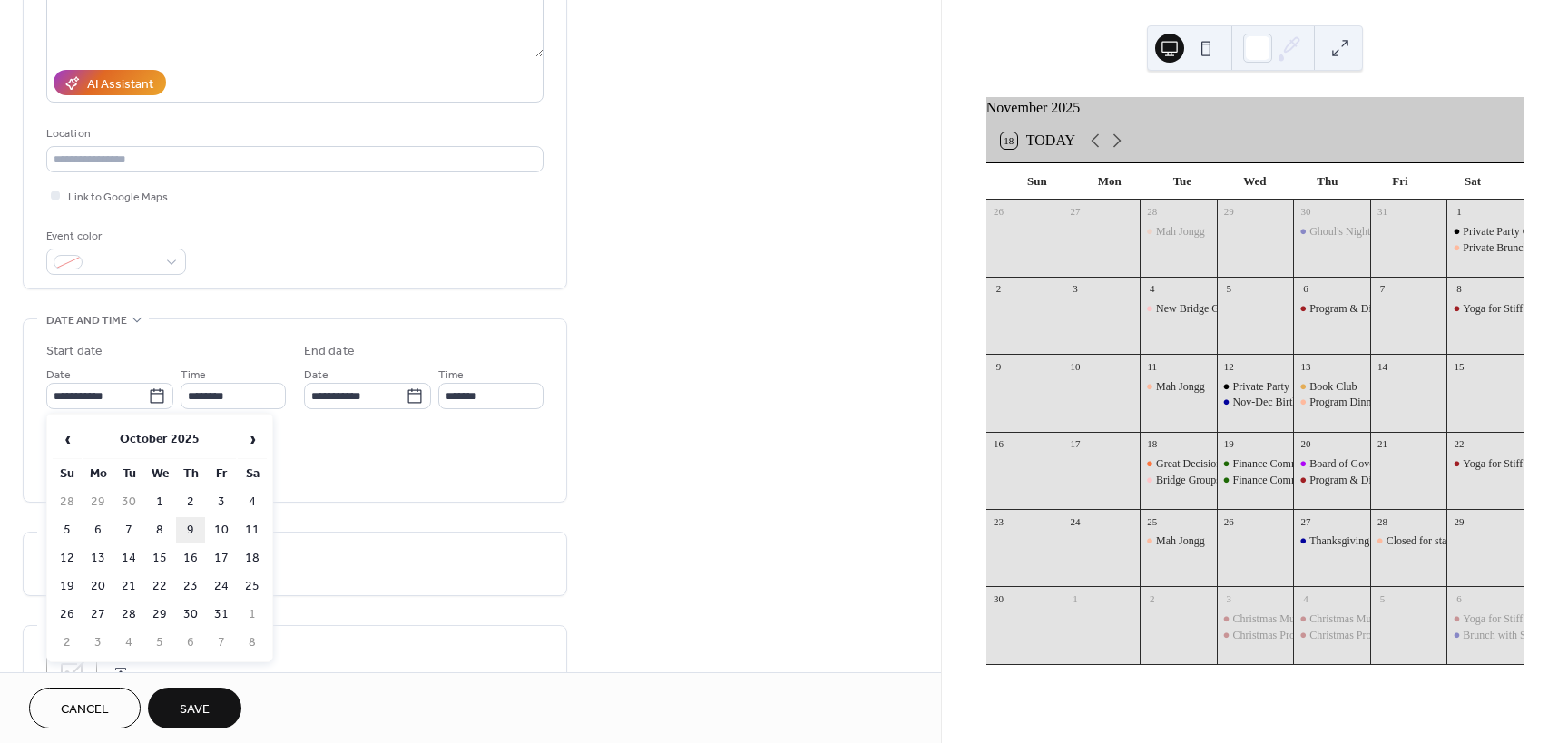 click on "9" at bounding box center [191, 530] 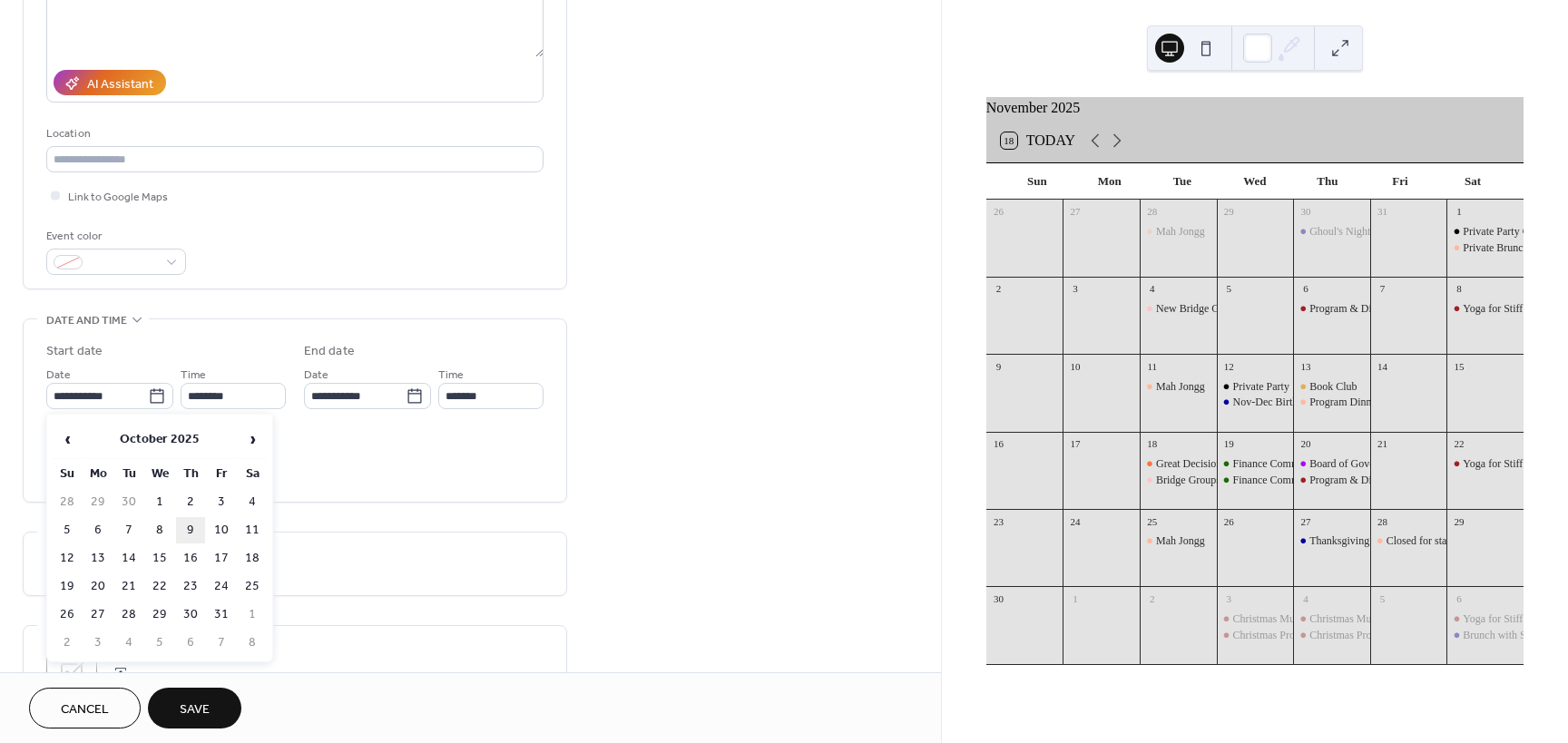 type on "**********" 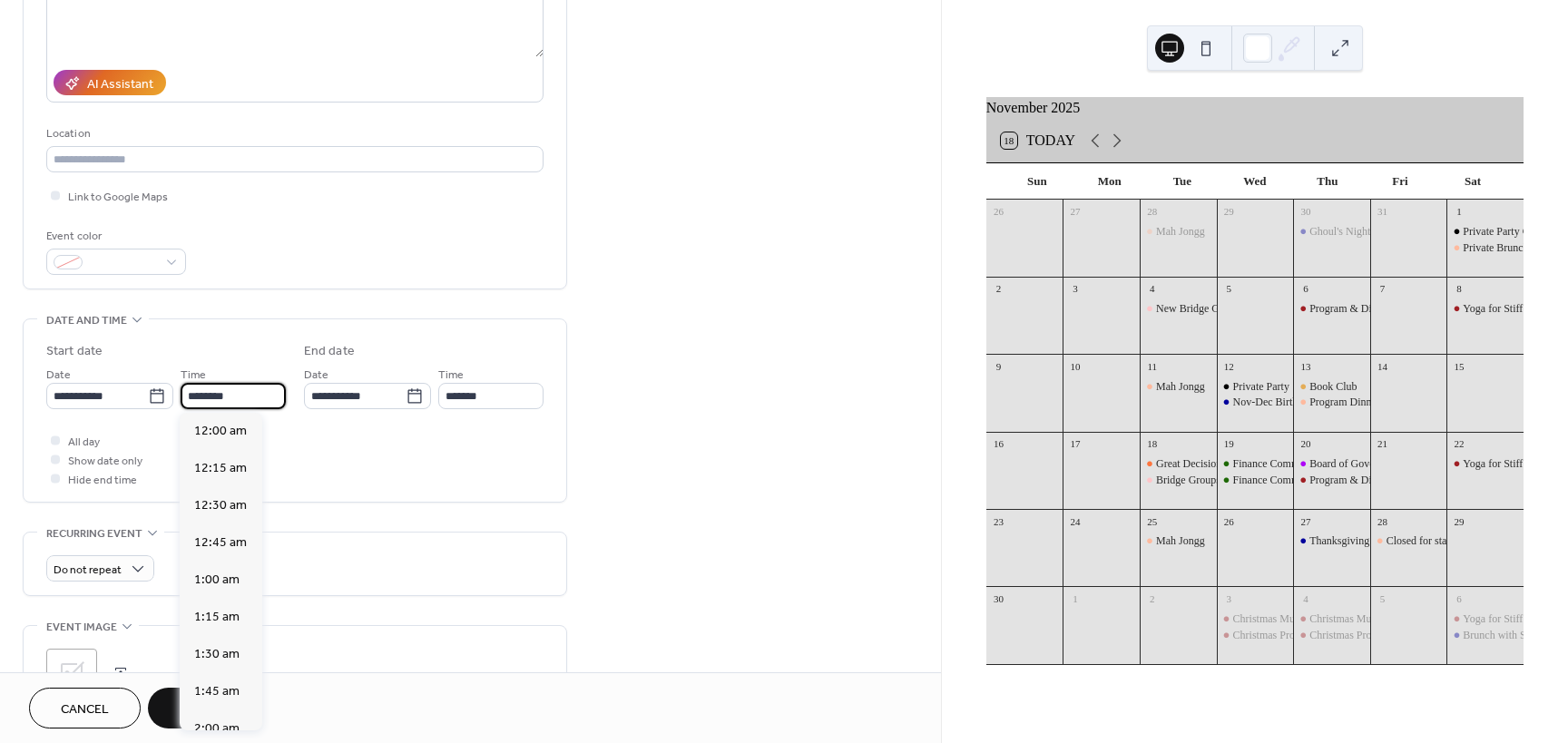 click on "********" at bounding box center (233, 396) 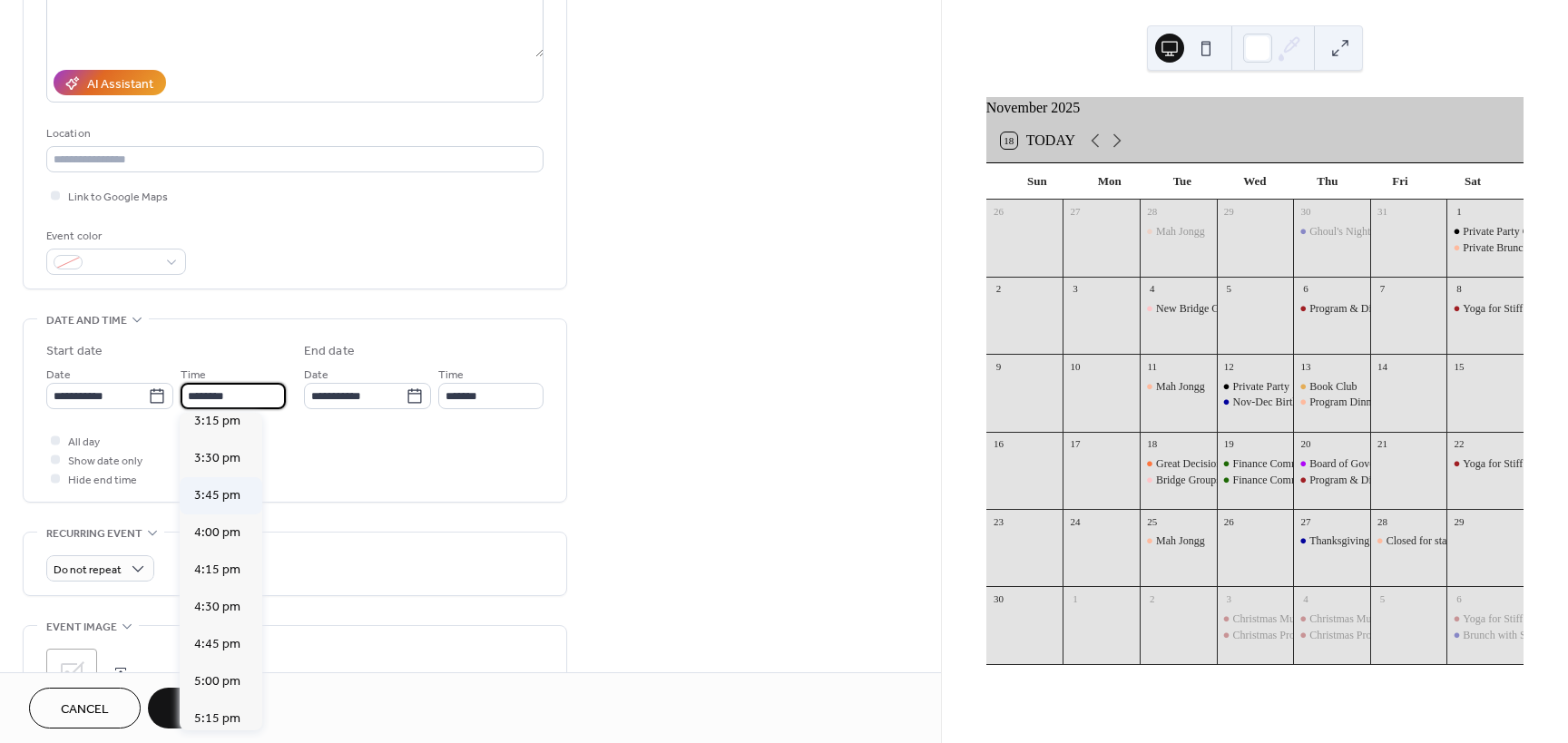 scroll, scrollTop: 2420, scrollLeft: 0, axis: vertical 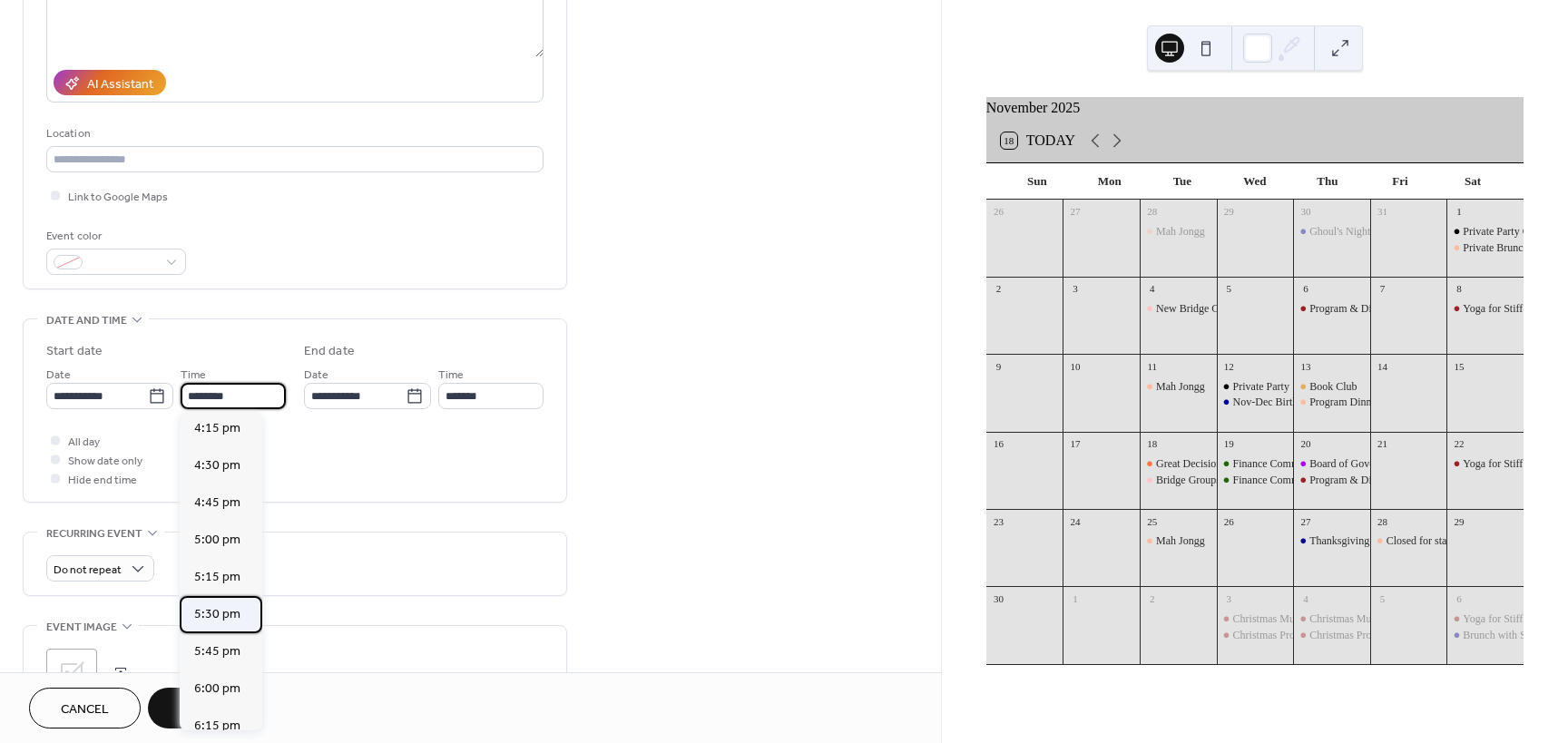 click on "5:30 pm" at bounding box center [217, 614] 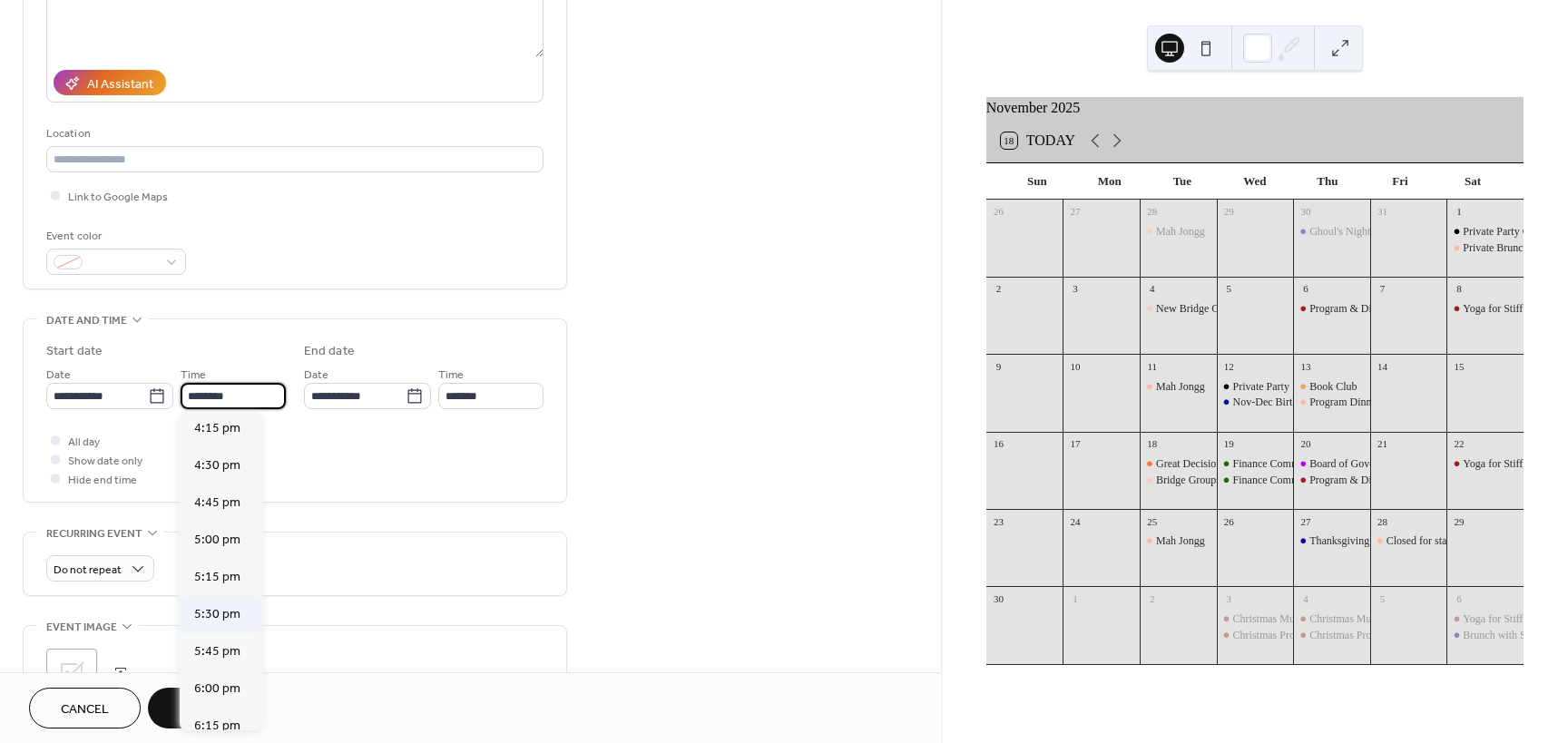 type on "*******" 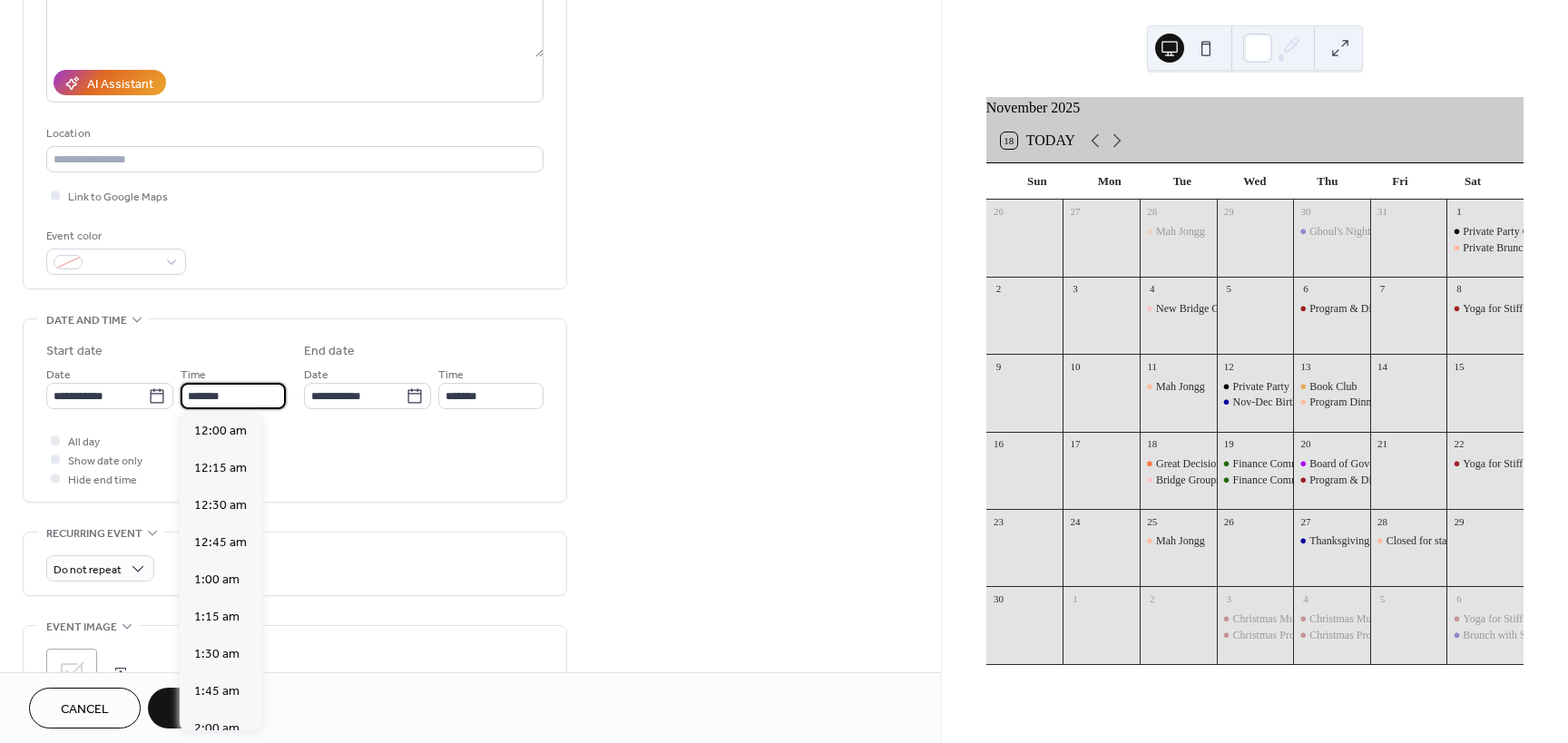 click on "*******" at bounding box center [233, 396] 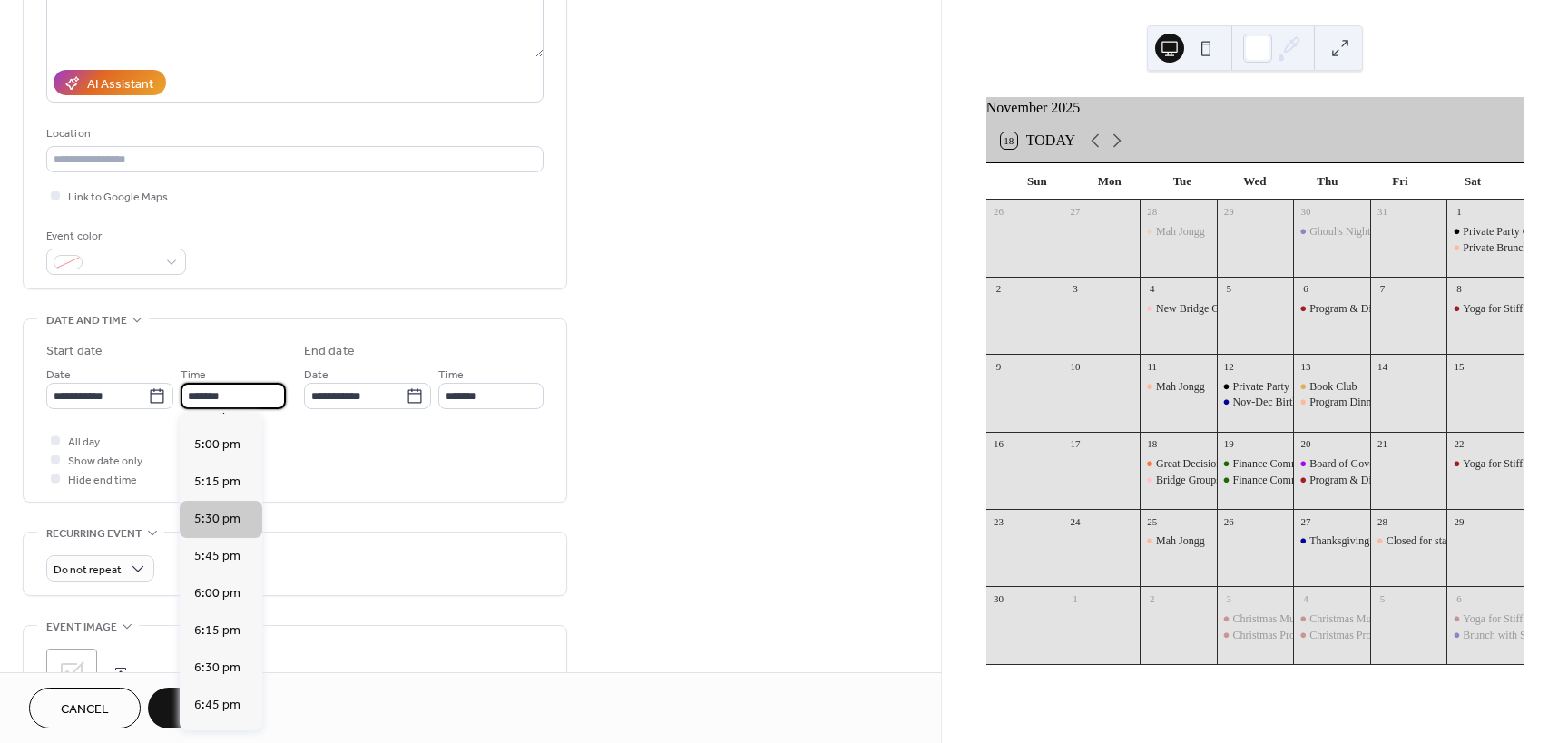scroll, scrollTop: 2513, scrollLeft: 0, axis: vertical 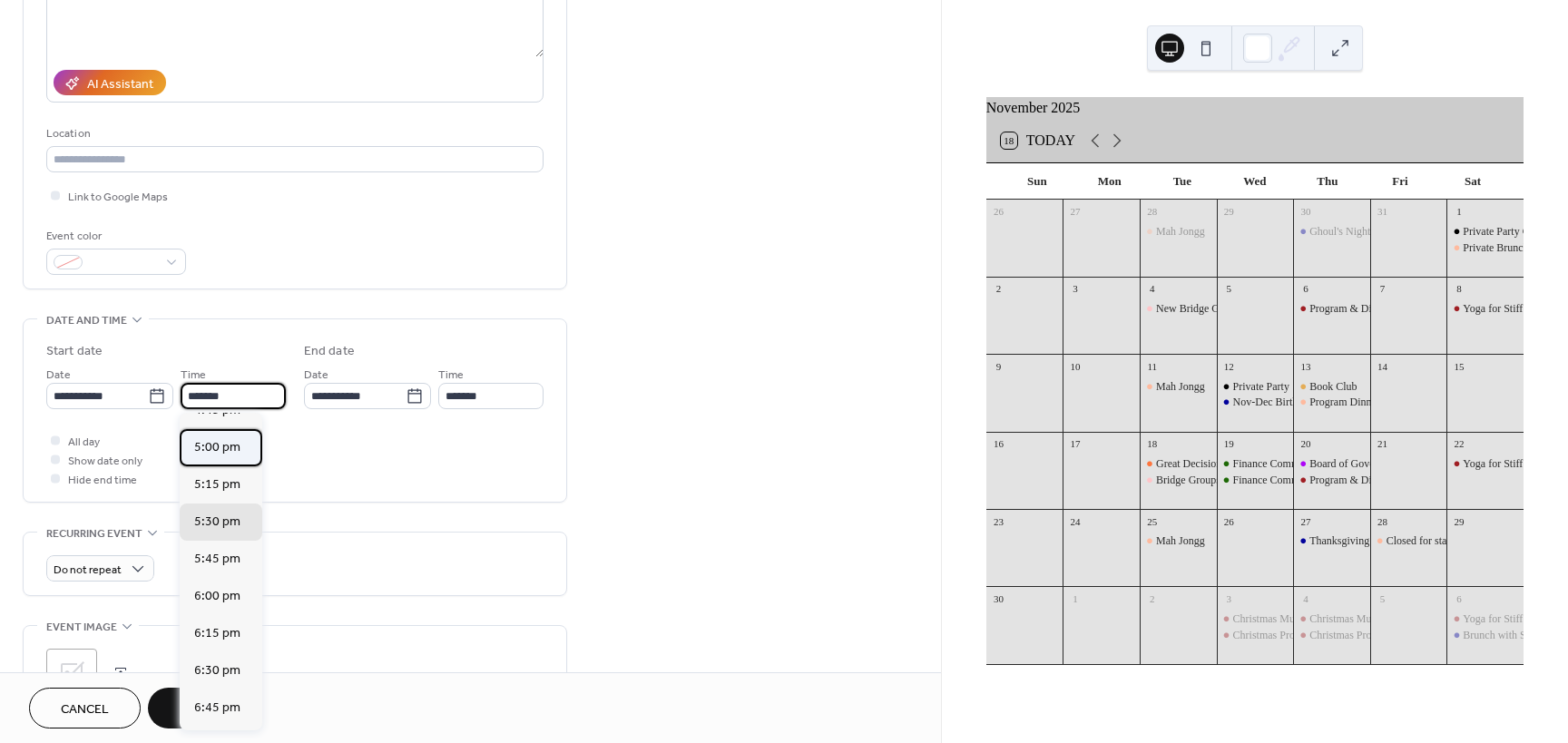 click on "5:00 pm" at bounding box center (217, 447) 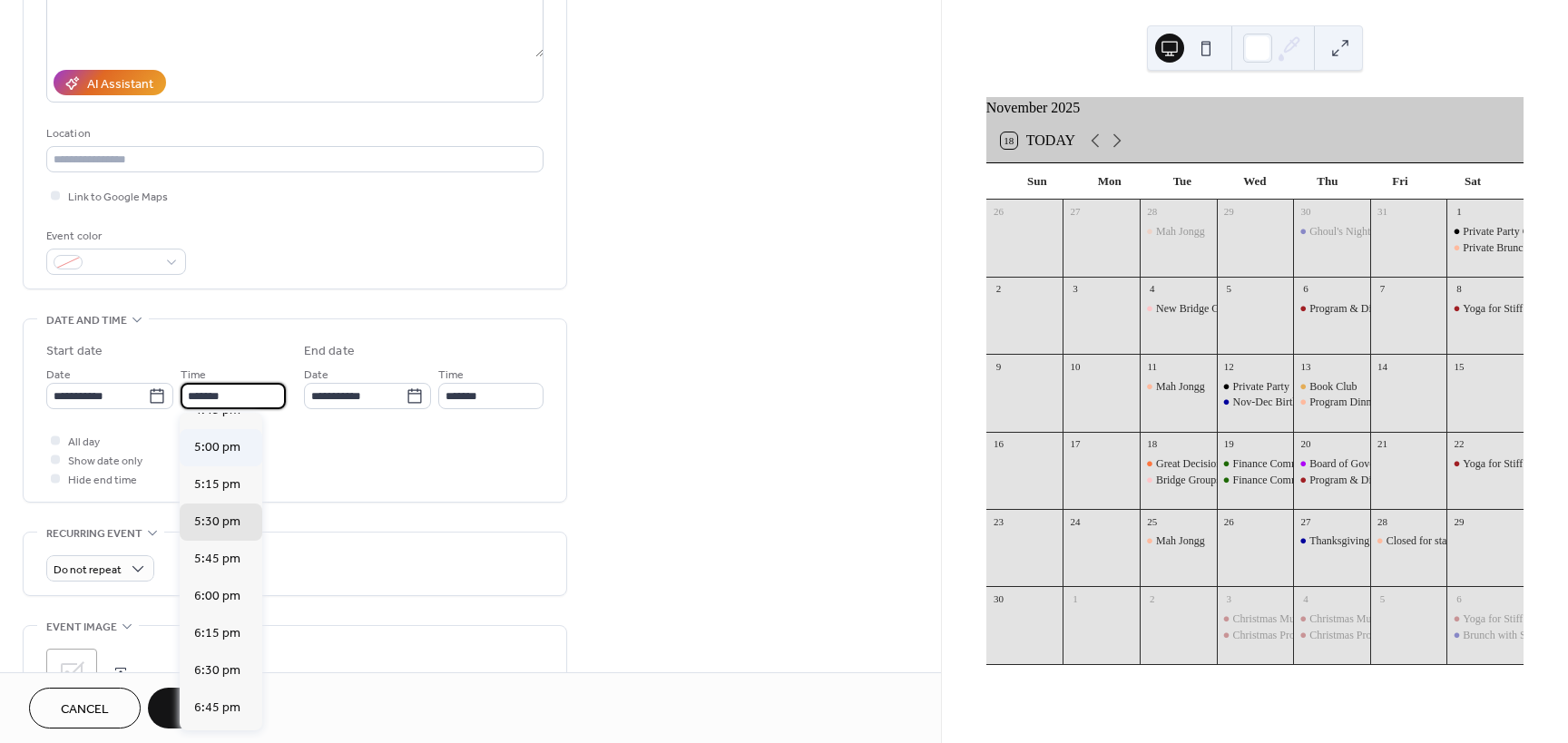 type on "*******" 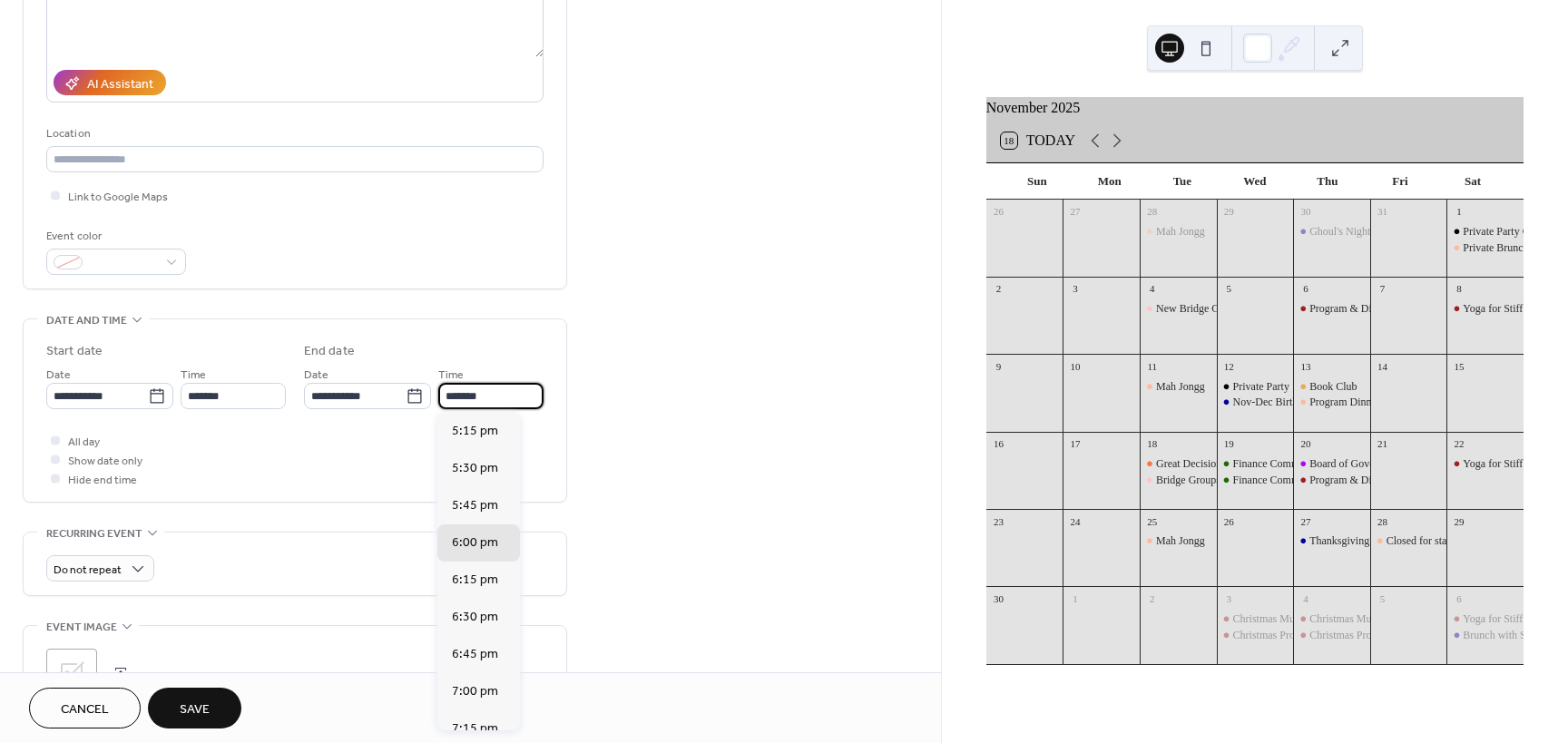 click on "*******" at bounding box center (491, 396) 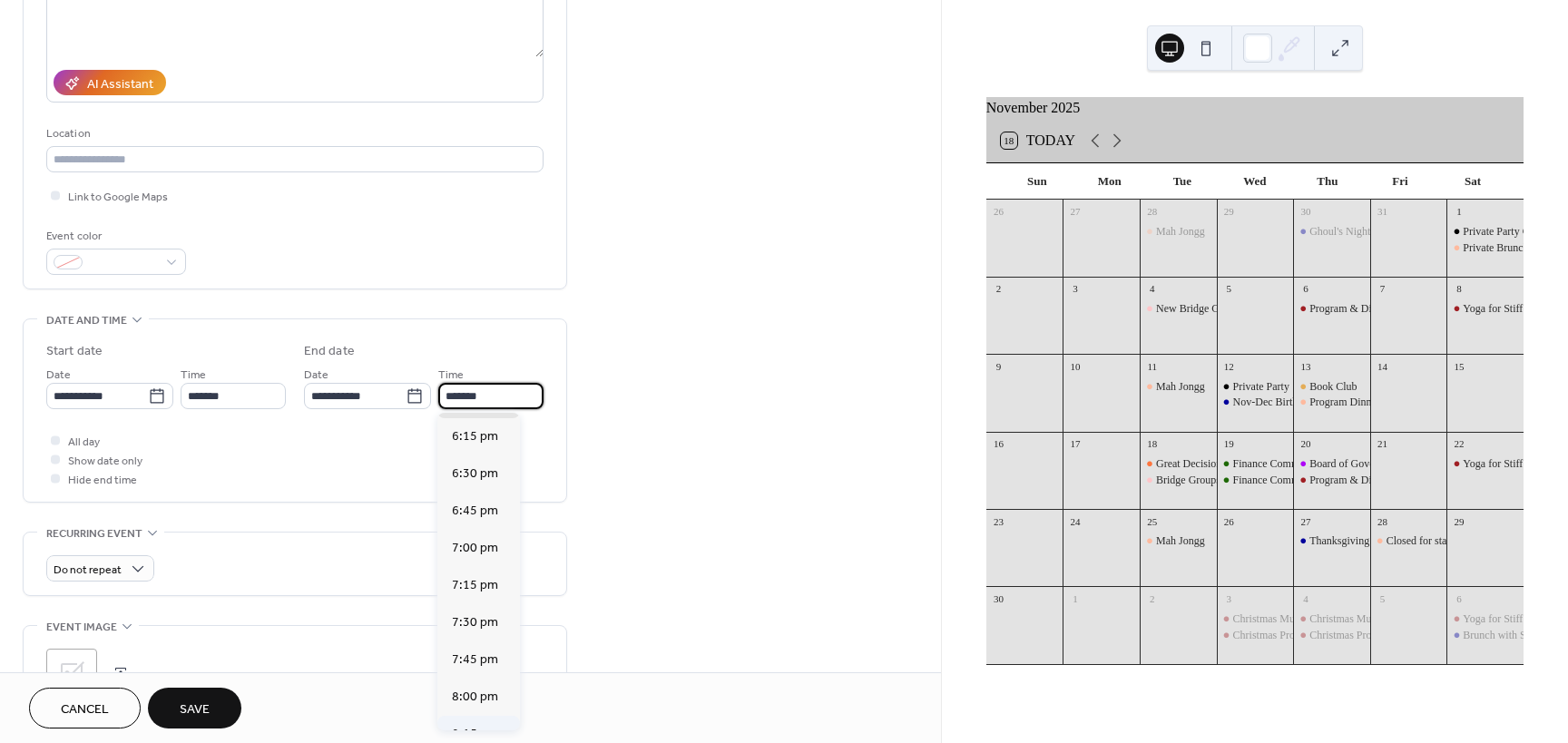 scroll, scrollTop: 181, scrollLeft: 0, axis: vertical 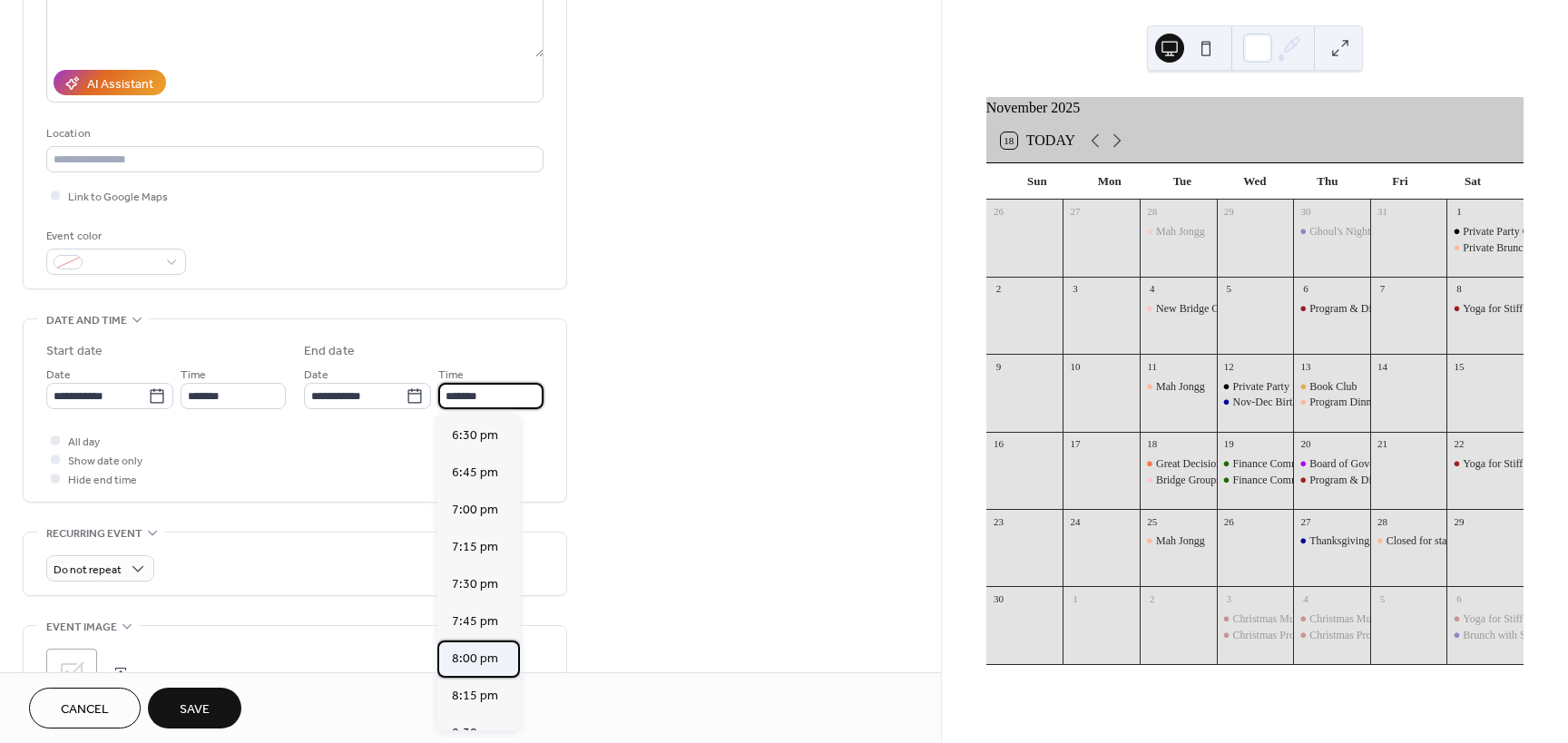 click on "8:00 pm" at bounding box center [475, 659] 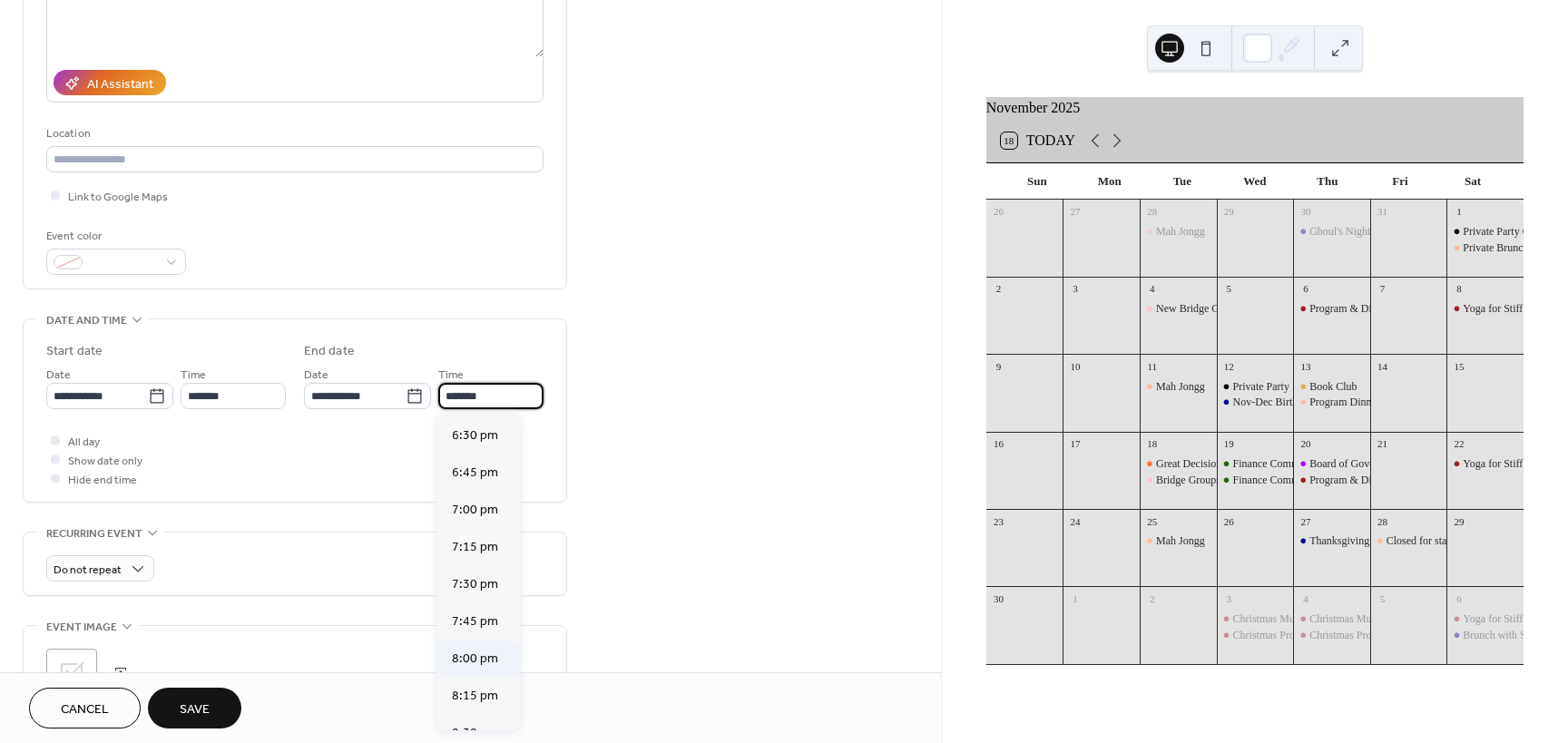 type on "*******" 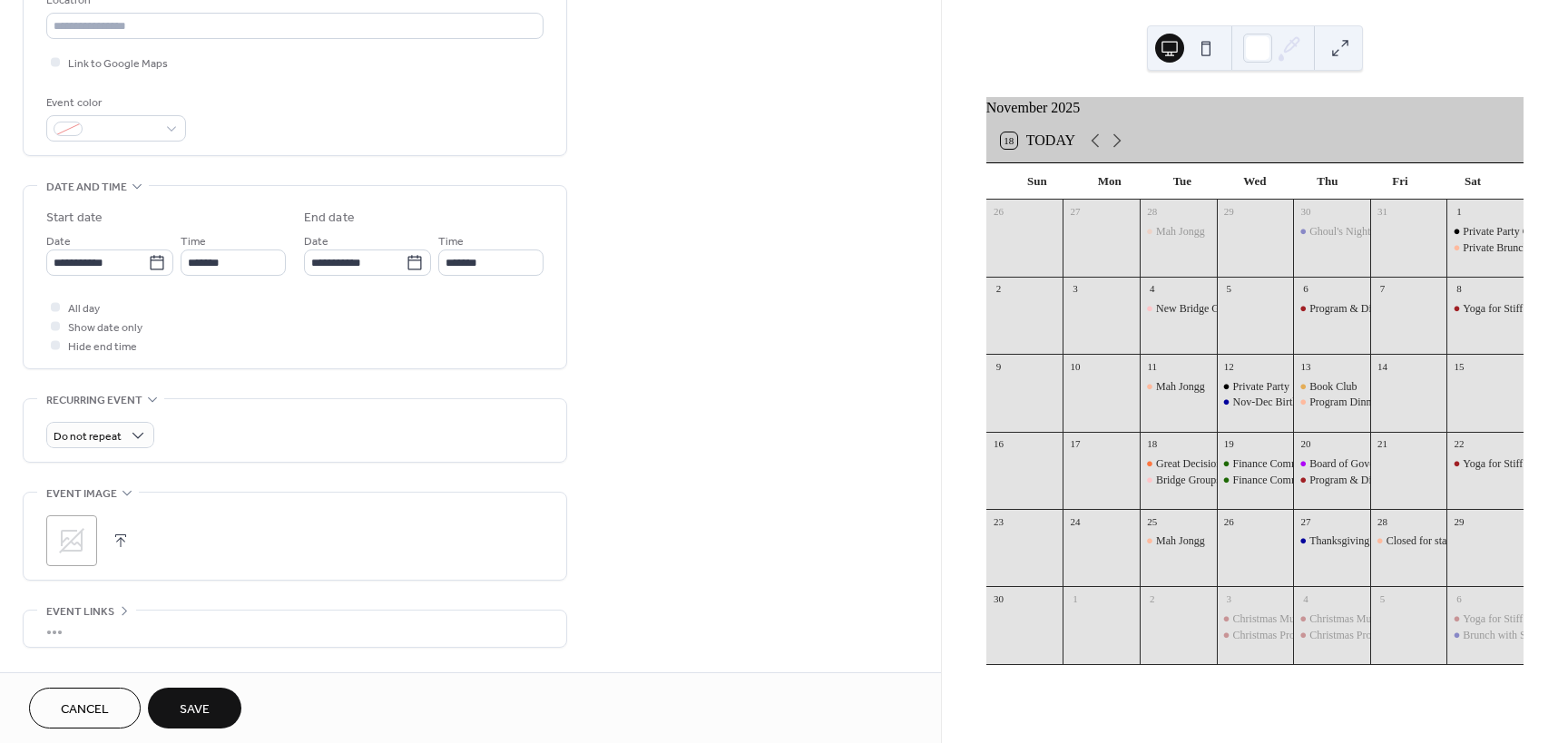 scroll, scrollTop: 454, scrollLeft: 0, axis: vertical 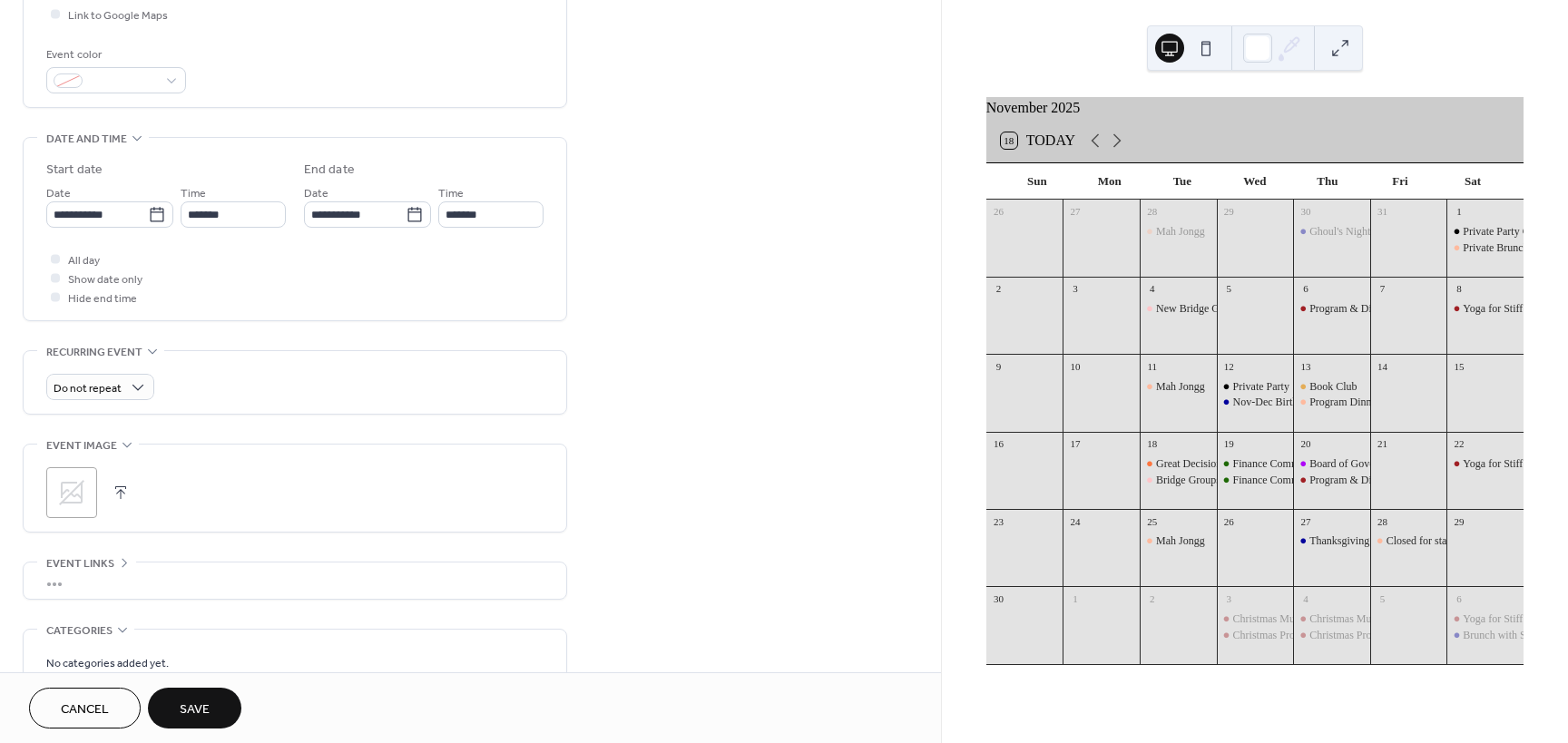 click on "Save" at bounding box center [194, 708] 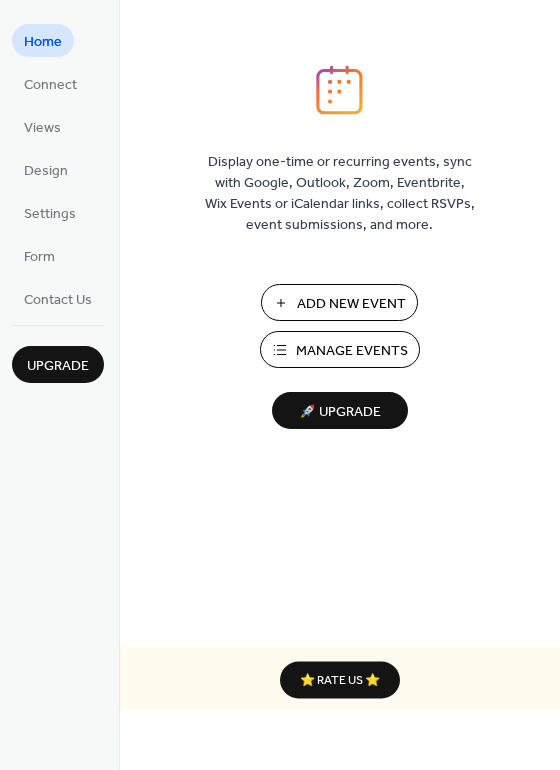 scroll, scrollTop: 0, scrollLeft: 0, axis: both 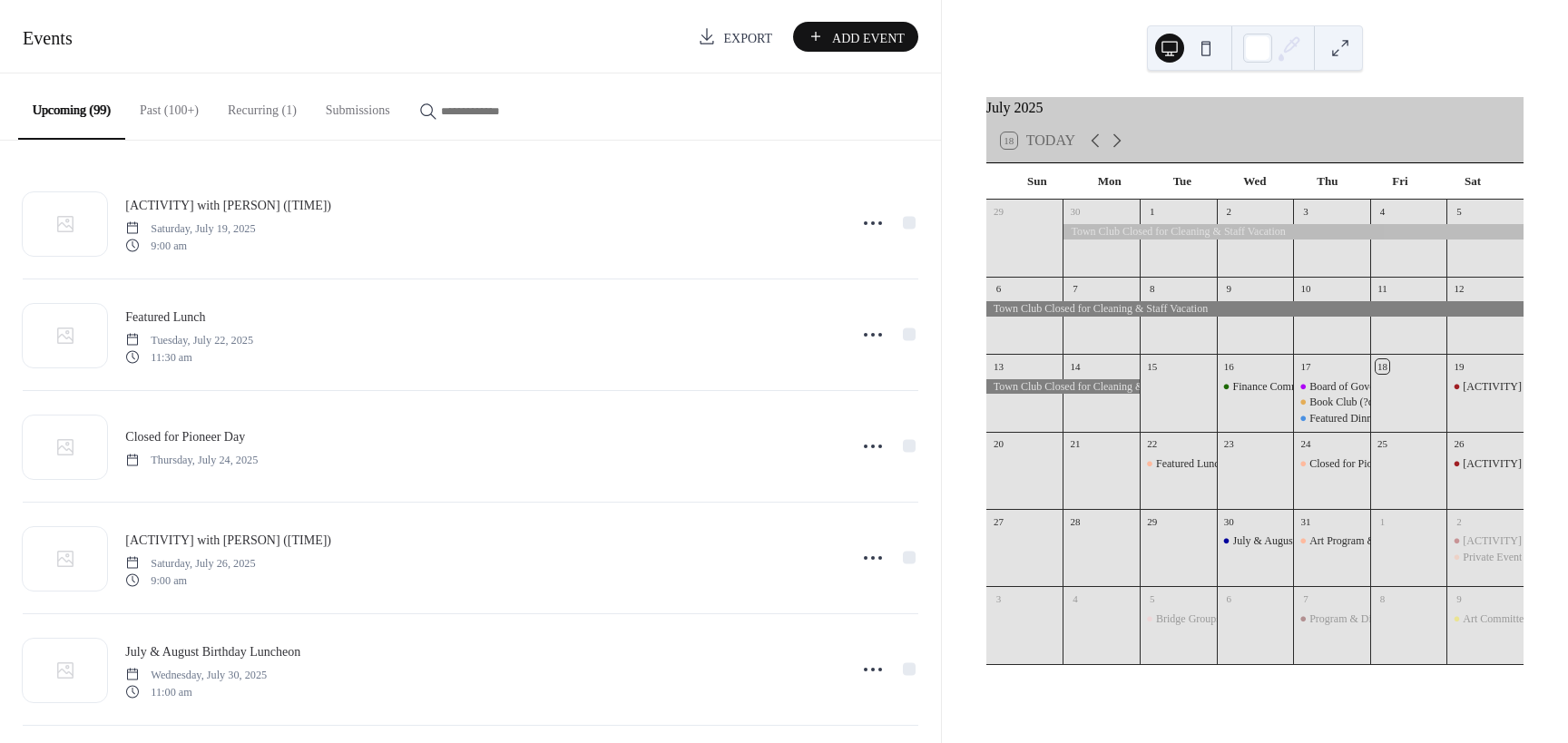 click 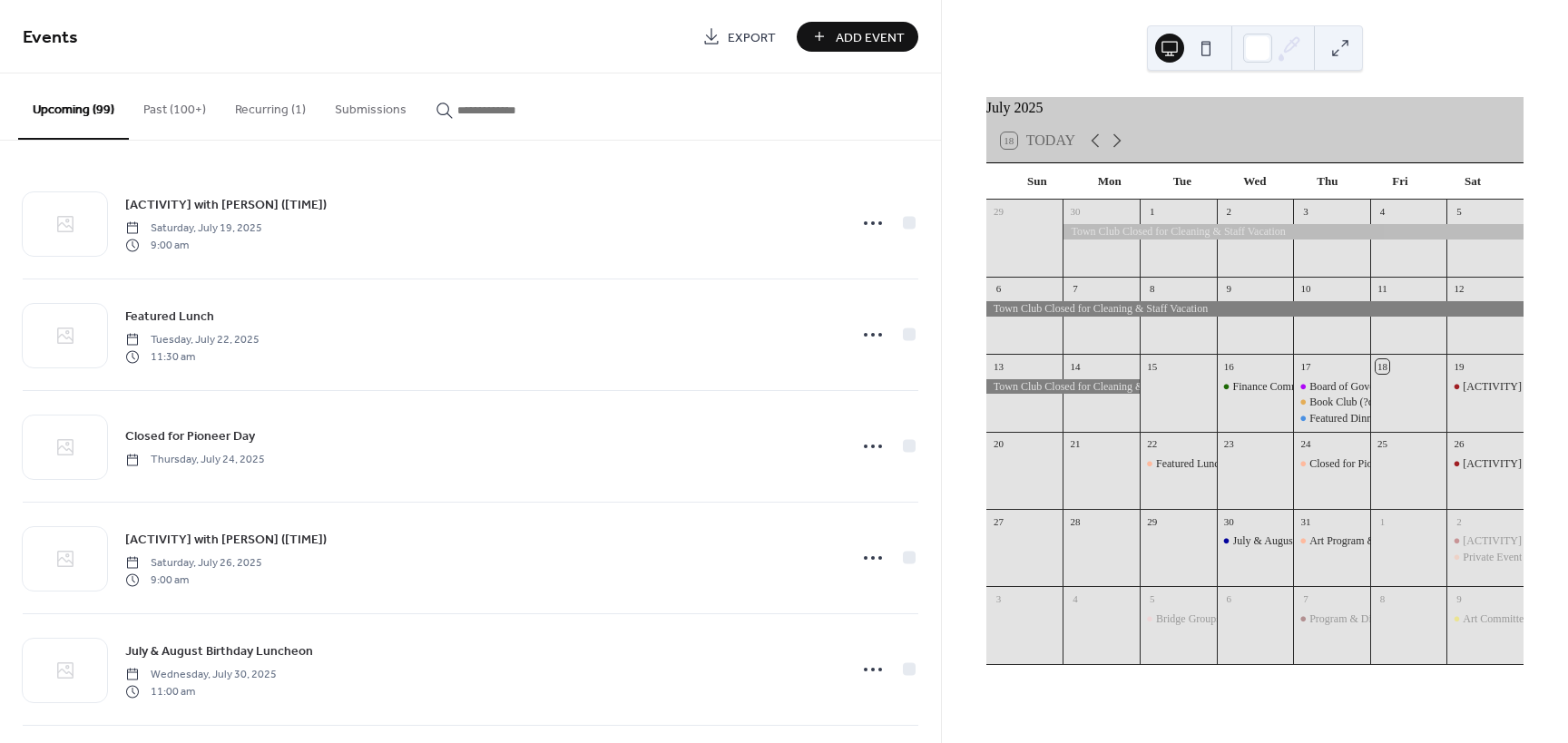 click at bounding box center (512, 110) 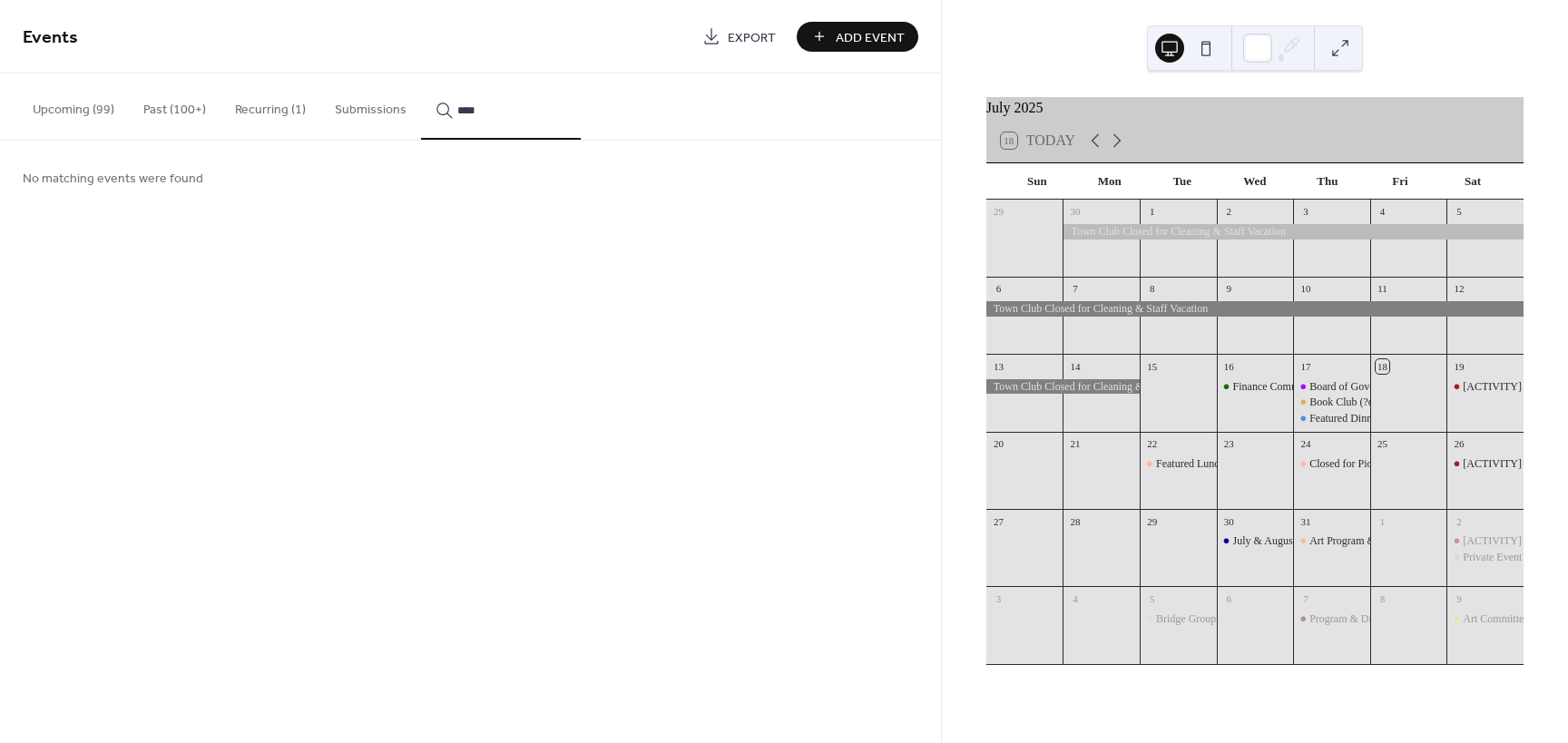type on "****" 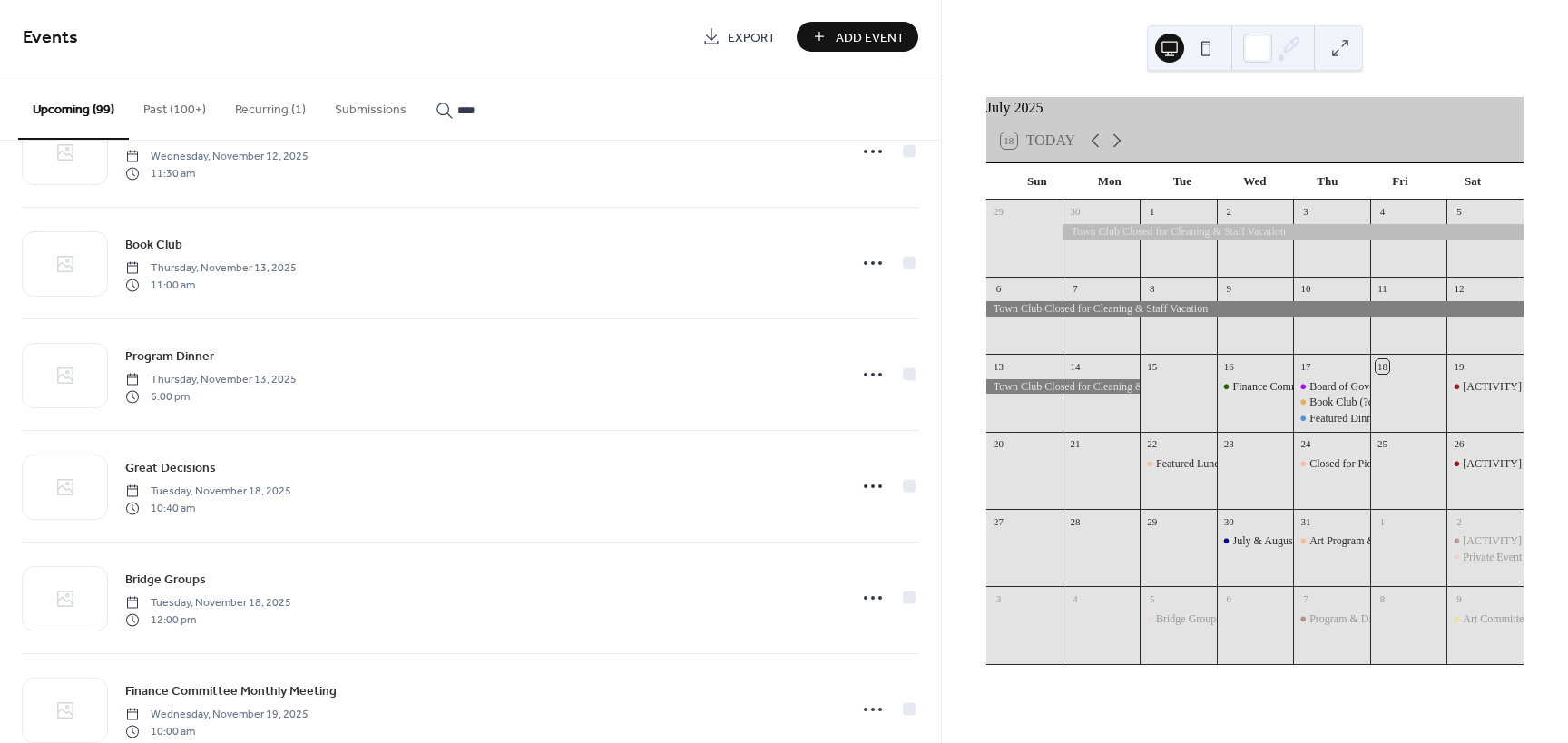 scroll, scrollTop: 7652, scrollLeft: 0, axis: vertical 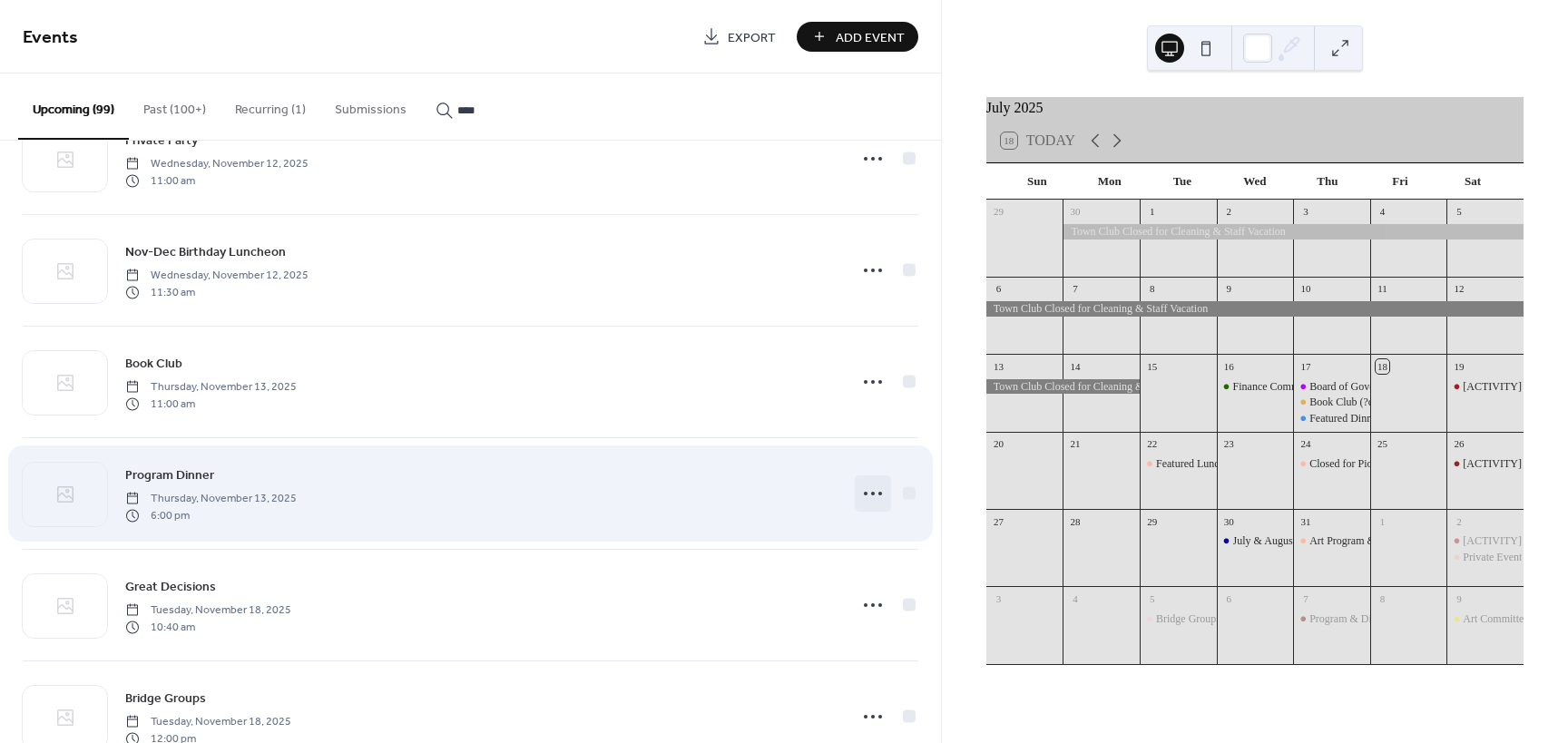 click 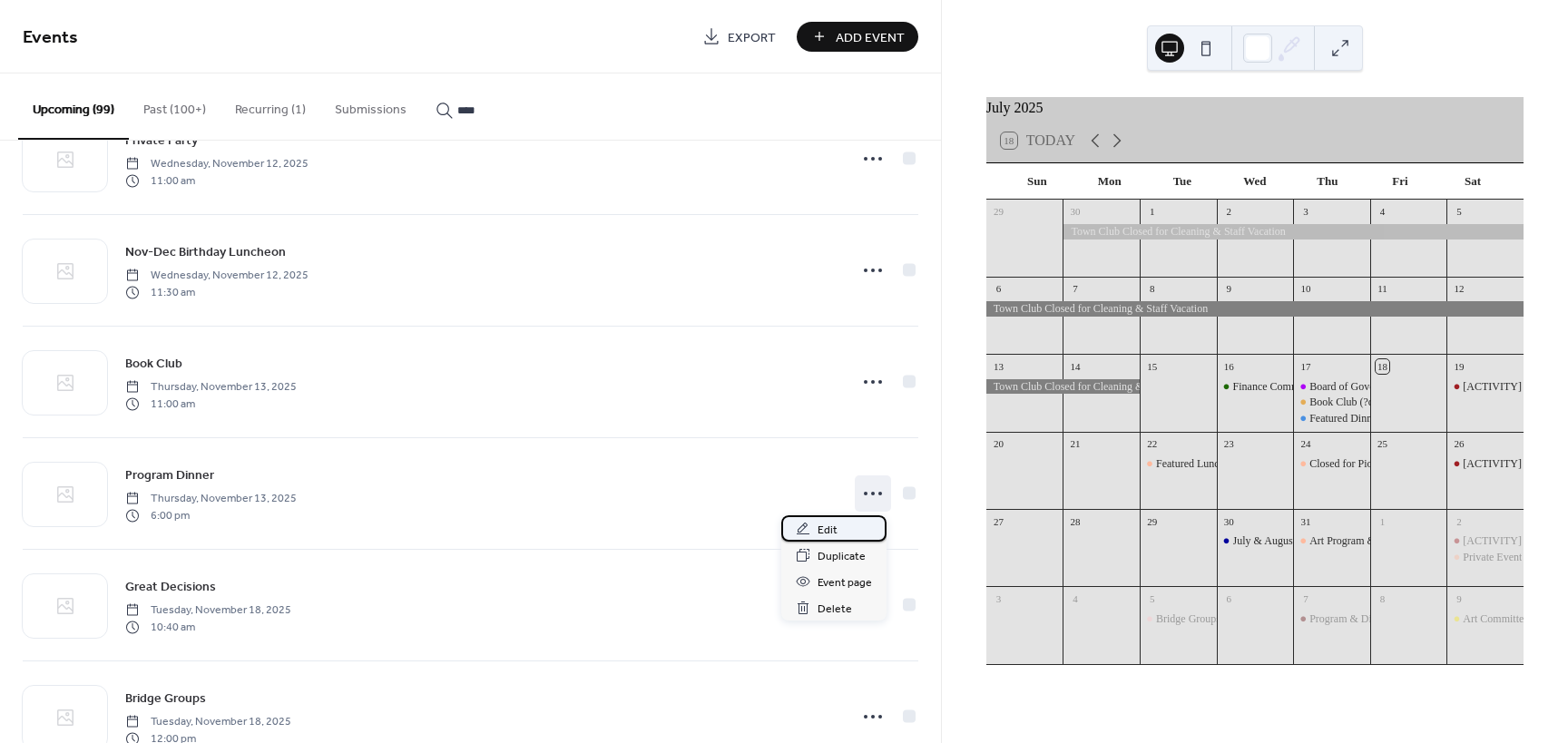 click on "Edit" at bounding box center (834, 528) 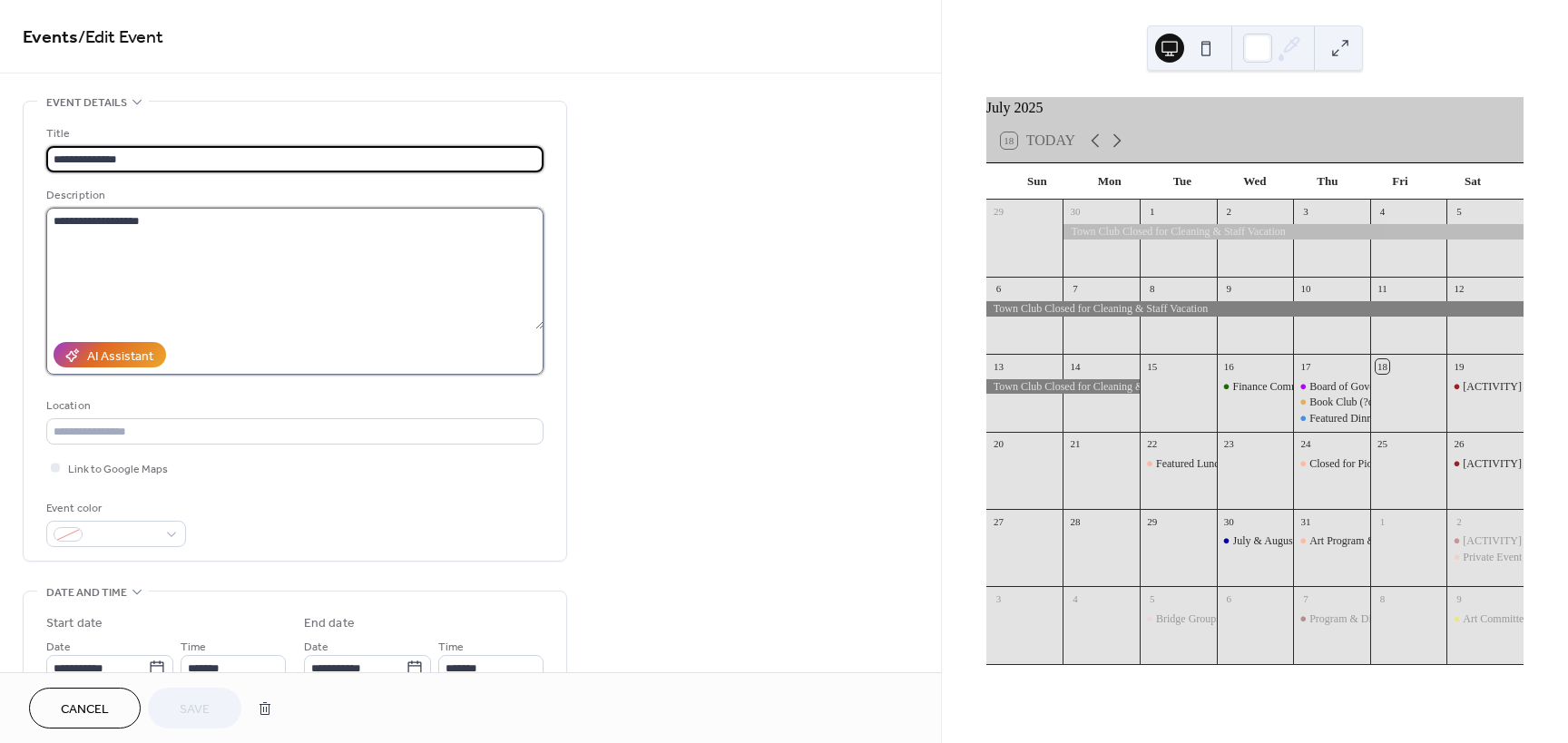 click on "**********" at bounding box center (295, 269) 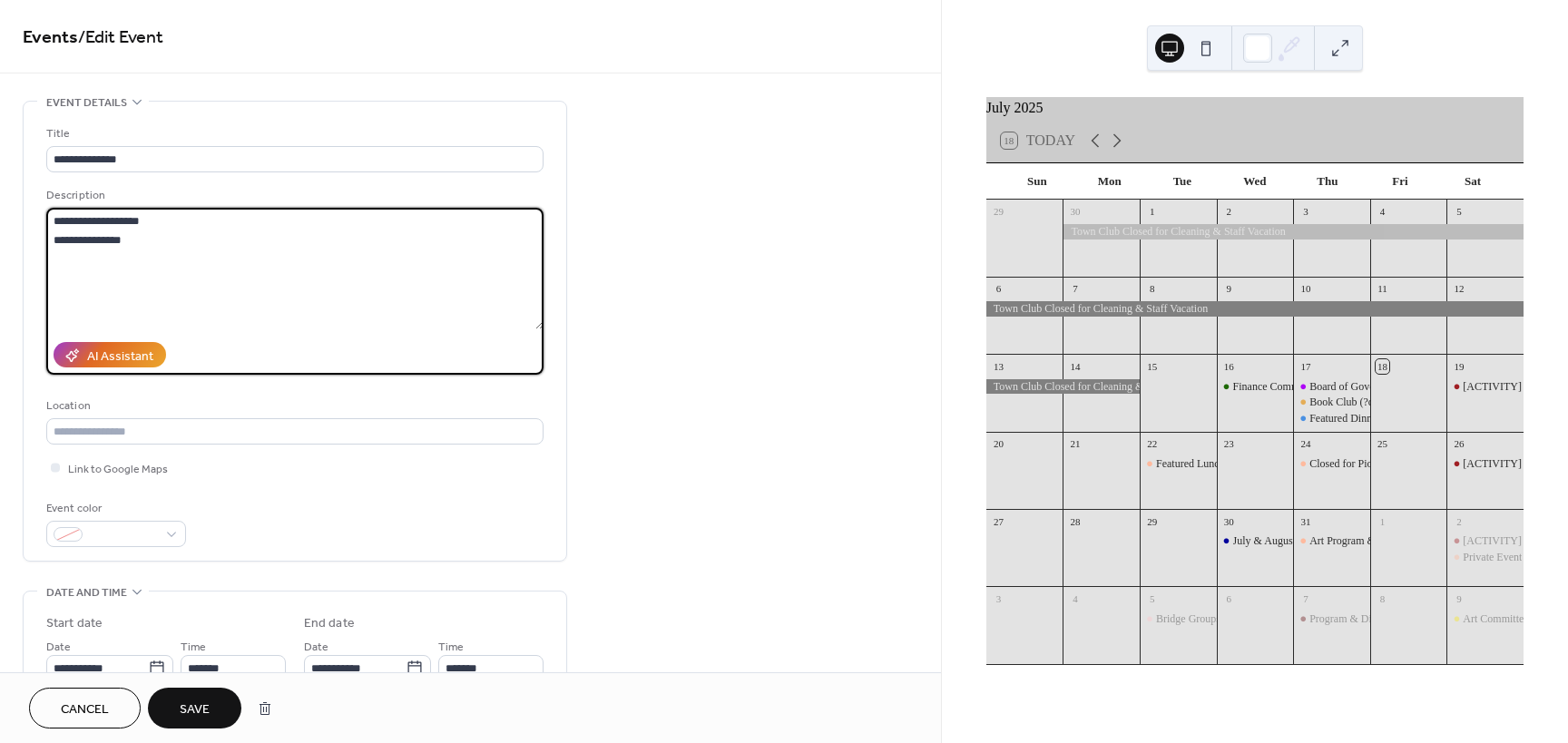 click on "**********" at bounding box center (295, 269) 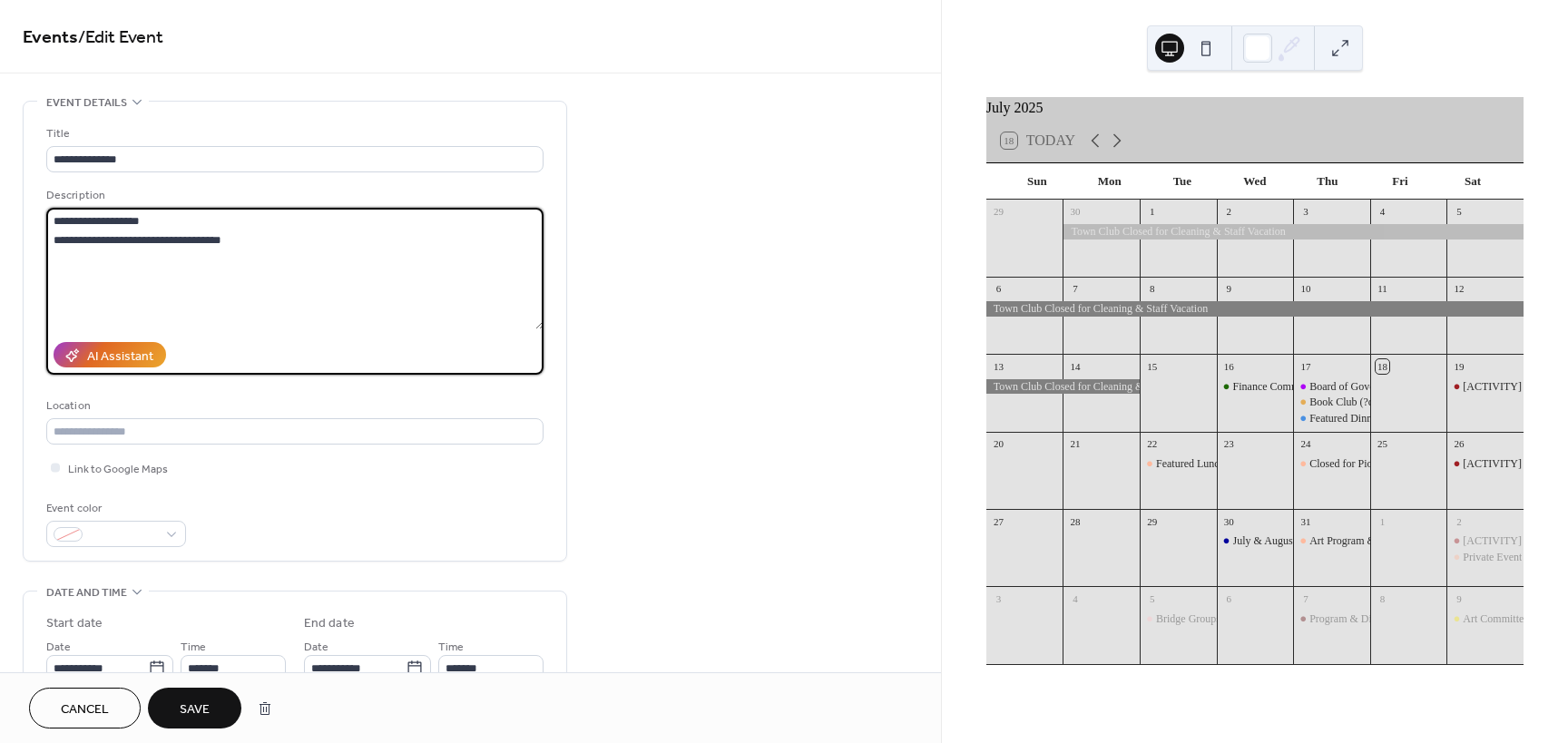 click on "**********" at bounding box center [295, 269] 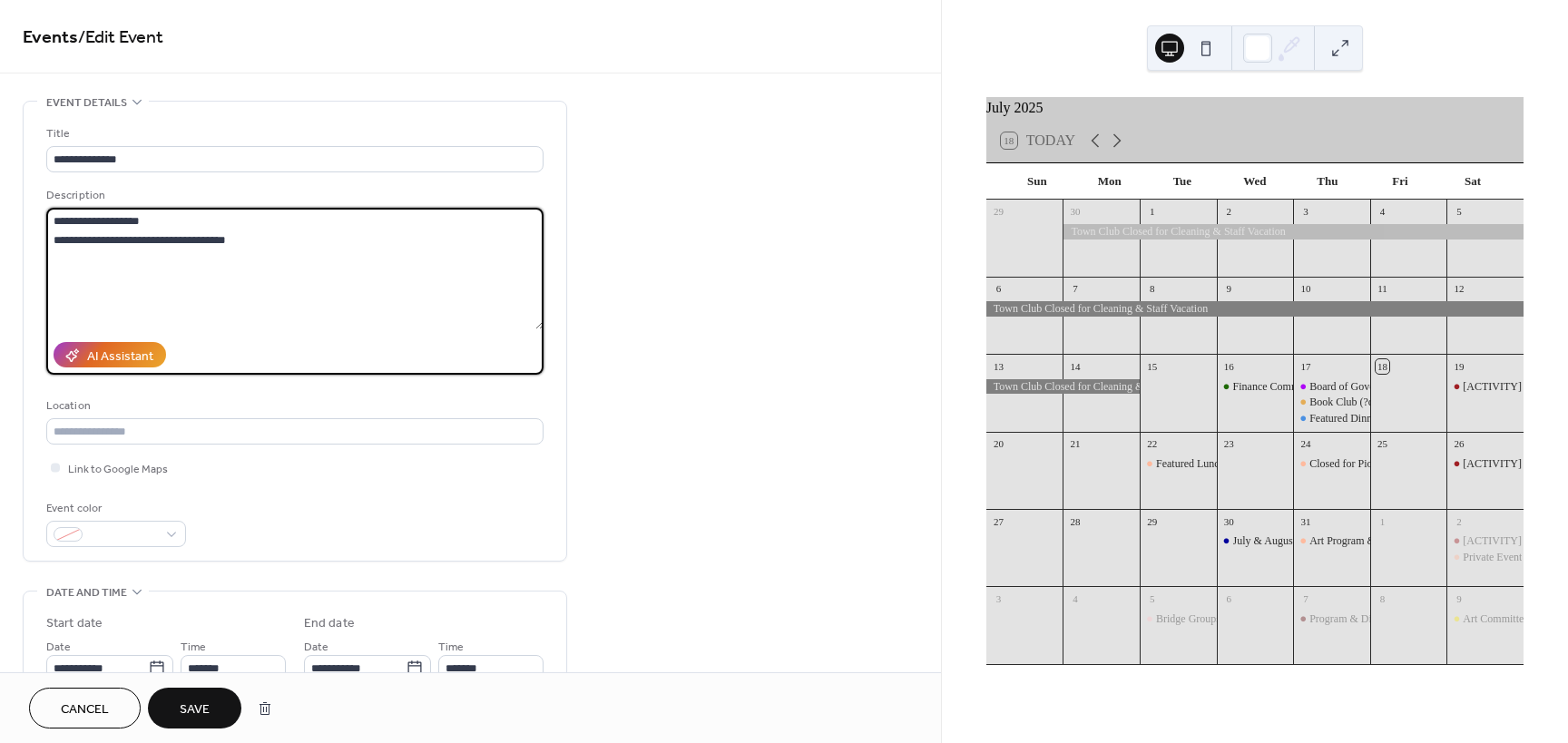 click on "**********" at bounding box center [295, 269] 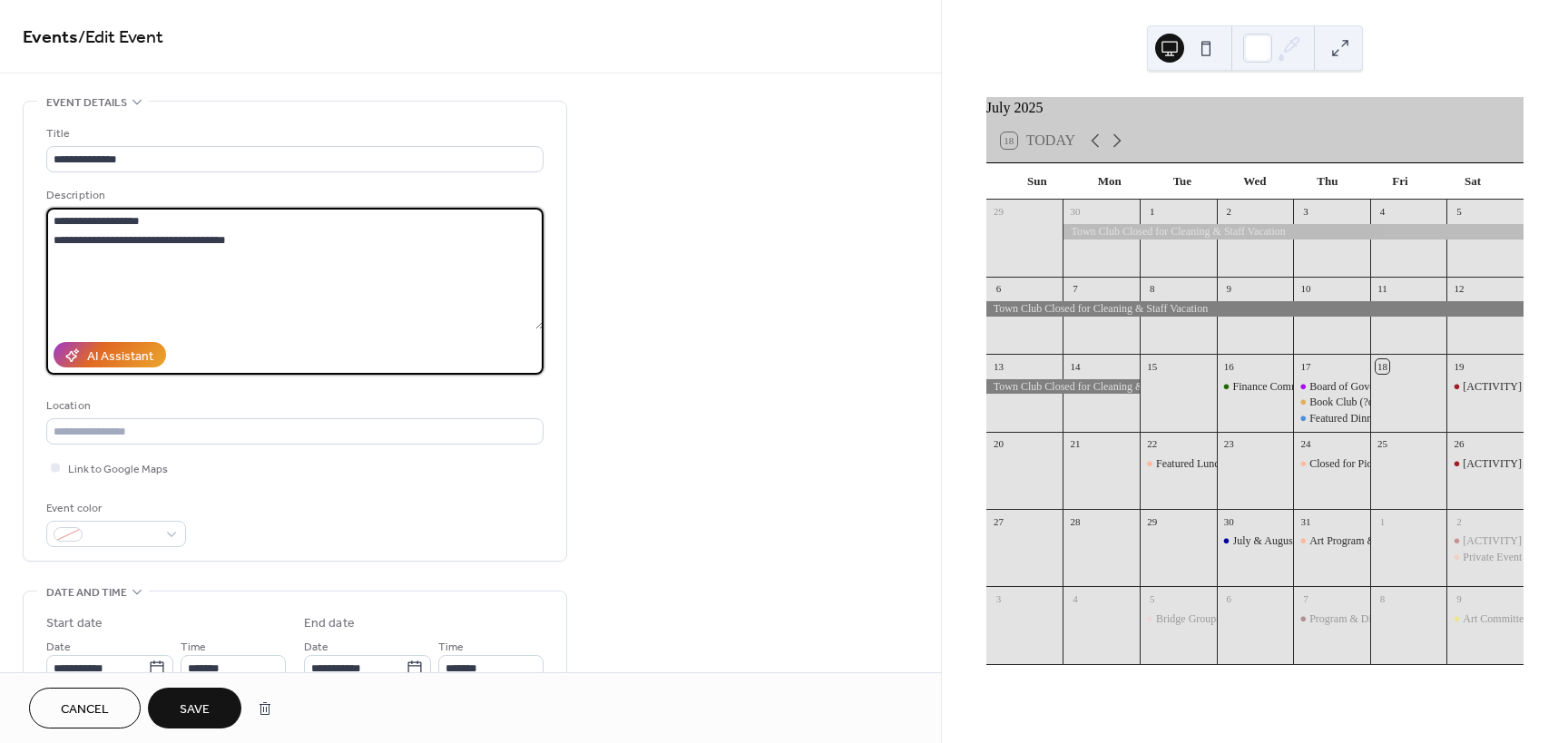 click on "**********" at bounding box center (295, 269) 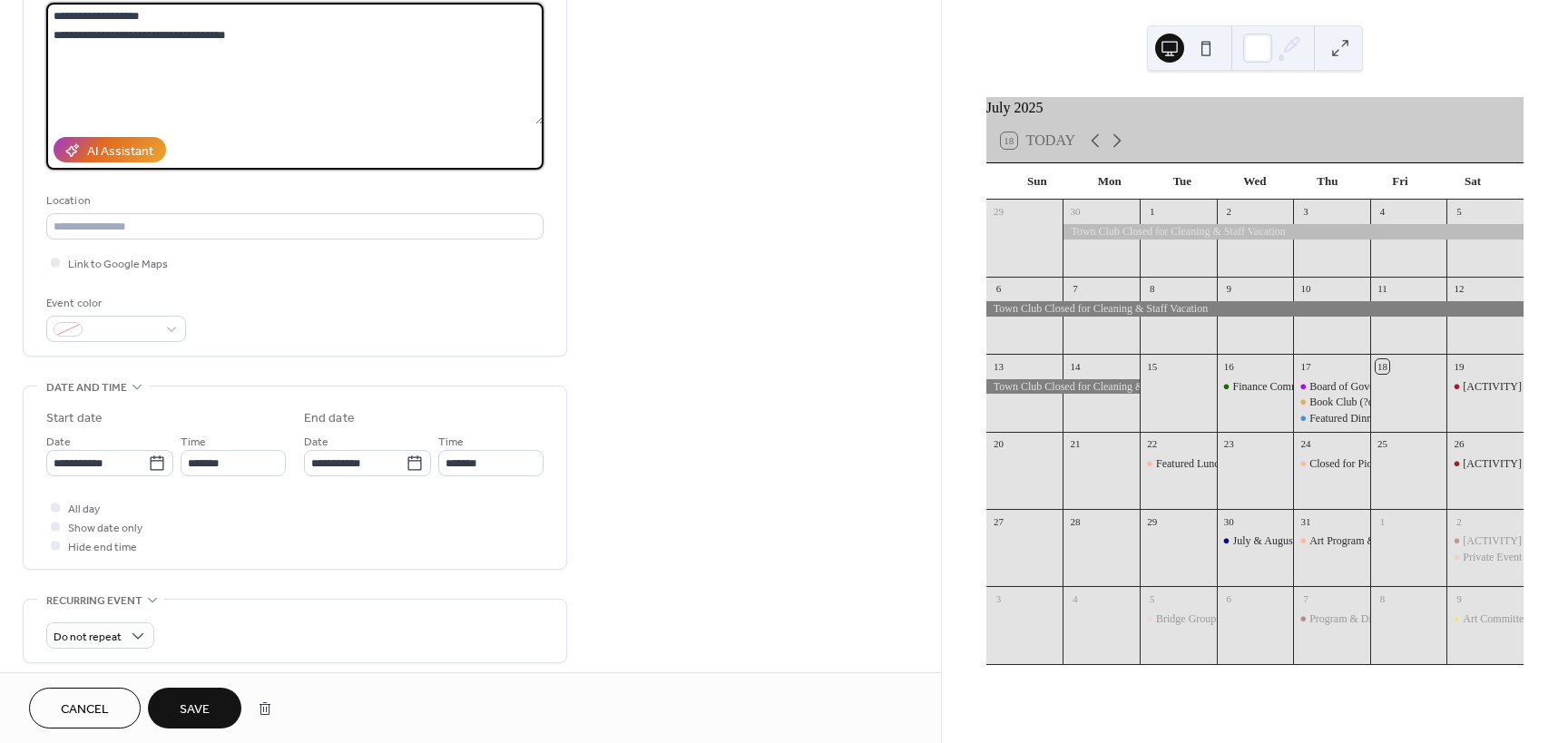 scroll, scrollTop: 272, scrollLeft: 0, axis: vertical 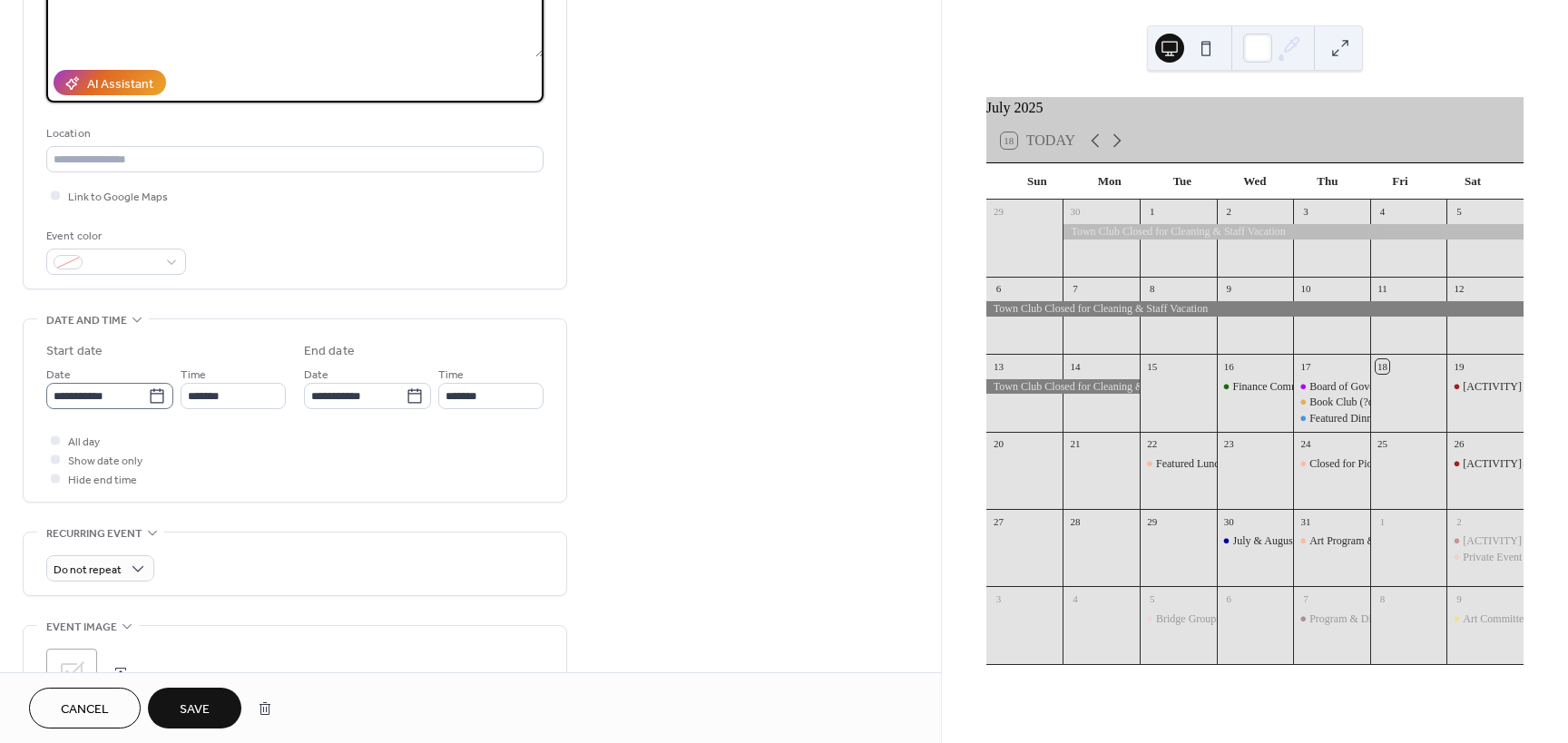 type on "**********" 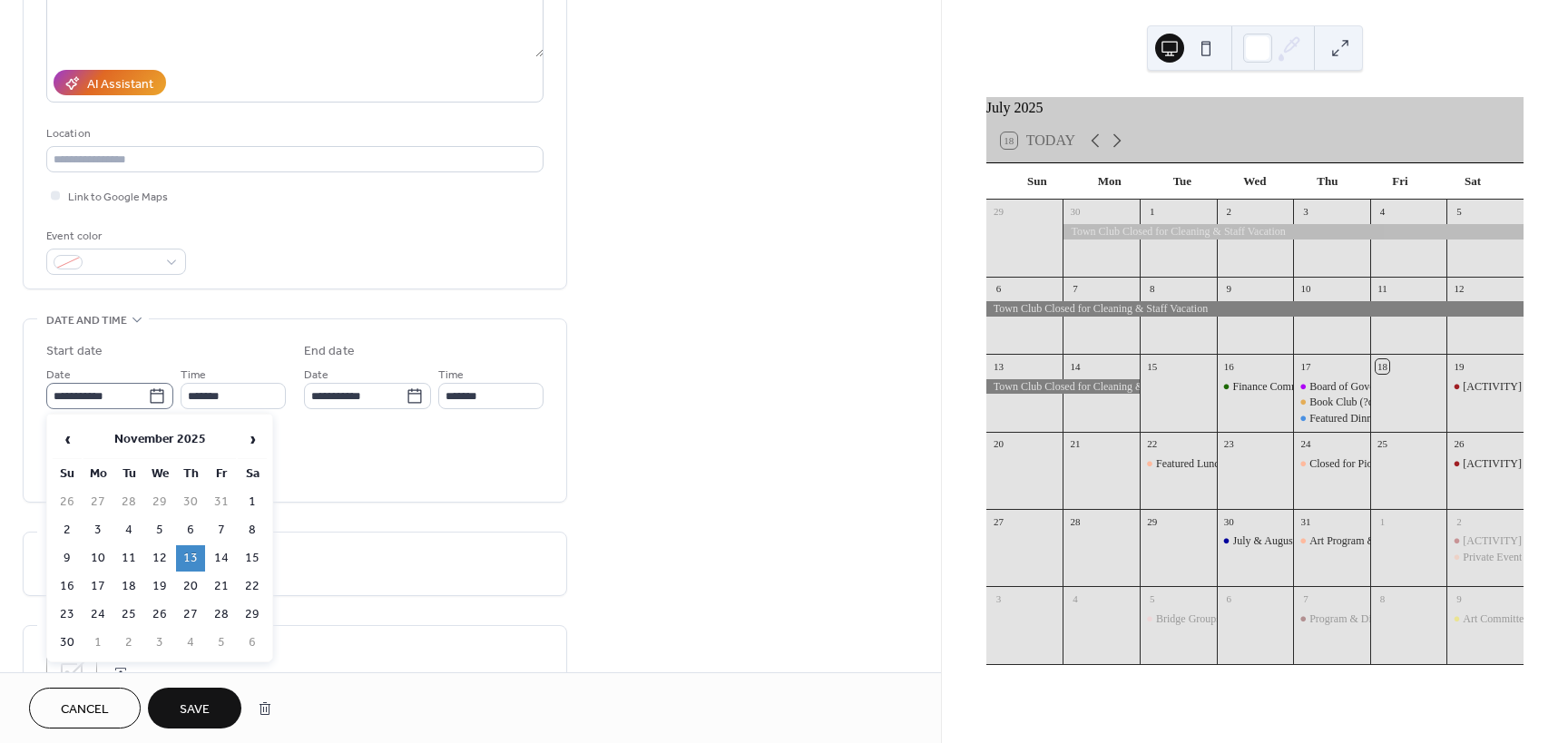 click 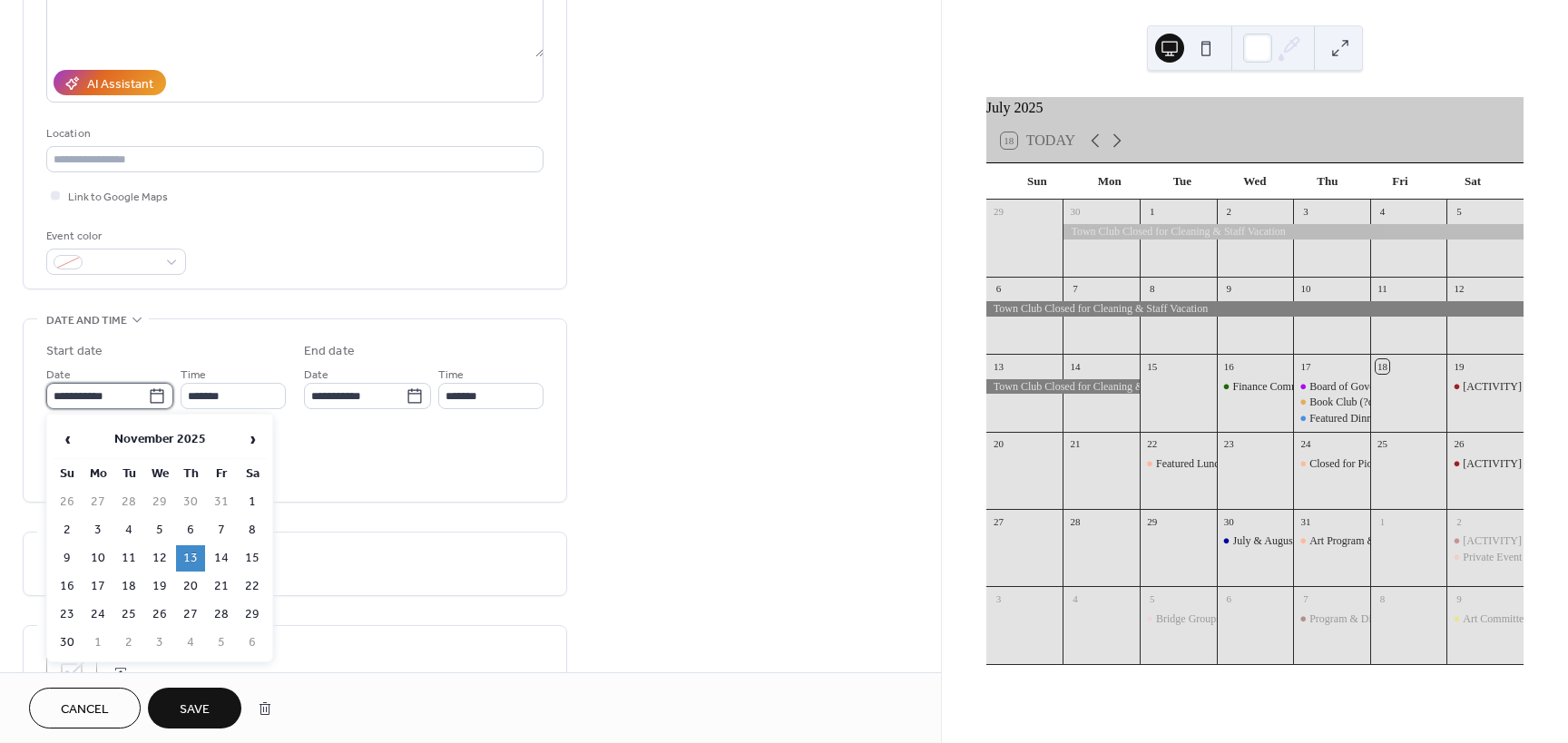 click on "**********" at bounding box center [97, 396] 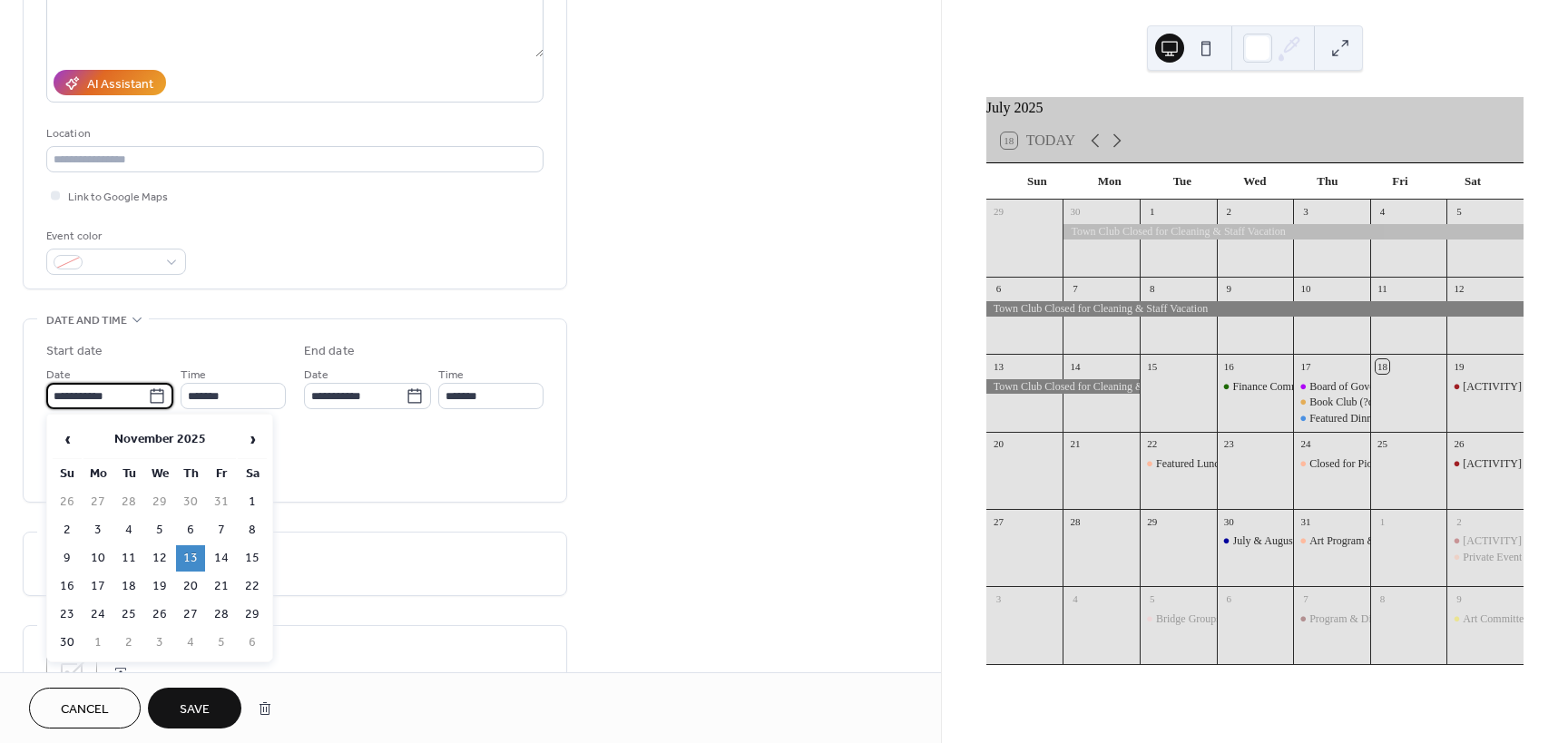 click 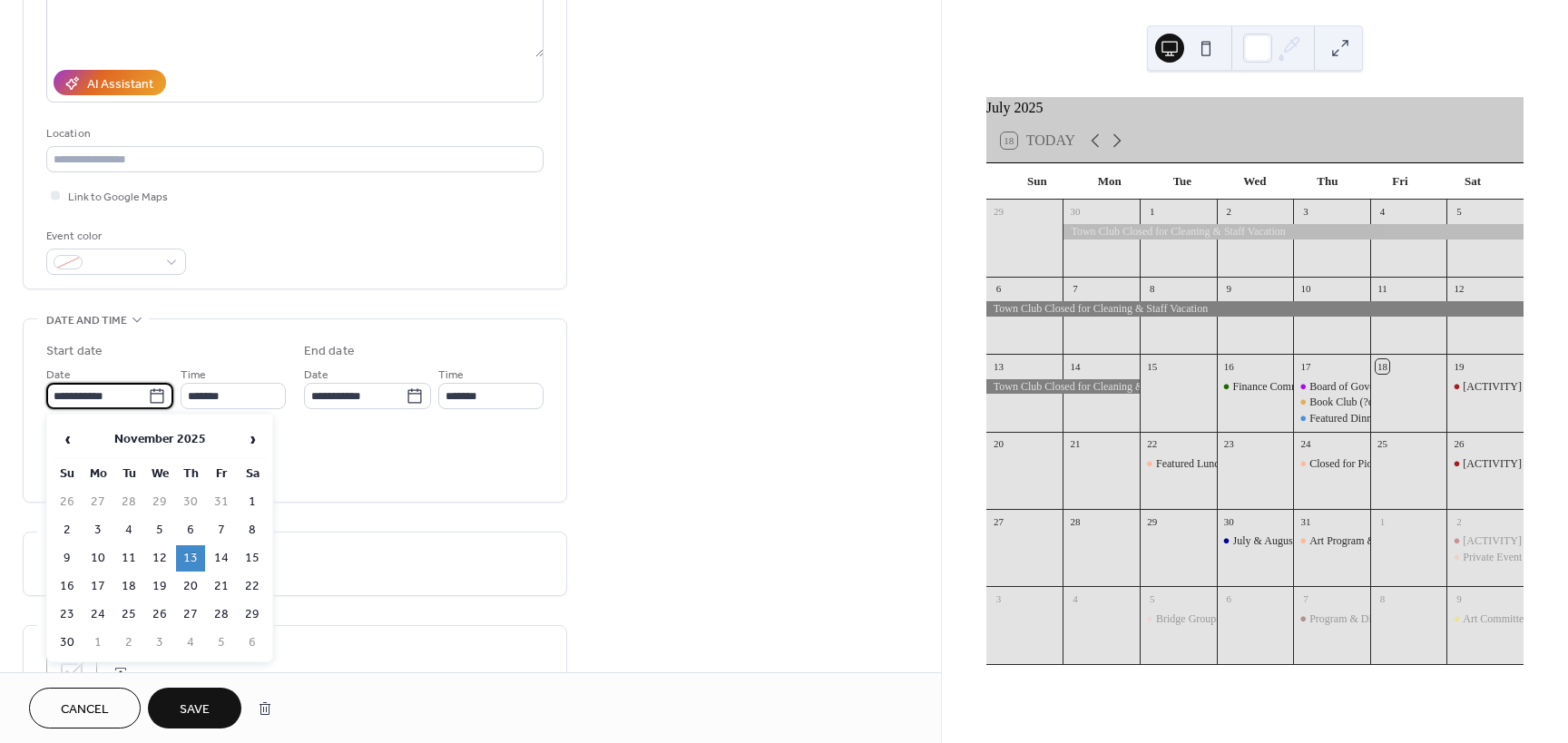 click on "All day Show date only Hide end time" at bounding box center [295, 459] 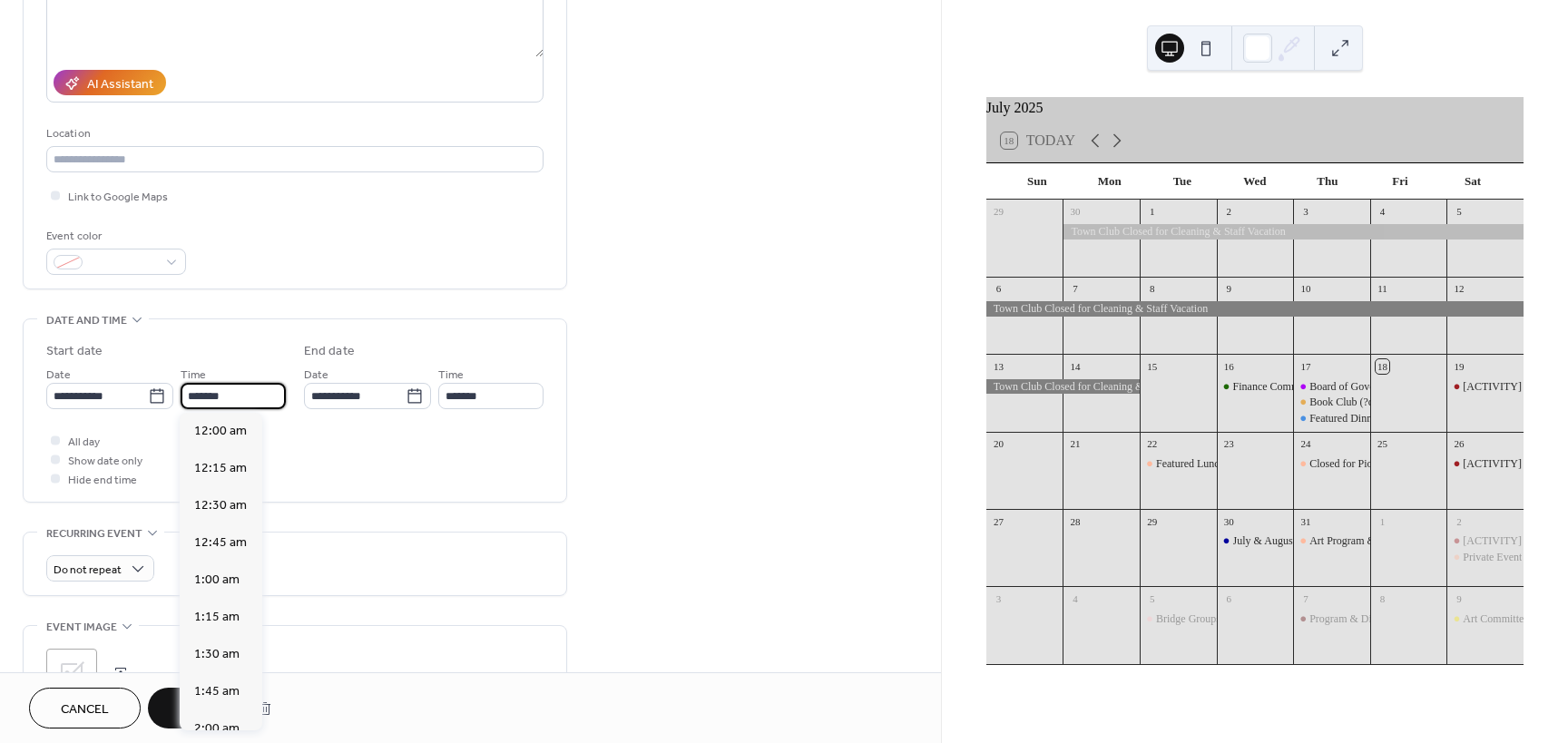 click on "*******" at bounding box center [233, 396] 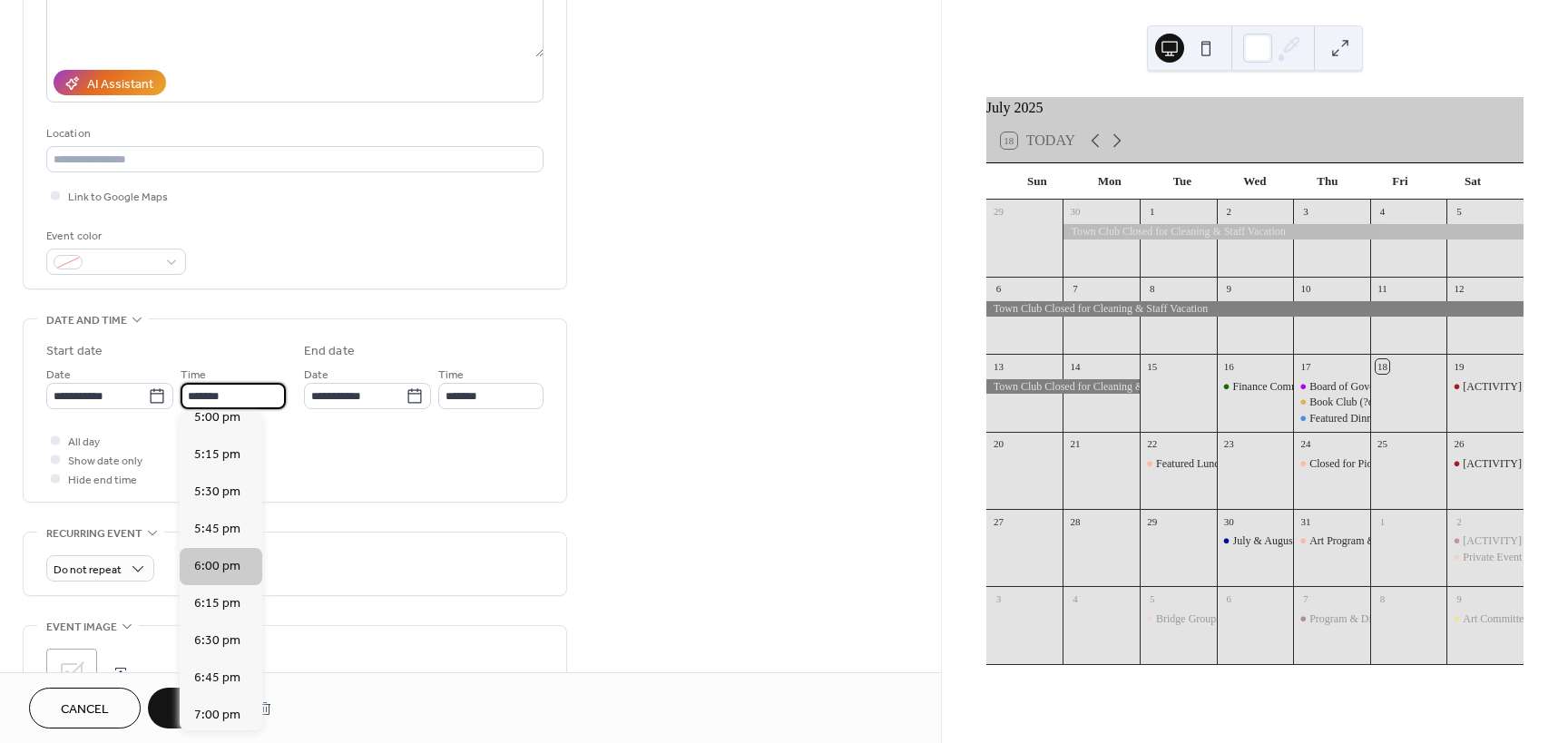 scroll, scrollTop: 2497, scrollLeft: 0, axis: vertical 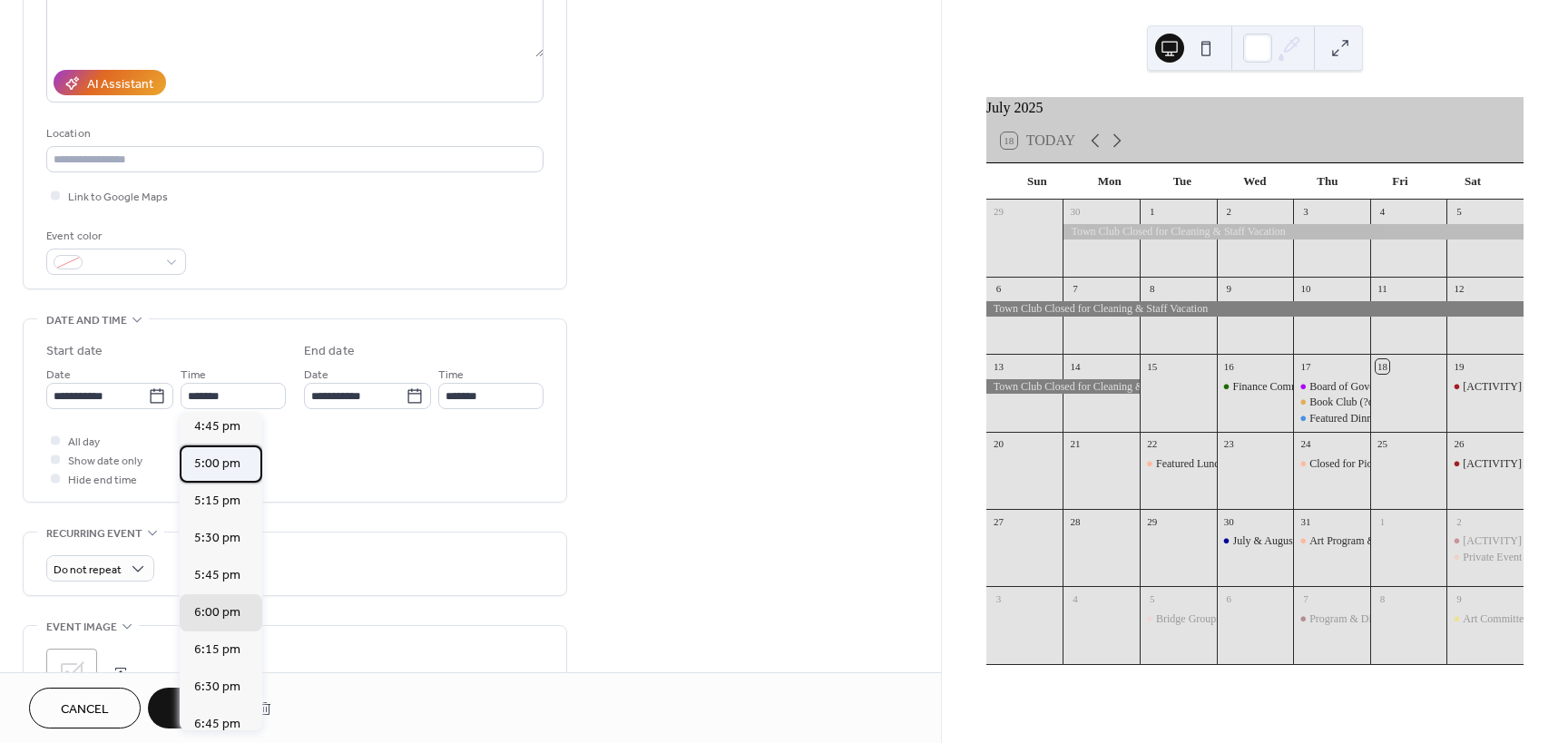 click on "5:00 pm" at bounding box center [217, 464] 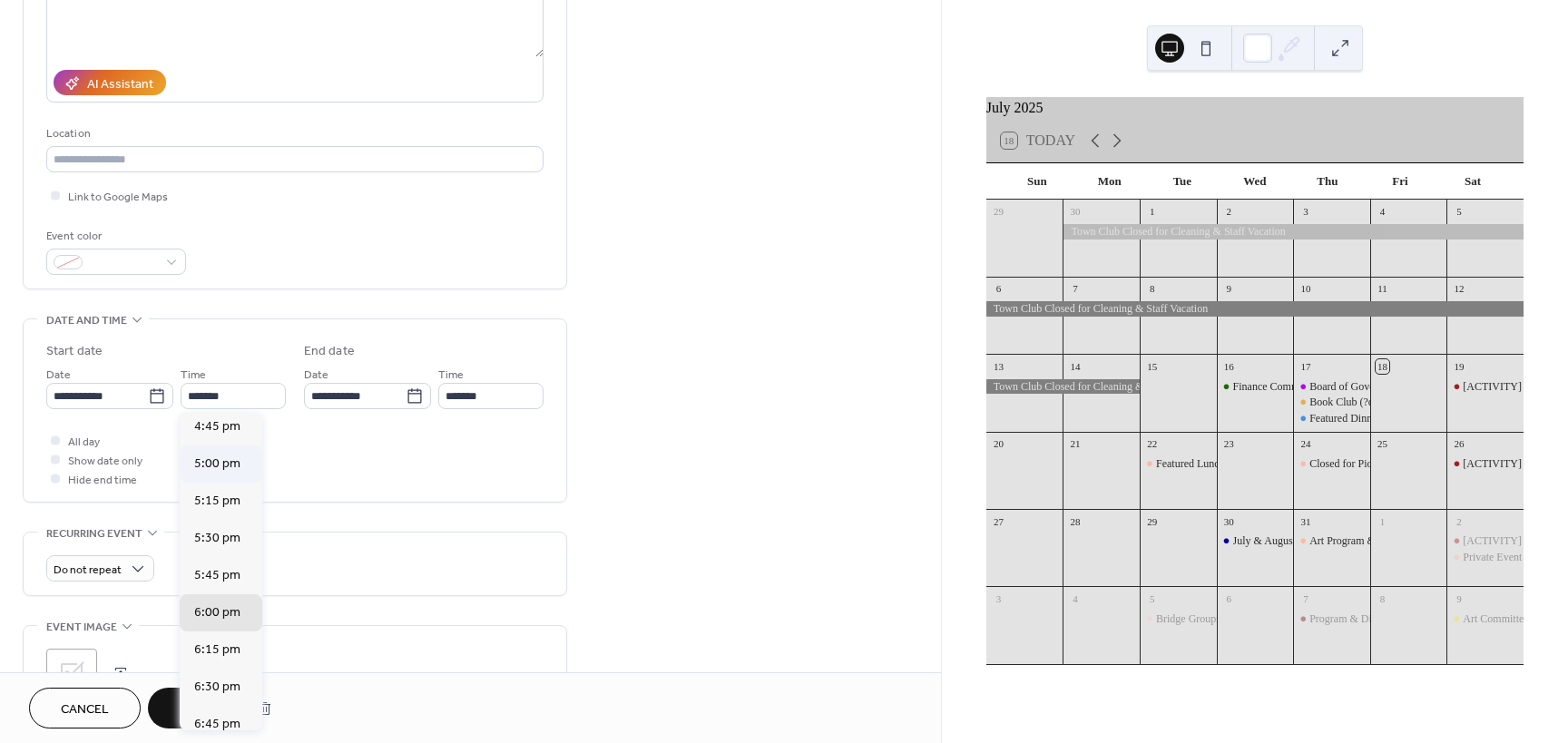 type on "*******" 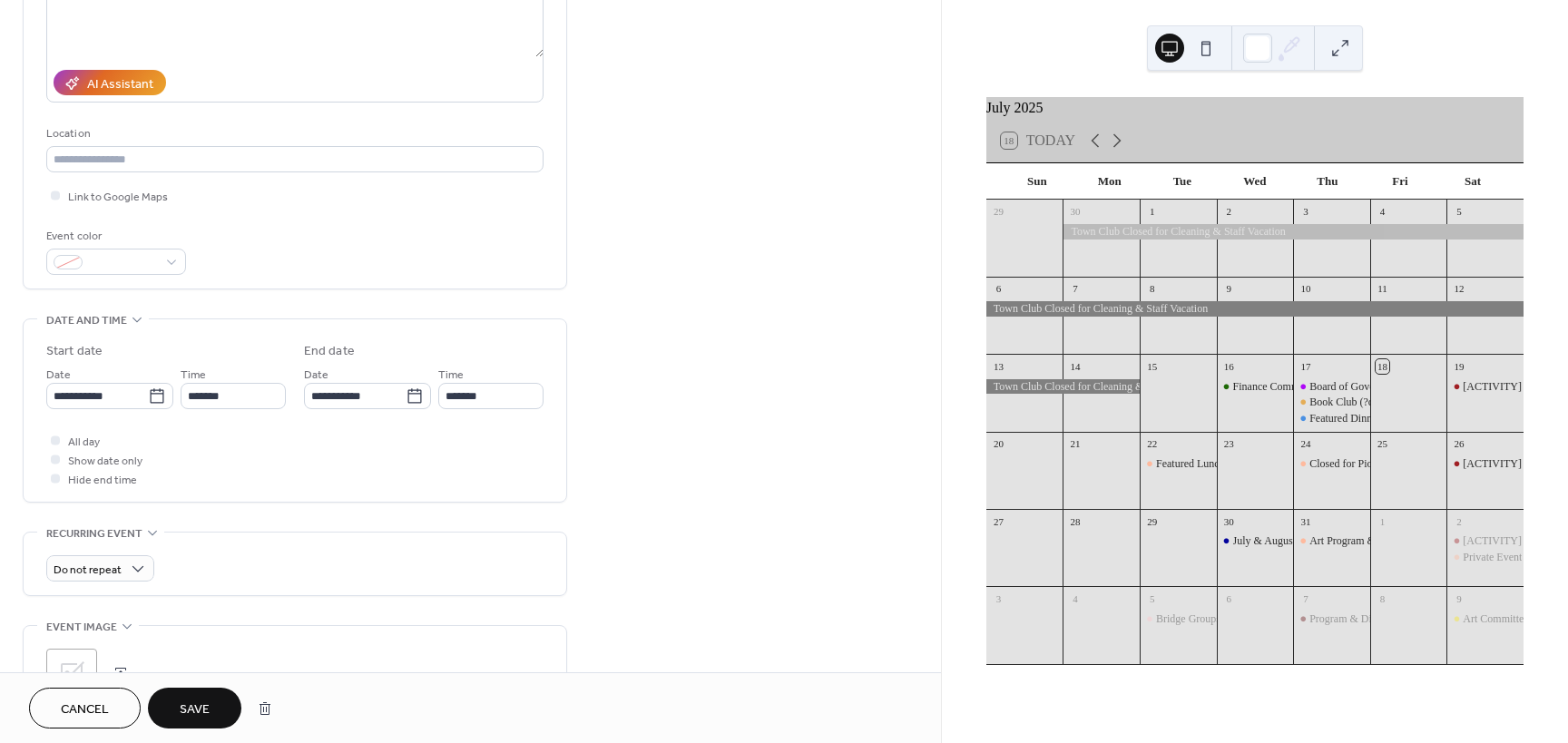 click on "All day Show date only Hide end time" at bounding box center [295, 459] 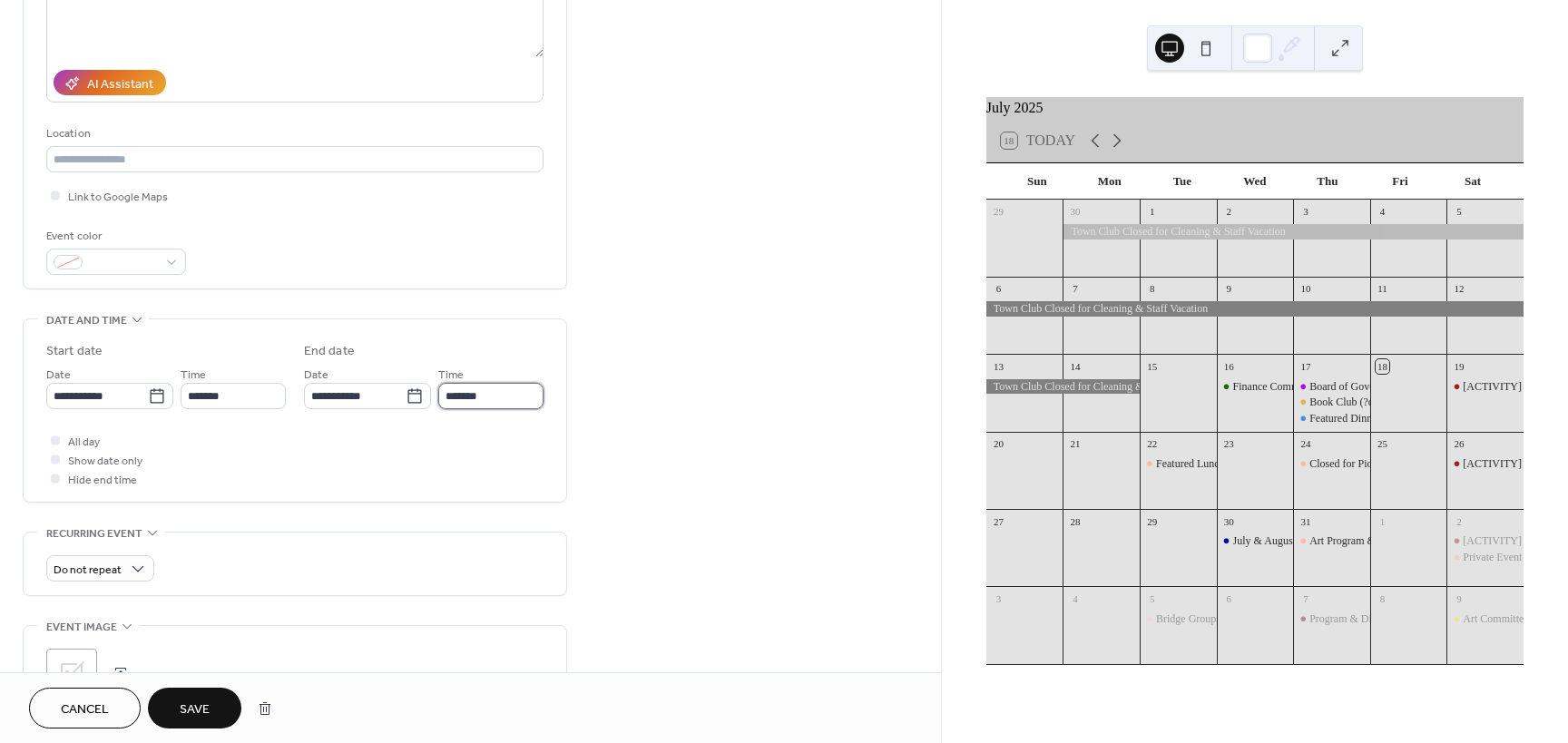click on "*******" at bounding box center [491, 396] 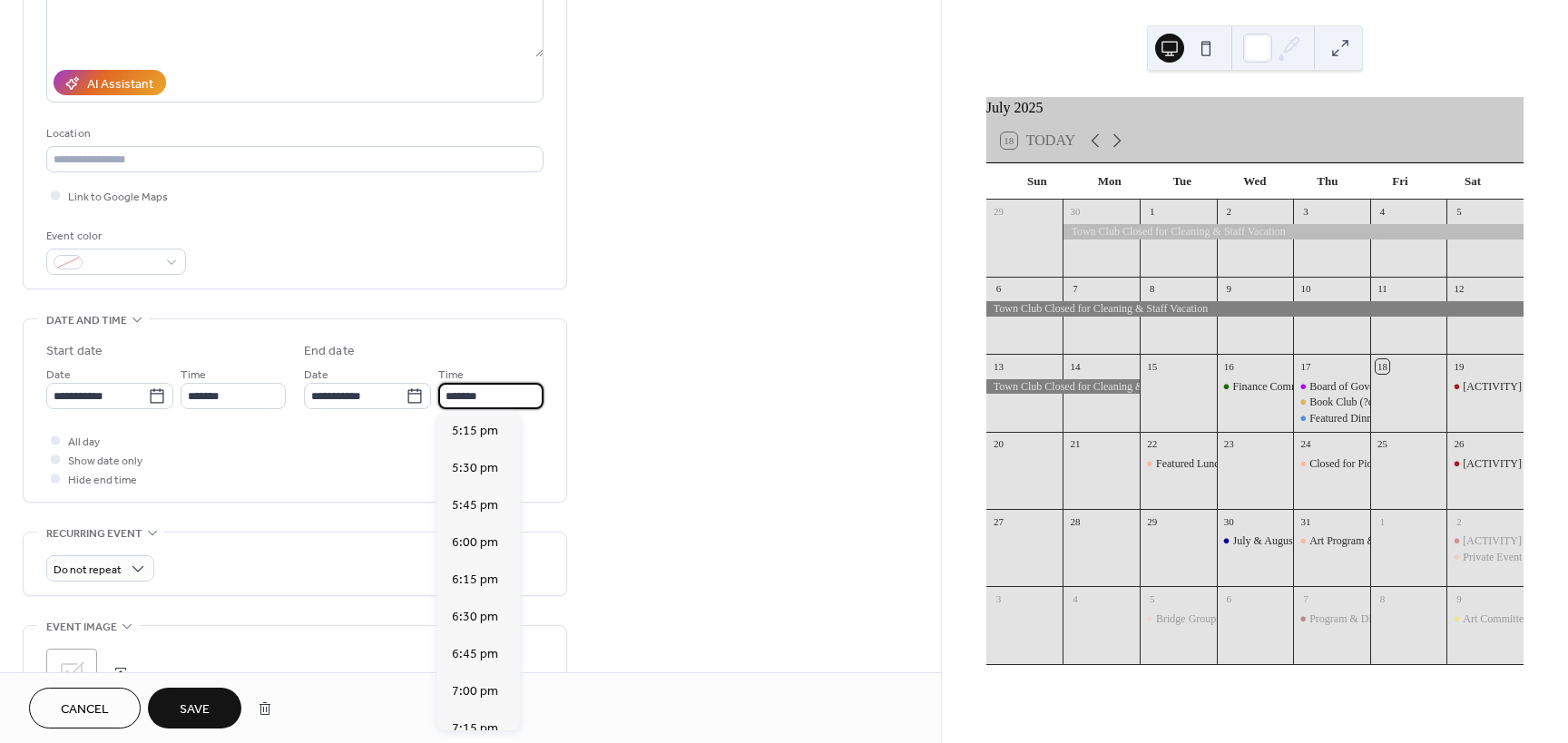 scroll, scrollTop: 372, scrollLeft: 0, axis: vertical 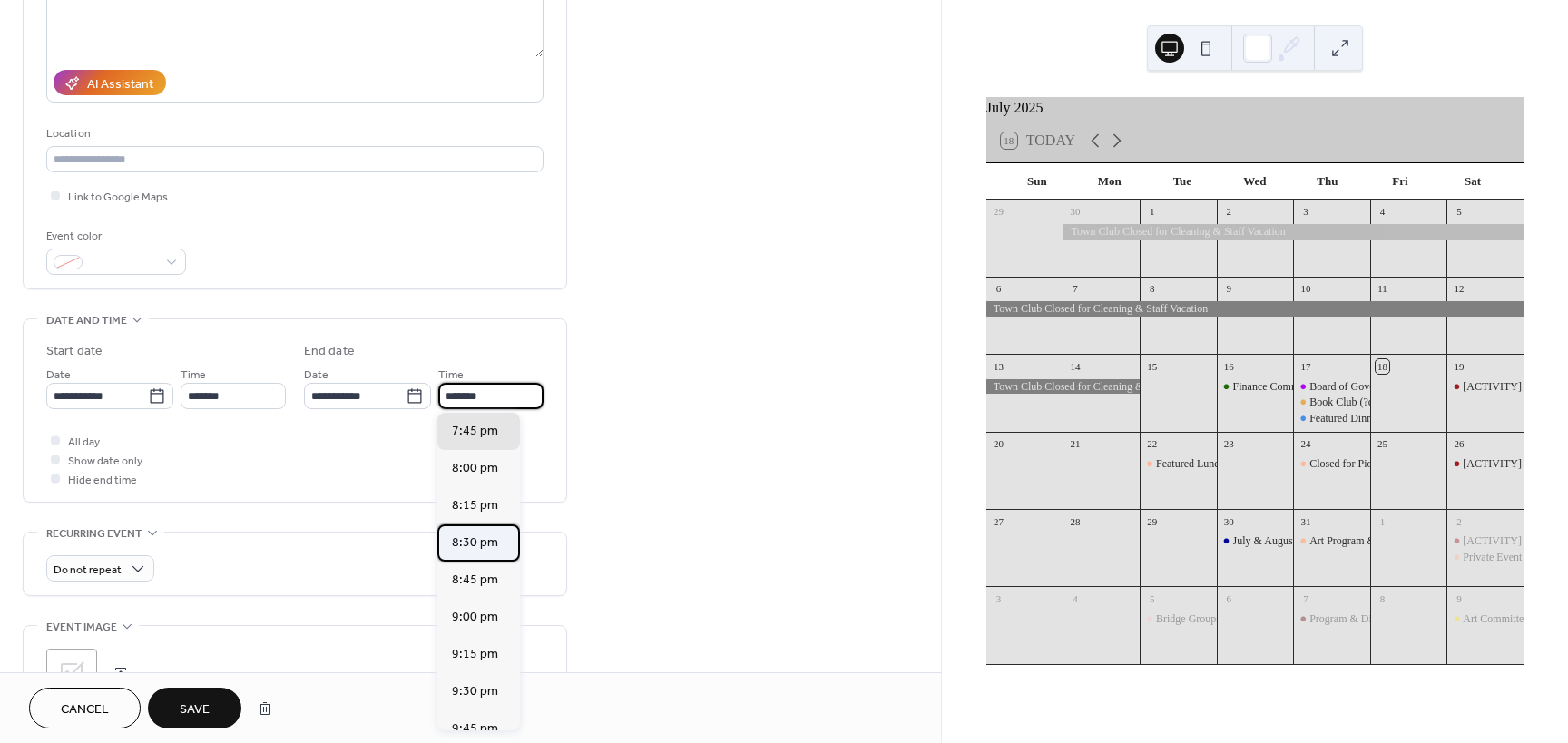 click on "8:30 pm" at bounding box center [475, 543] 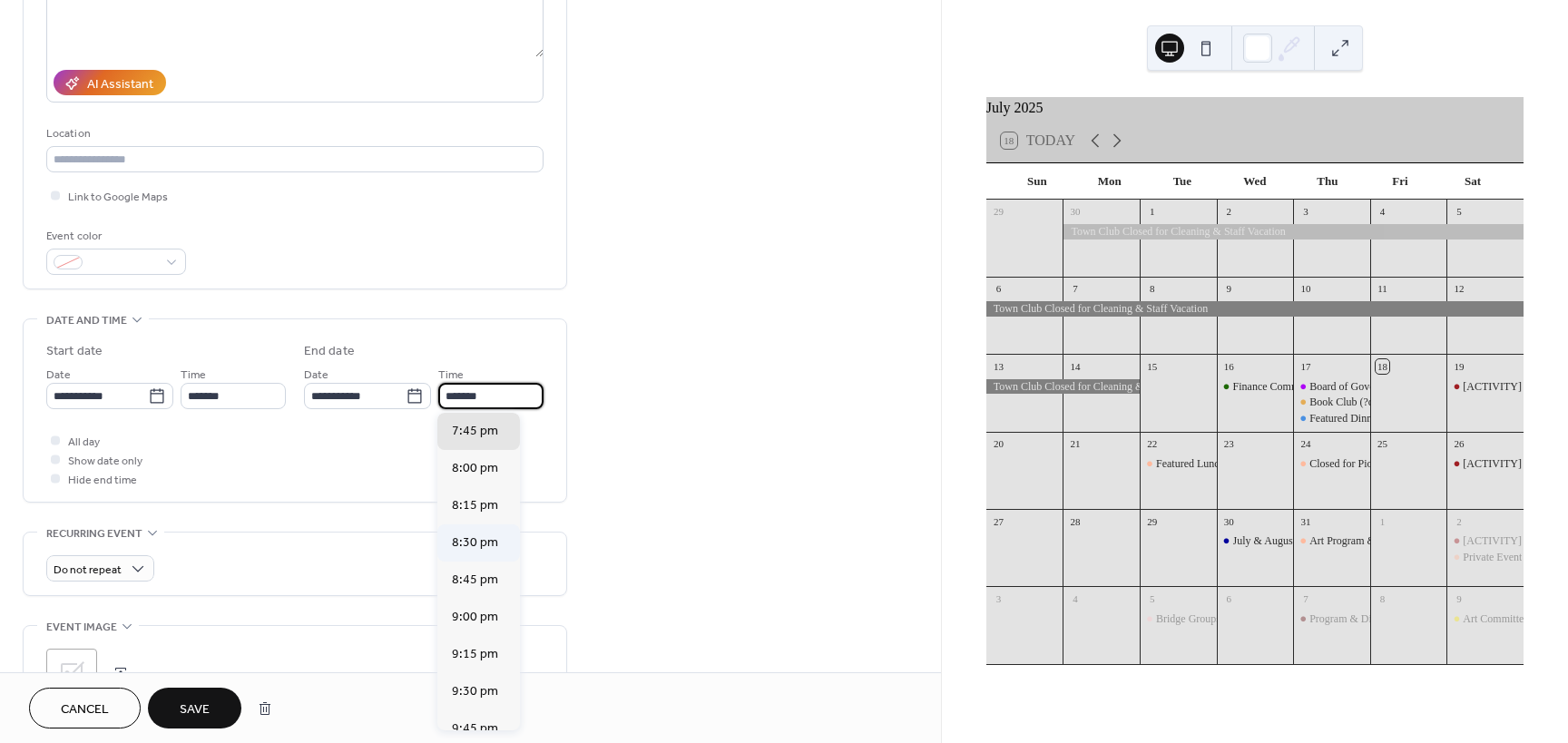 type on "*******" 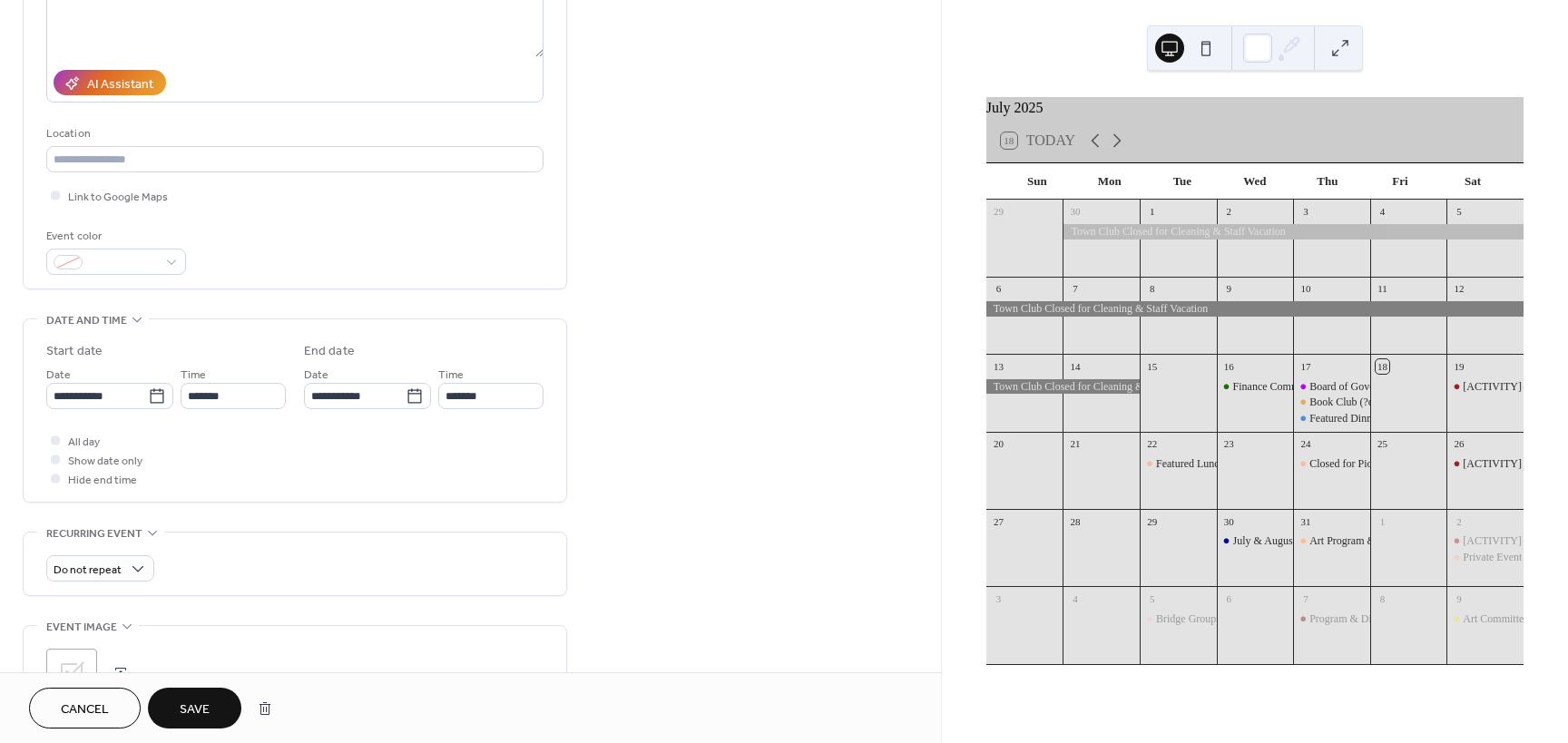 click on "All day Show date only Hide end time" at bounding box center (295, 459) 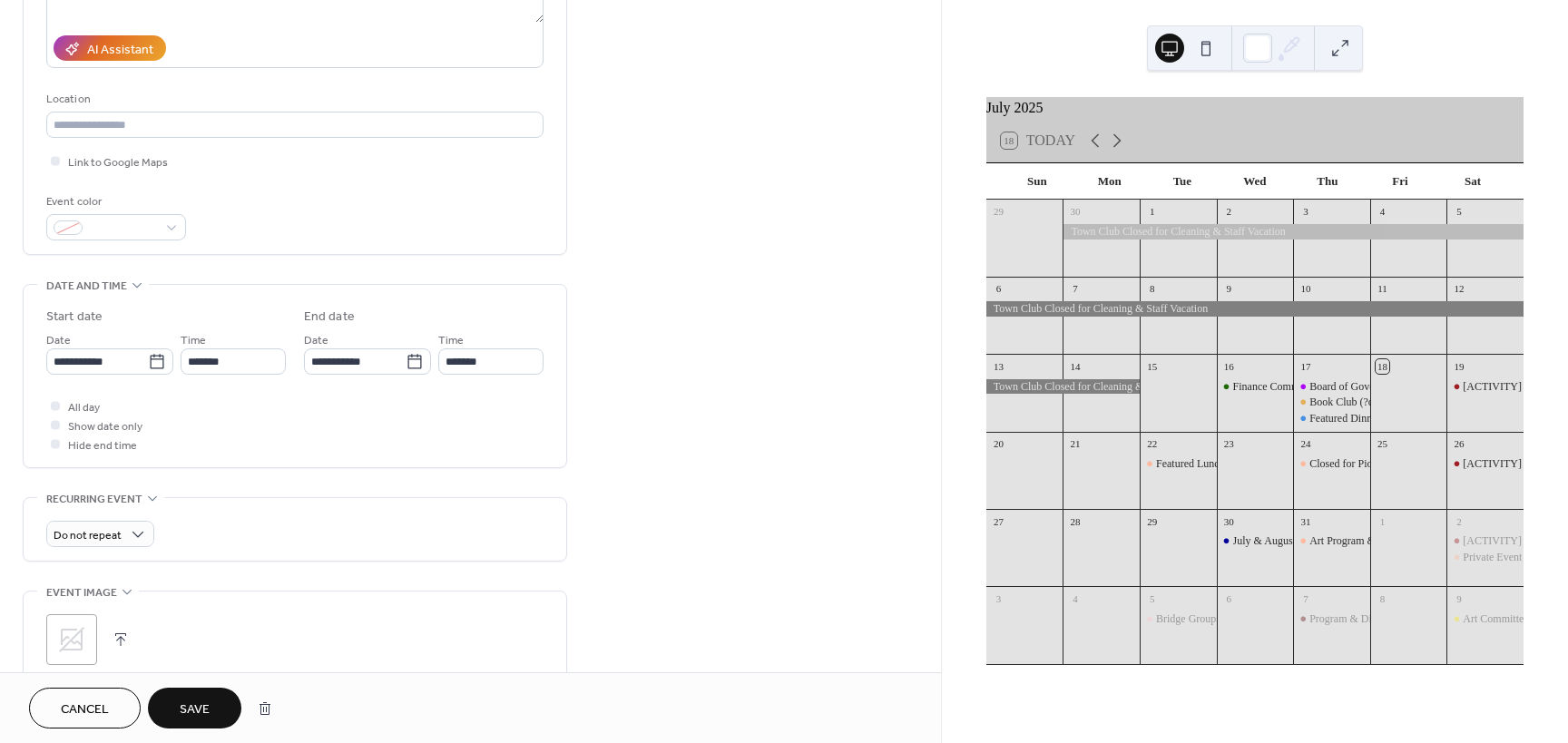 scroll, scrollTop: 0, scrollLeft: 0, axis: both 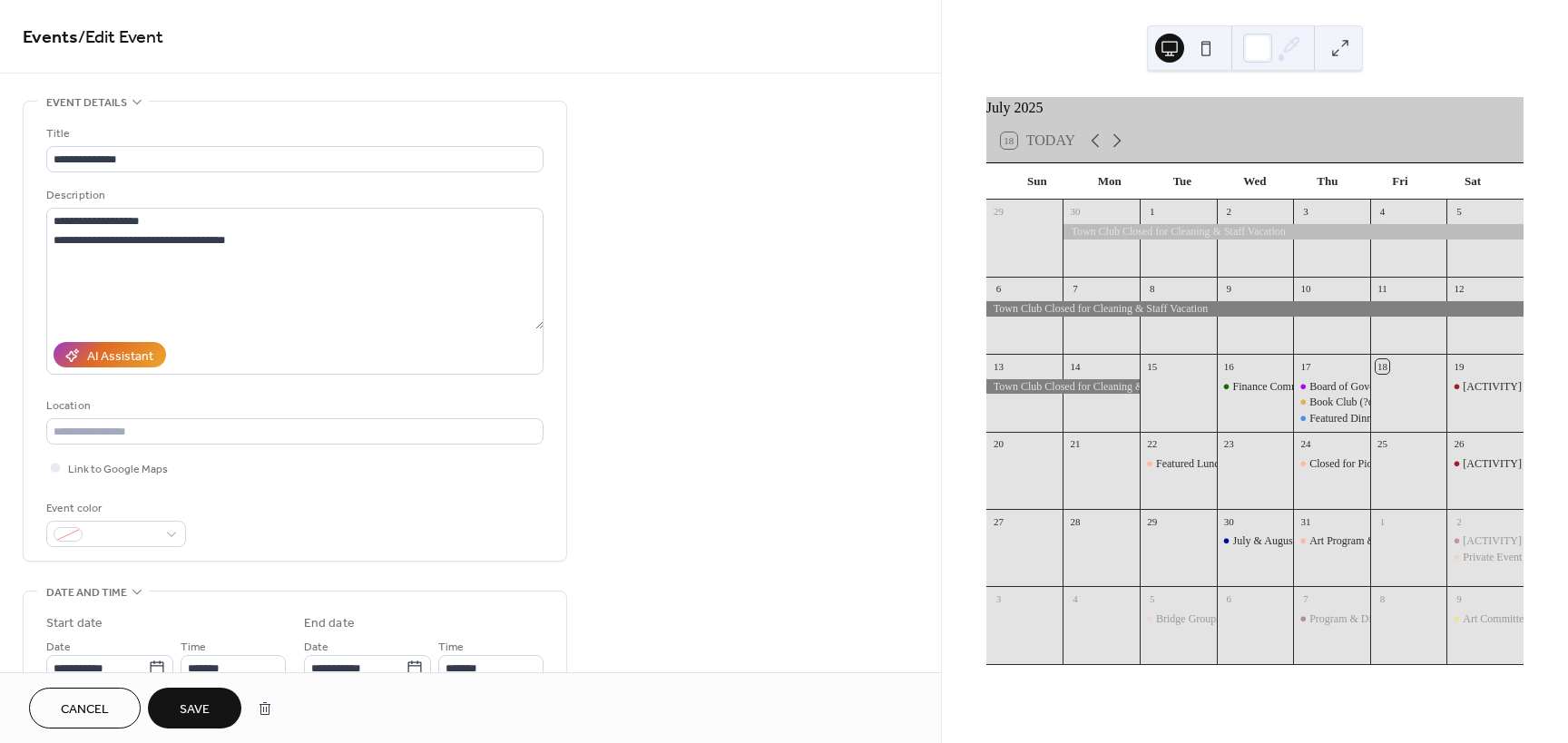 click on "Save" at bounding box center [194, 709] 